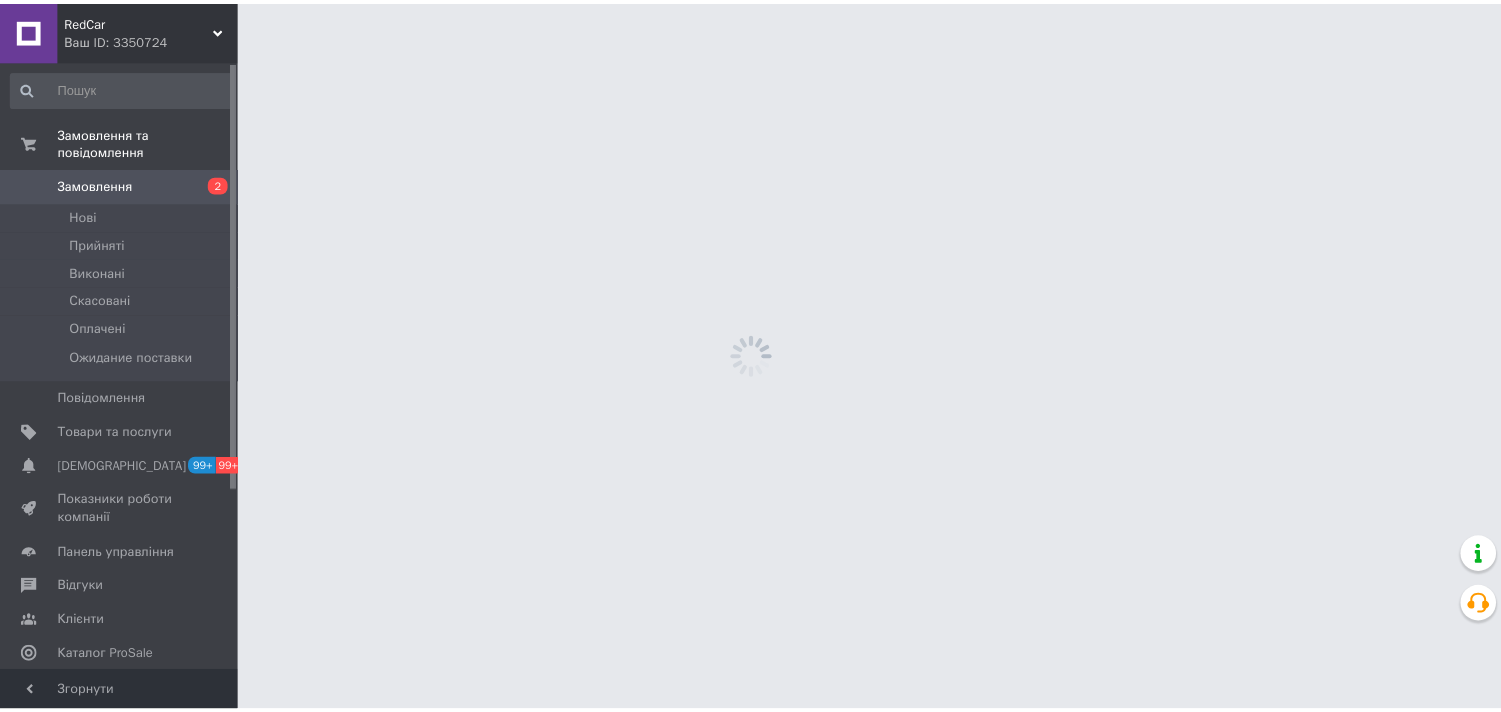 scroll, scrollTop: 0, scrollLeft: 0, axis: both 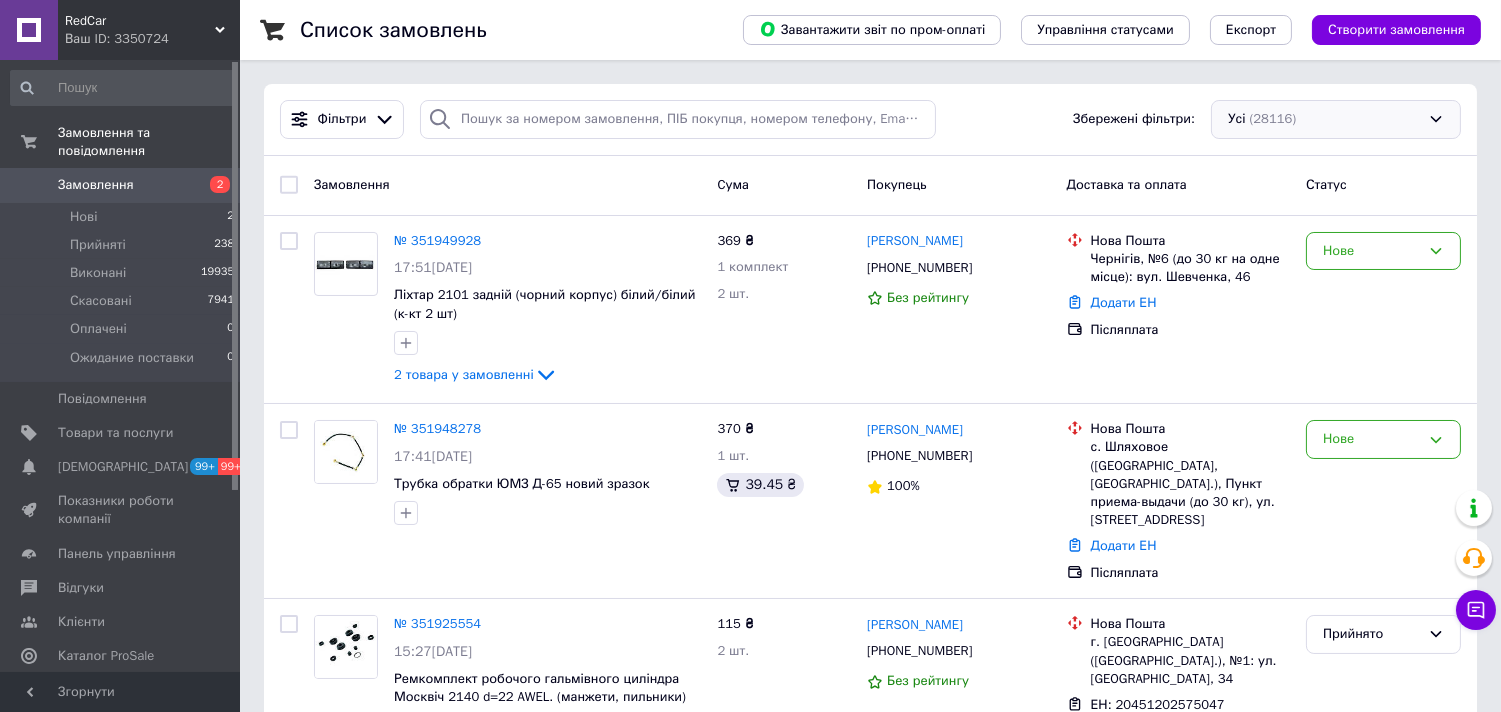 click on "Усі (28116)" at bounding box center [1336, 119] 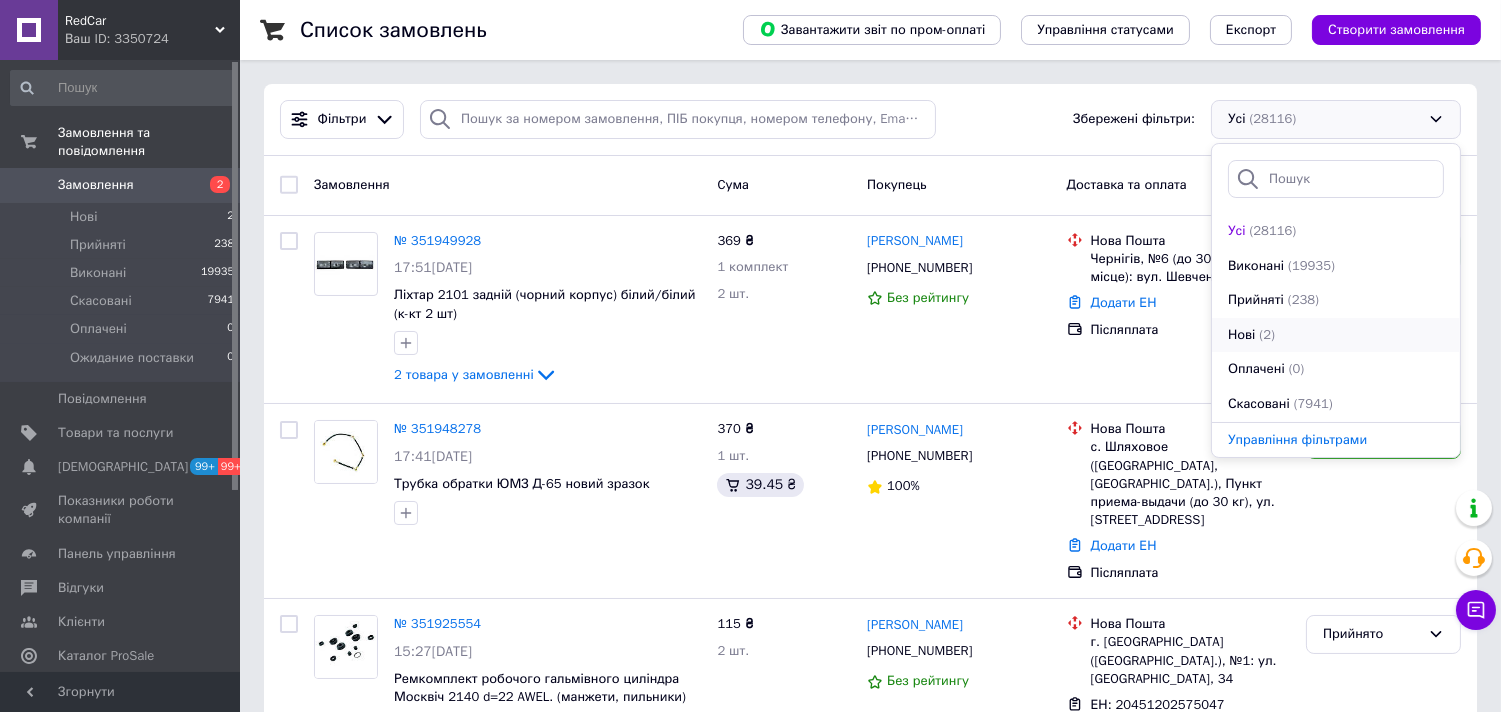 click on "(2)" at bounding box center (1267, 334) 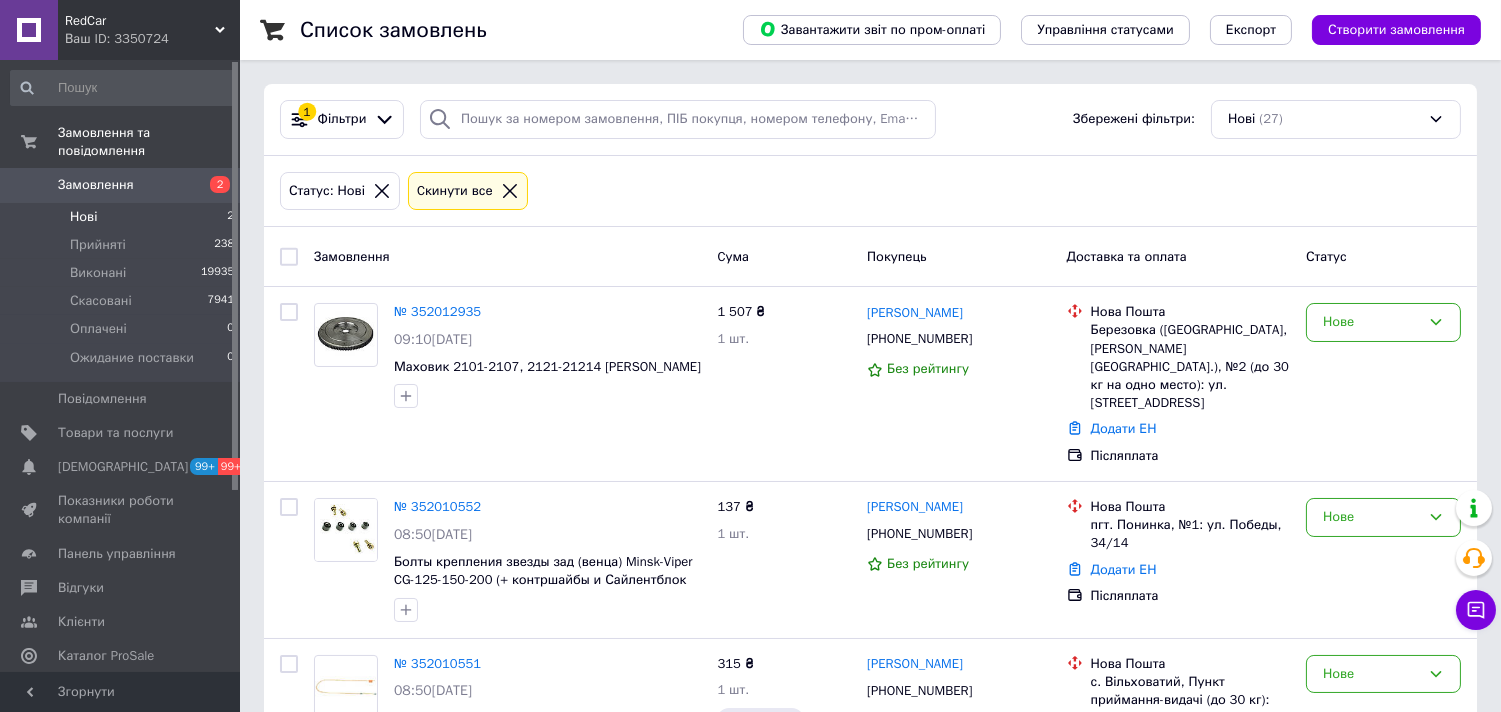 click at bounding box center [289, 257] 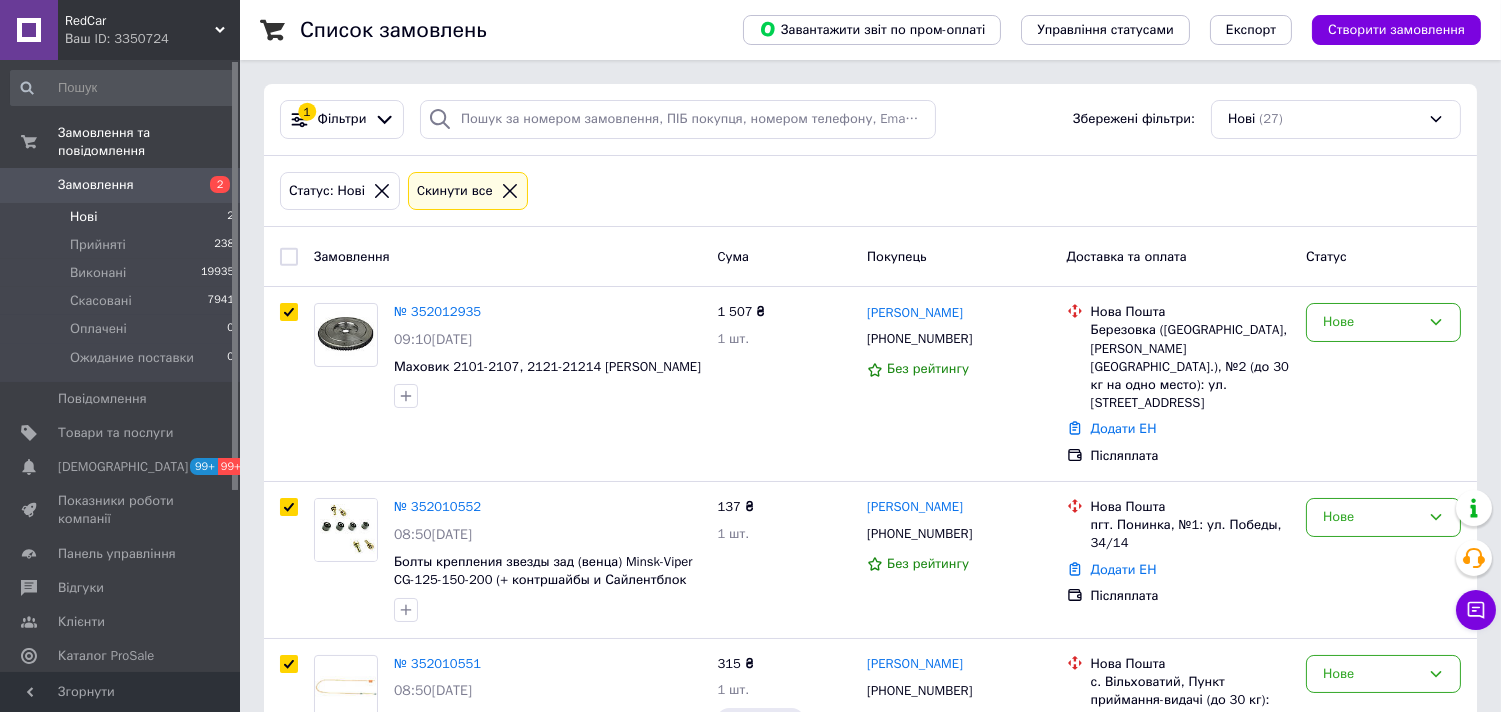 checkbox on "true" 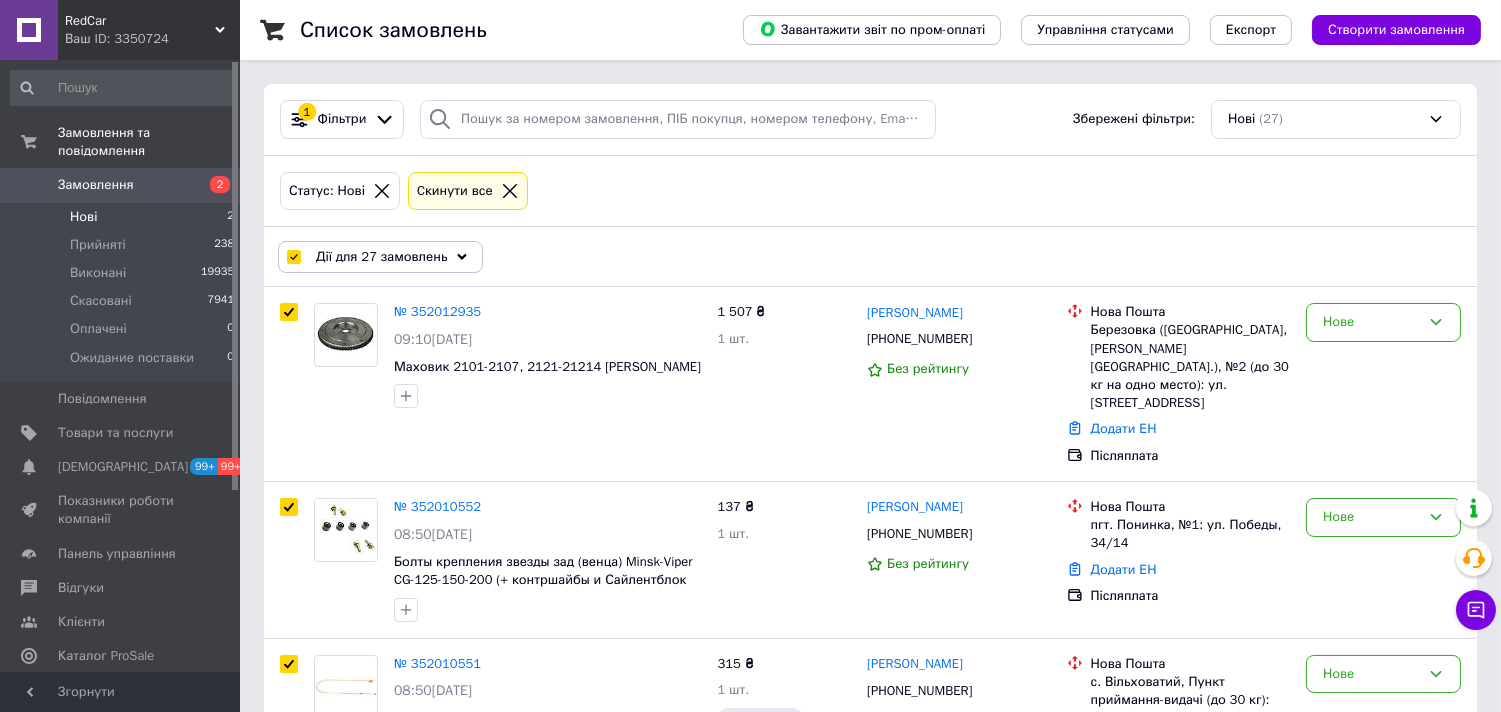 click on "Дії для 27 замовлень" at bounding box center [380, 257] 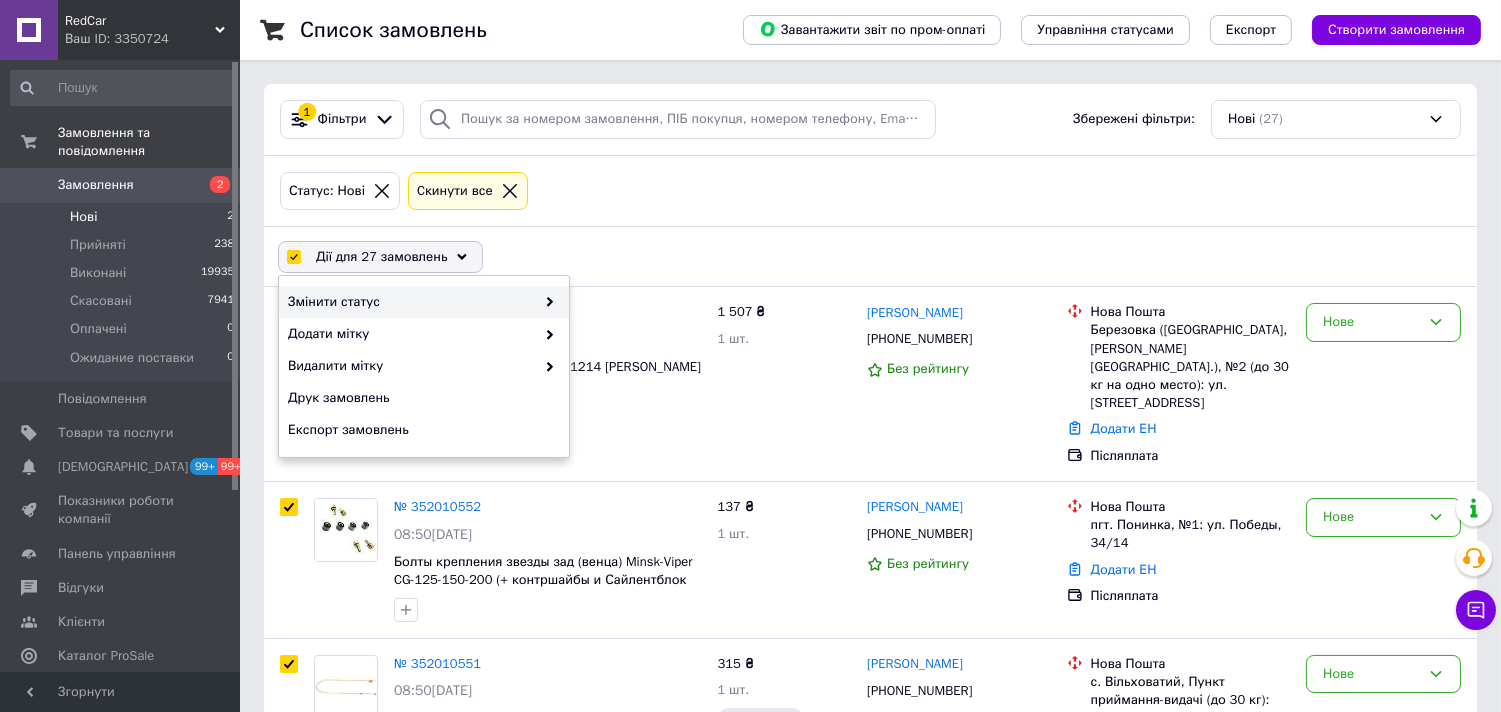 click on "Змінити статус" at bounding box center (411, 302) 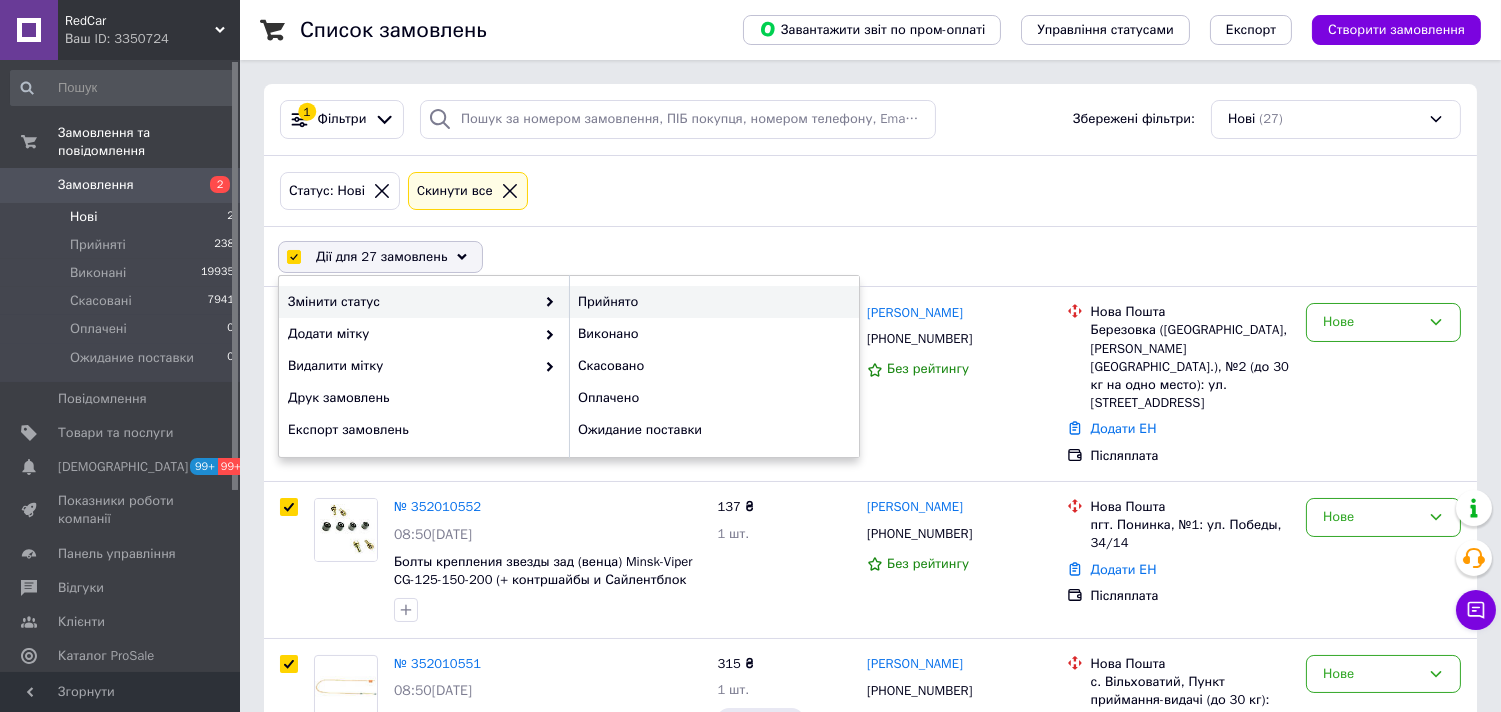 click on "Прийнято" at bounding box center [714, 302] 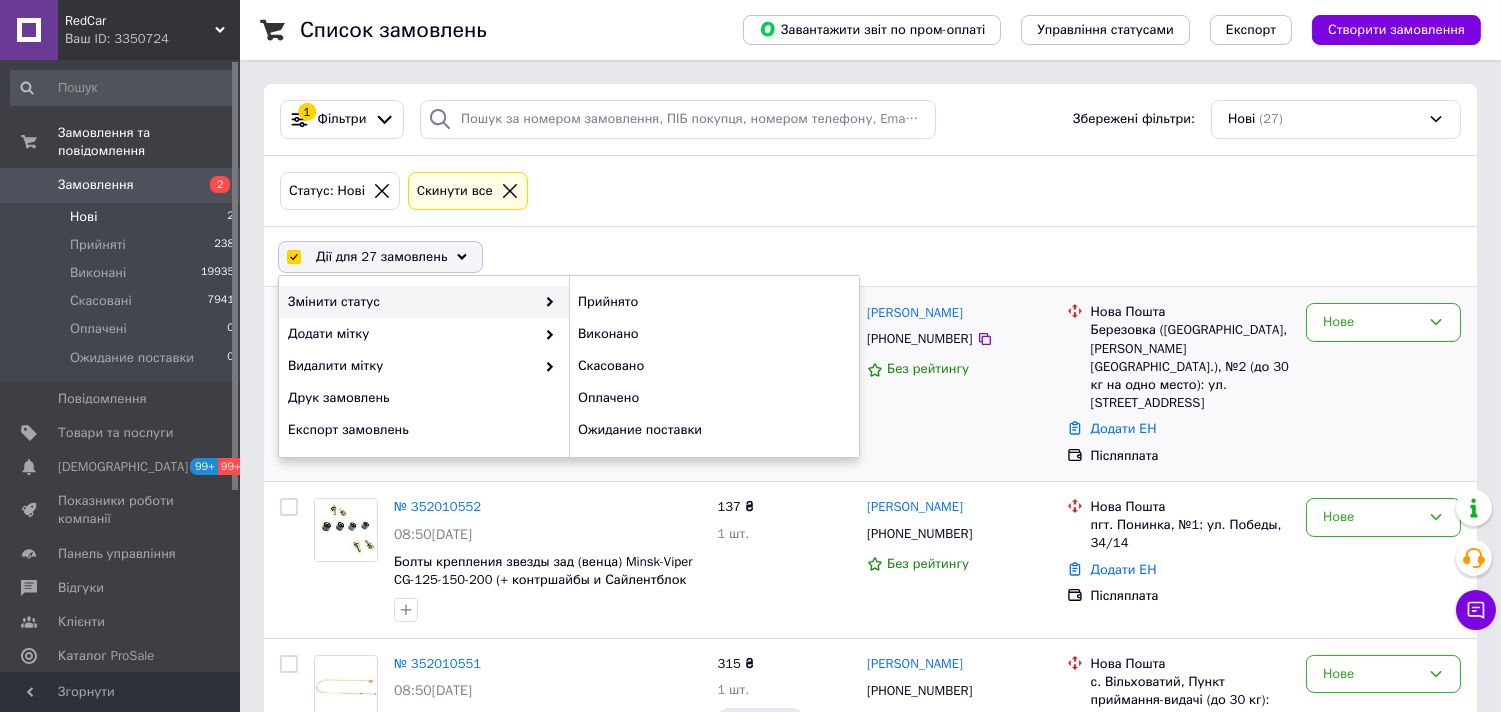 checkbox on "false" 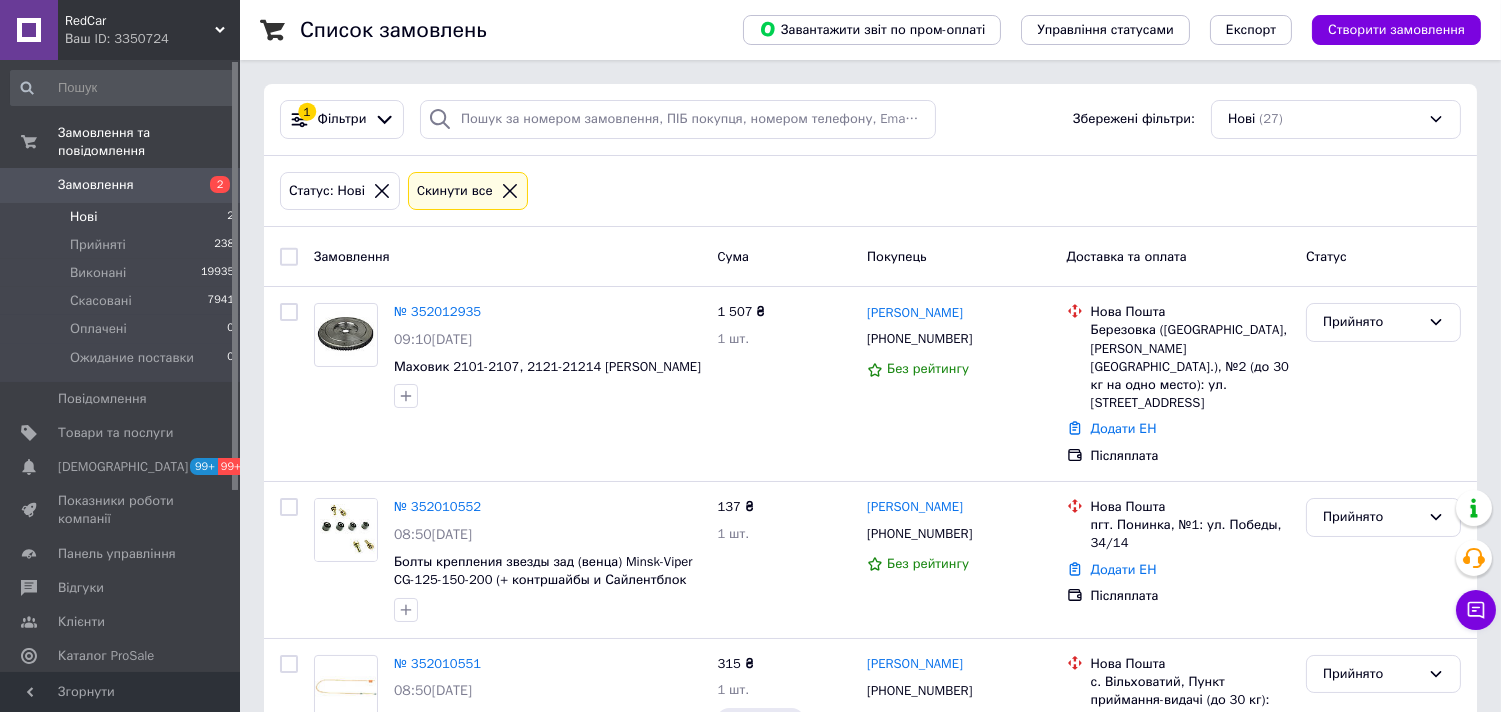 click on "RedCar Ваш ID: 3350724" at bounding box center (149, 30) 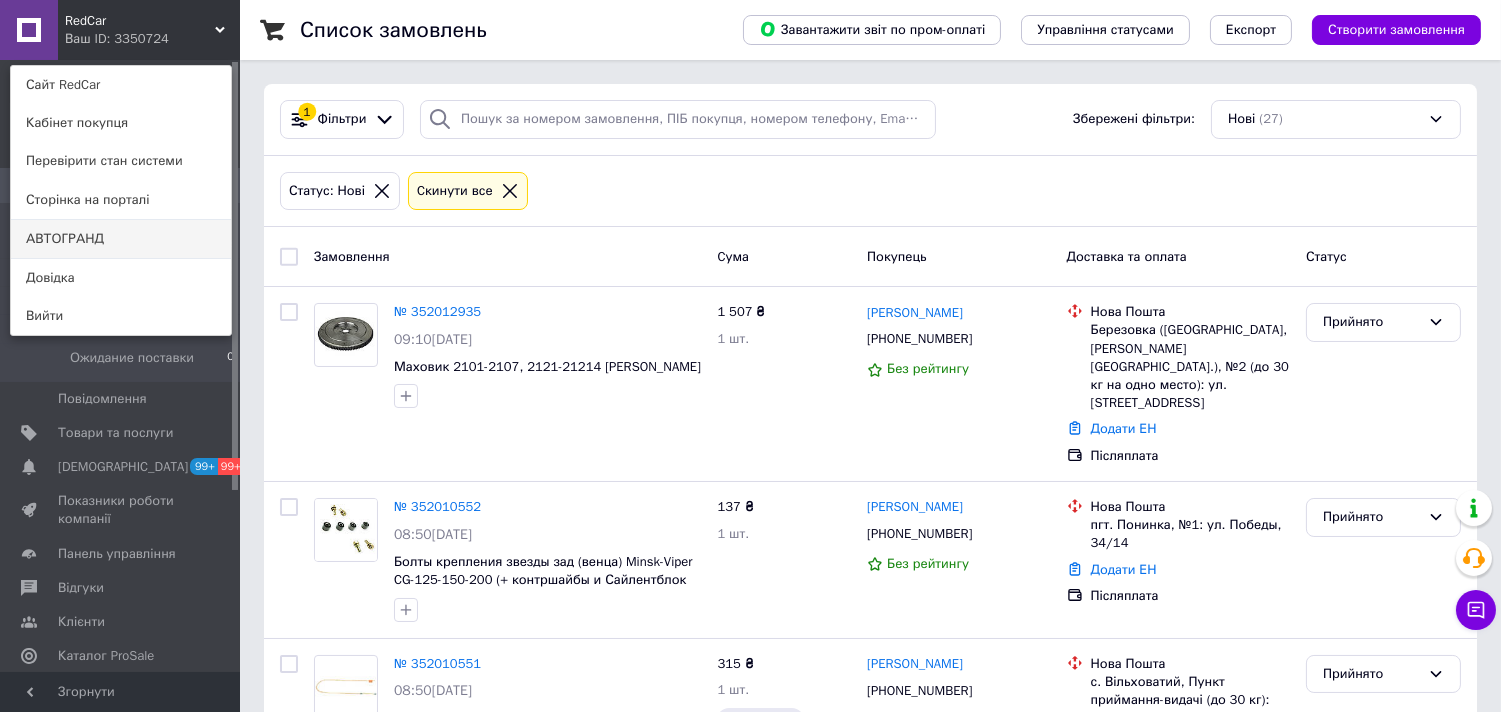 click on "АВТОГРАНД" at bounding box center [121, 239] 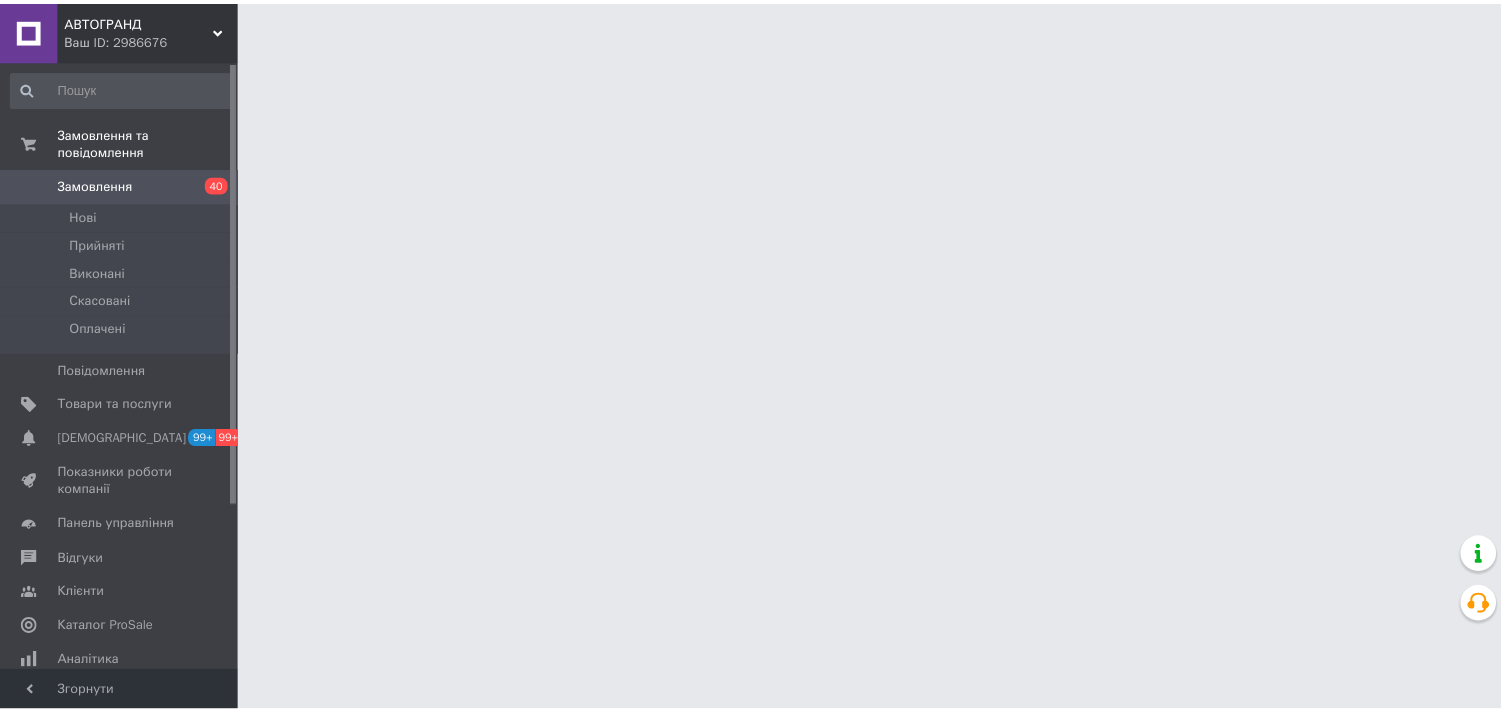 scroll, scrollTop: 0, scrollLeft: 0, axis: both 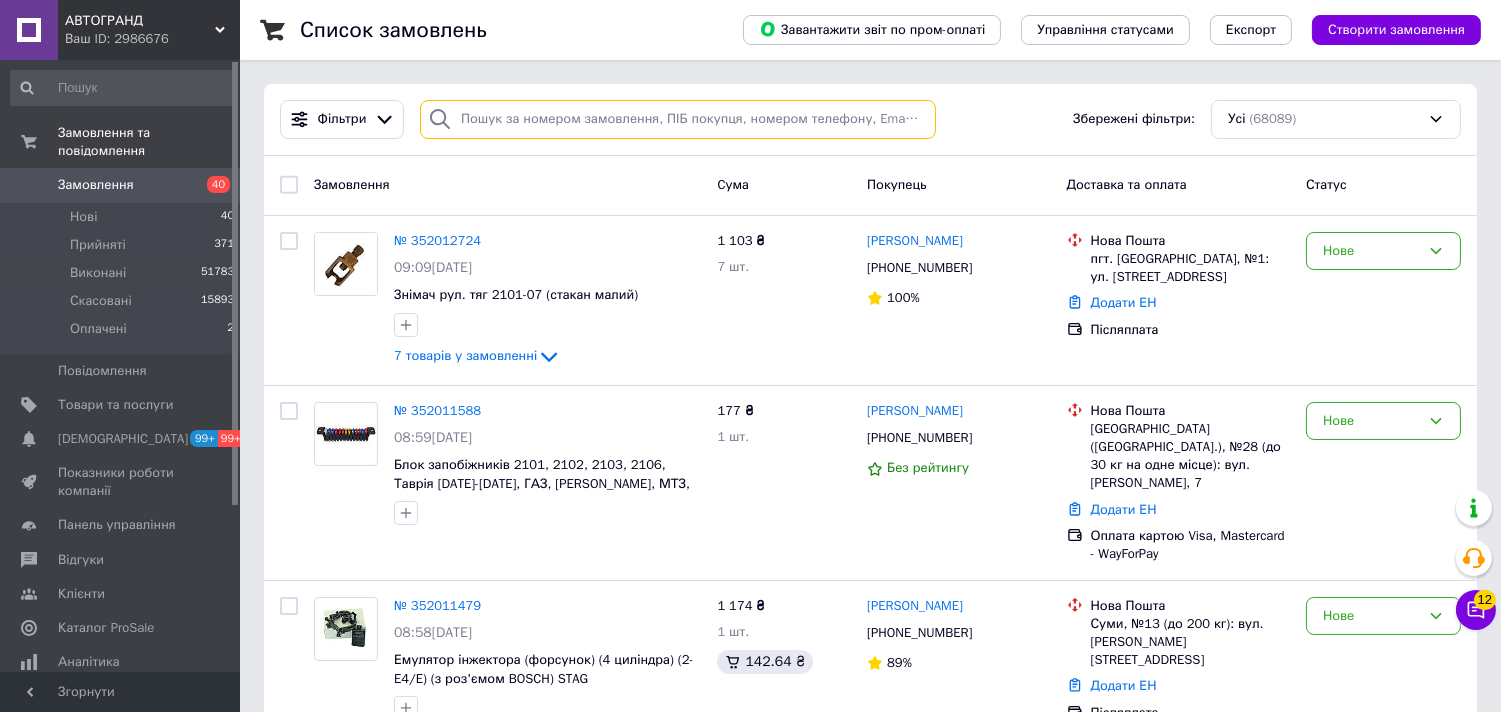 click at bounding box center [678, 119] 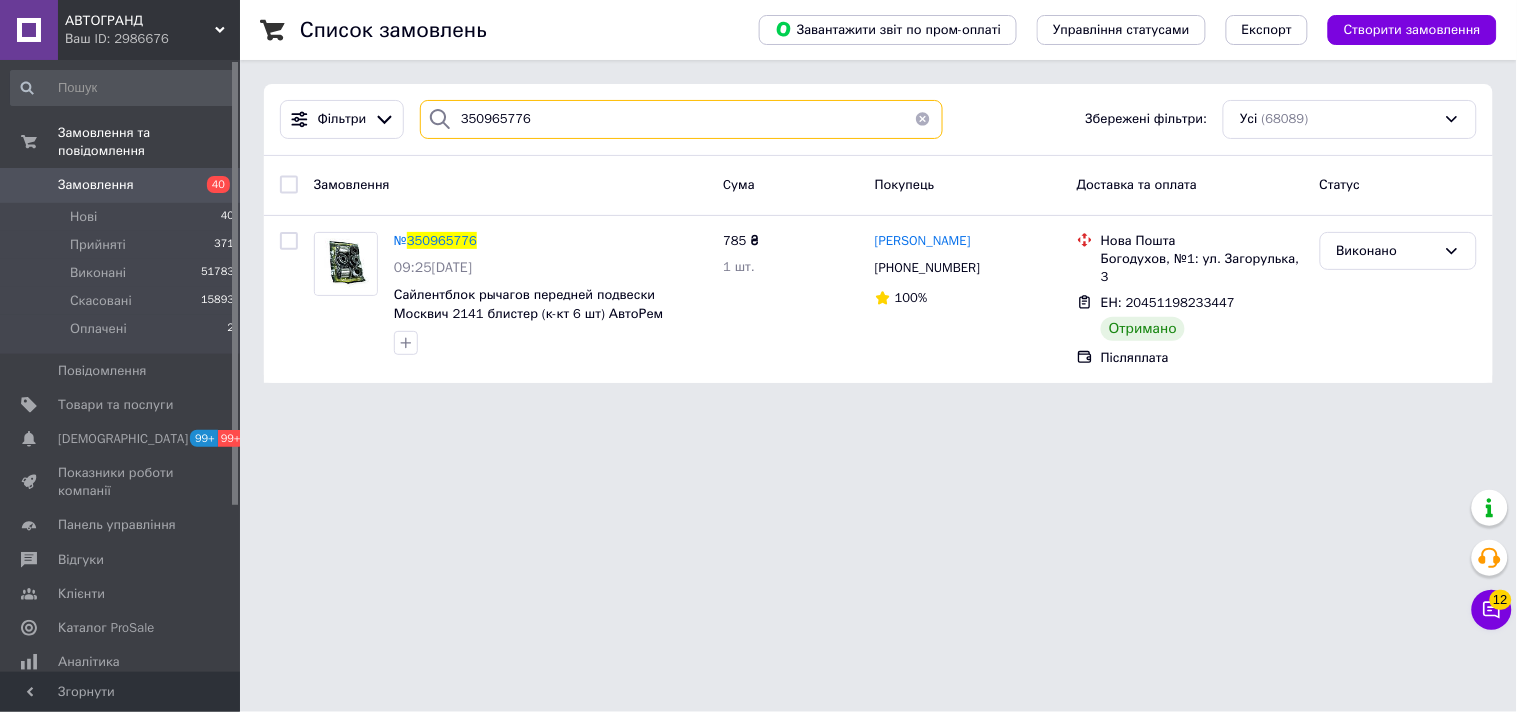 type on "350965776" 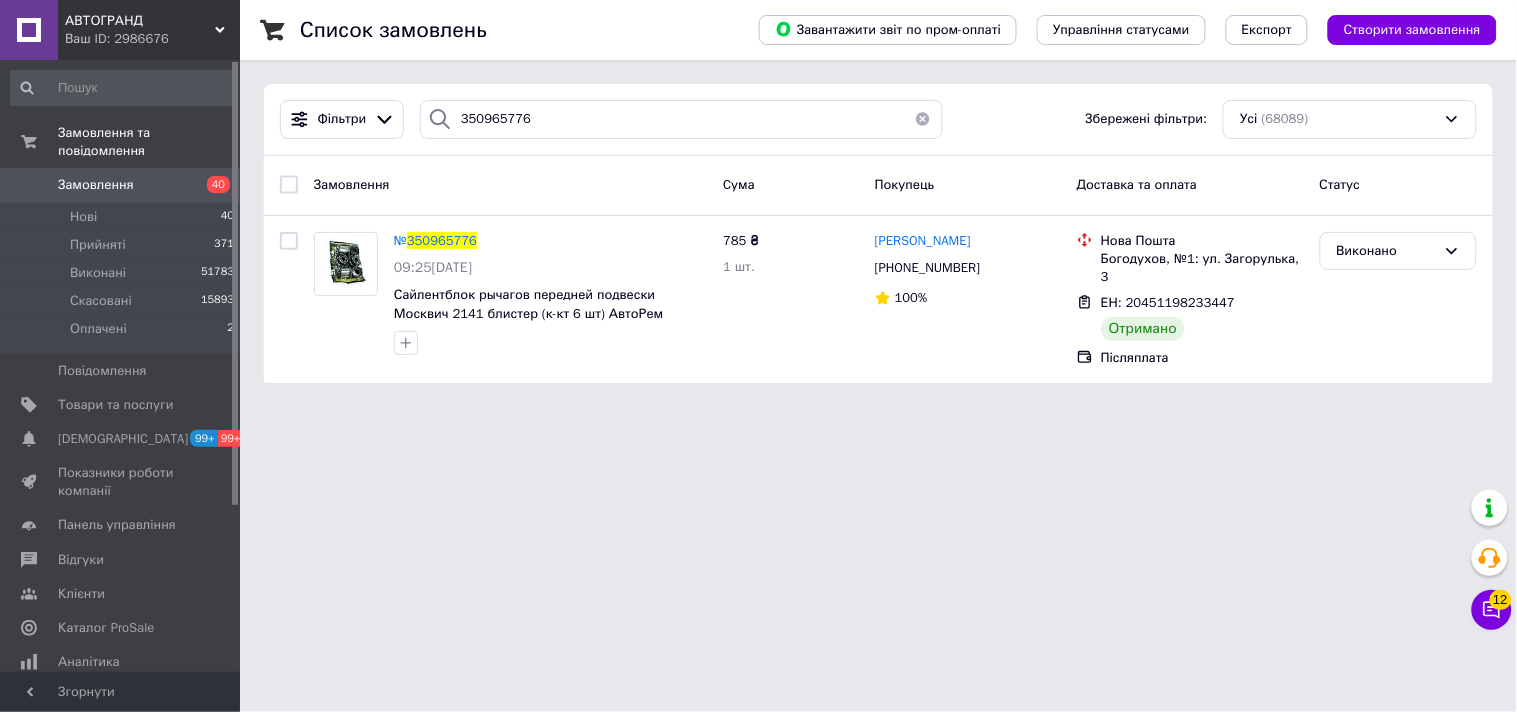 click on "Фільтри 350965776 Збережені фільтри: Усі (68089)" at bounding box center [878, 120] 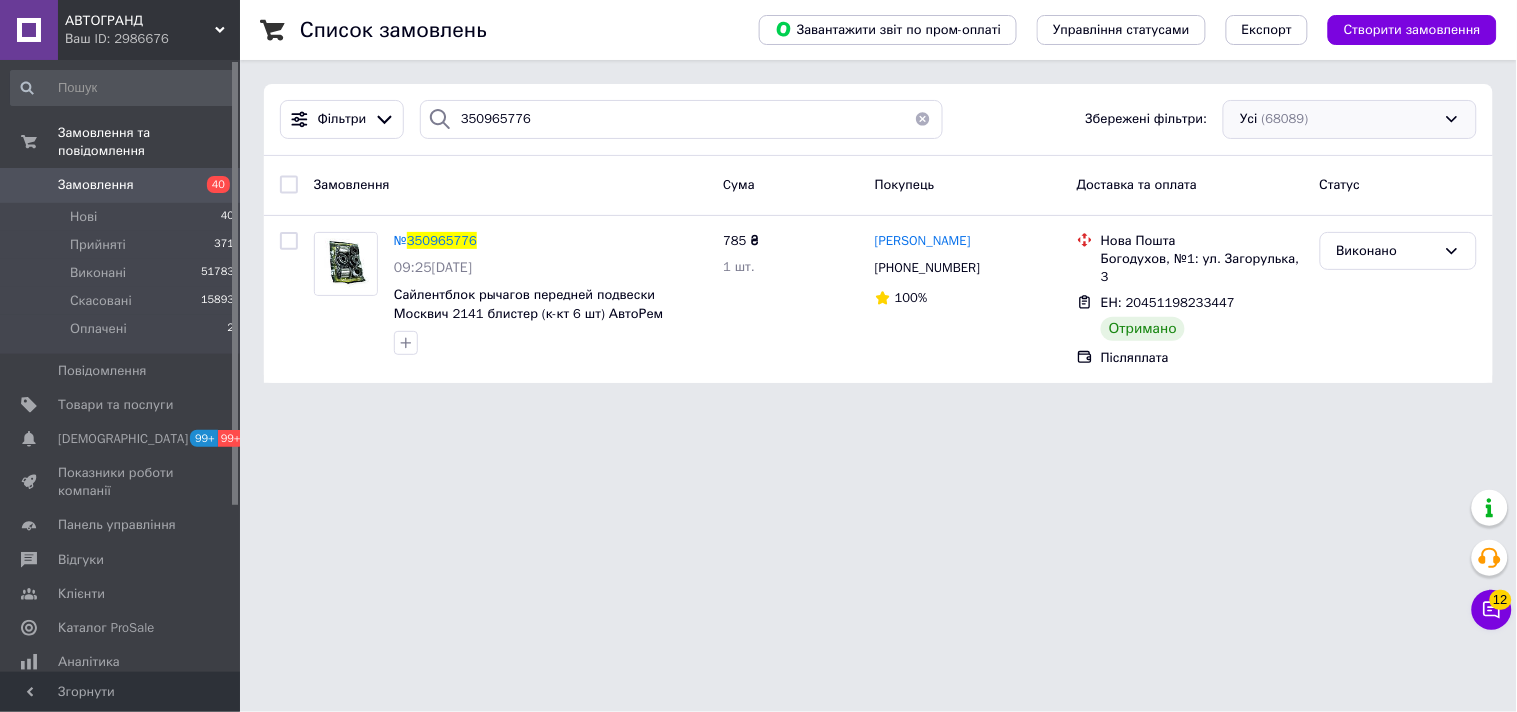 click on "Усі (68089)" at bounding box center (1350, 119) 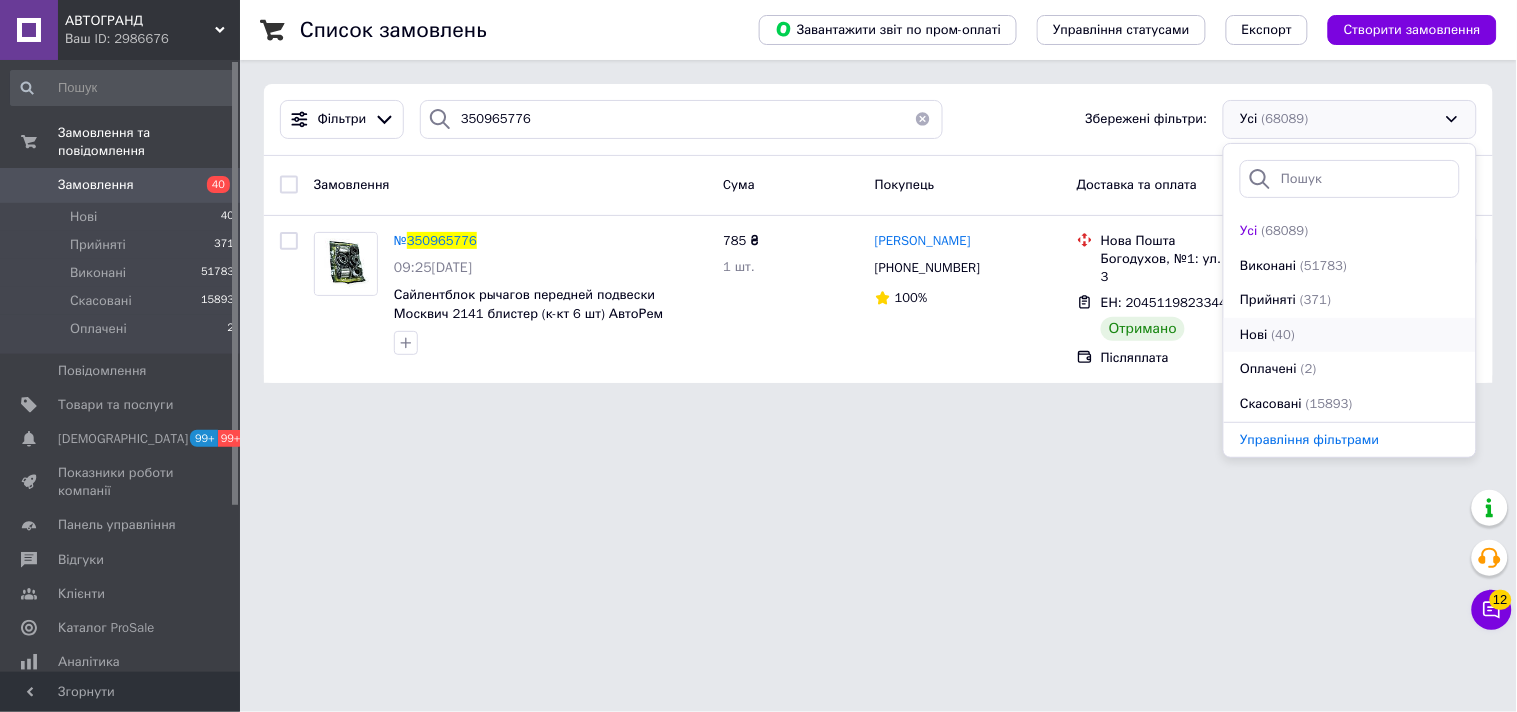 click on "(40)" at bounding box center (1283, 334) 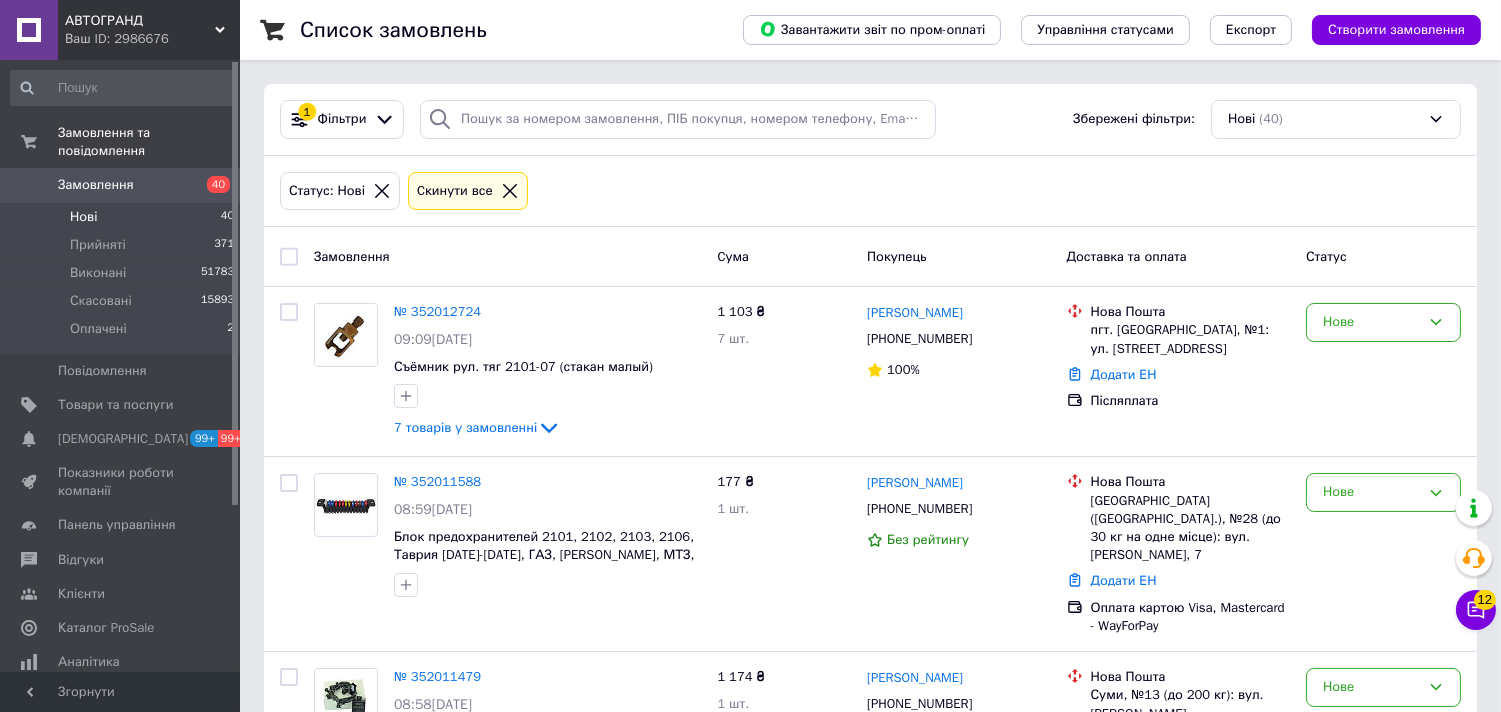 click at bounding box center [289, 257] 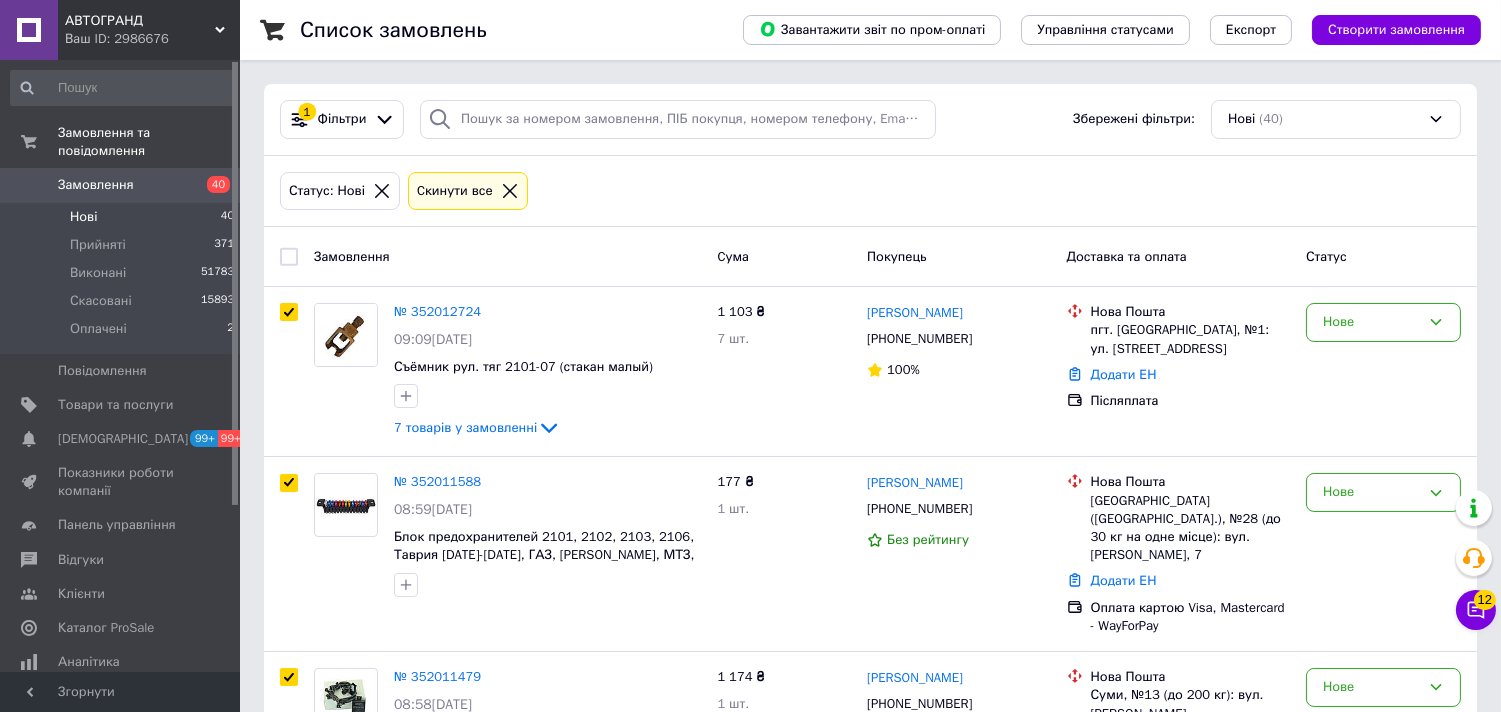 checkbox on "true" 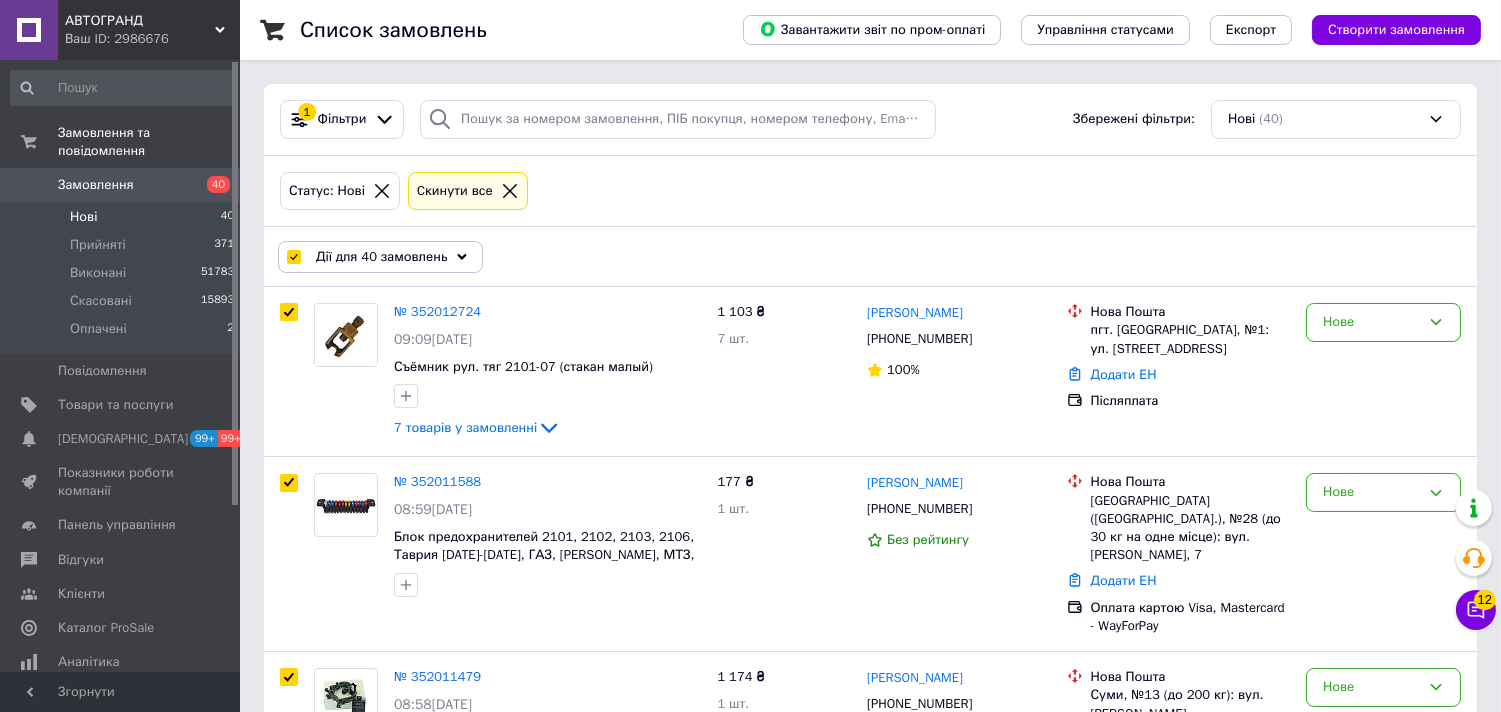 click on "Дії для 40 замовлень" at bounding box center (381, 257) 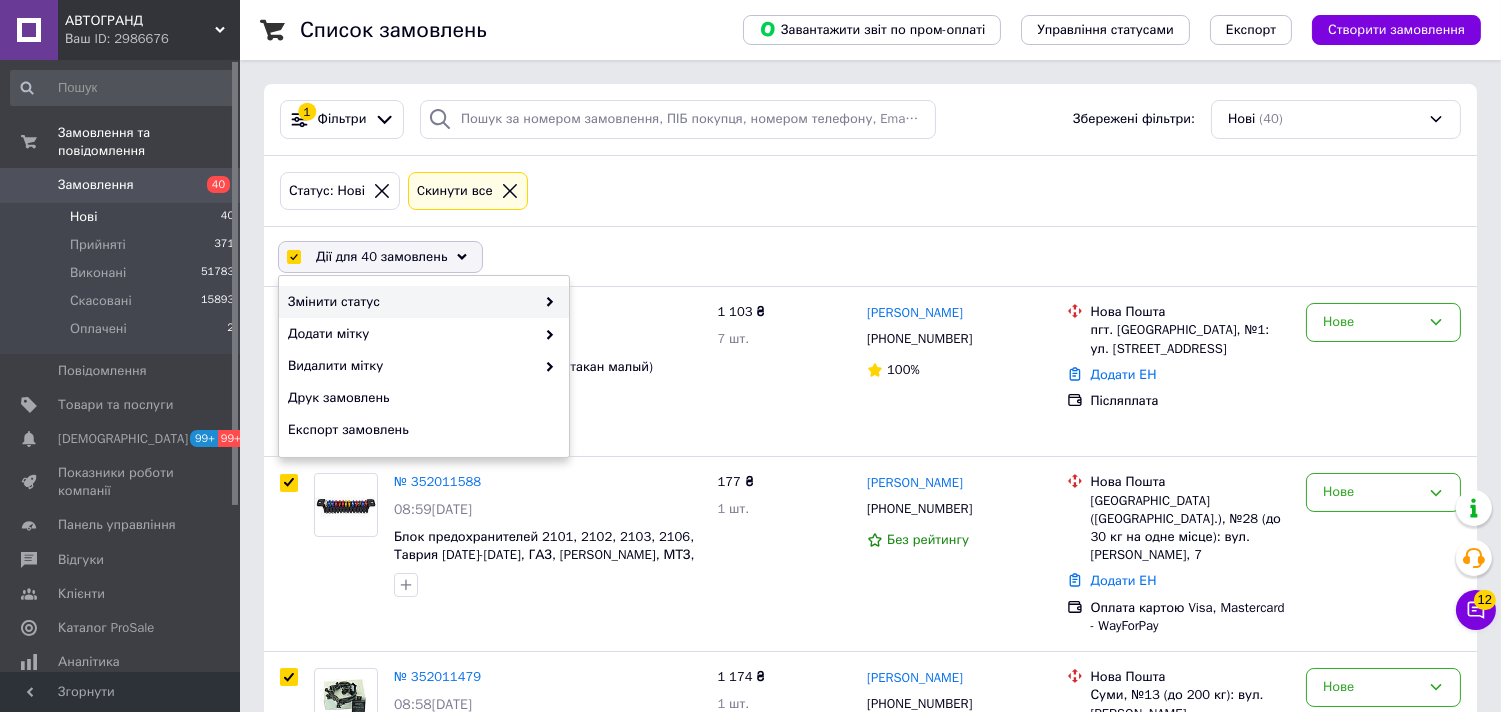 click on "Змінити статус" at bounding box center [424, 302] 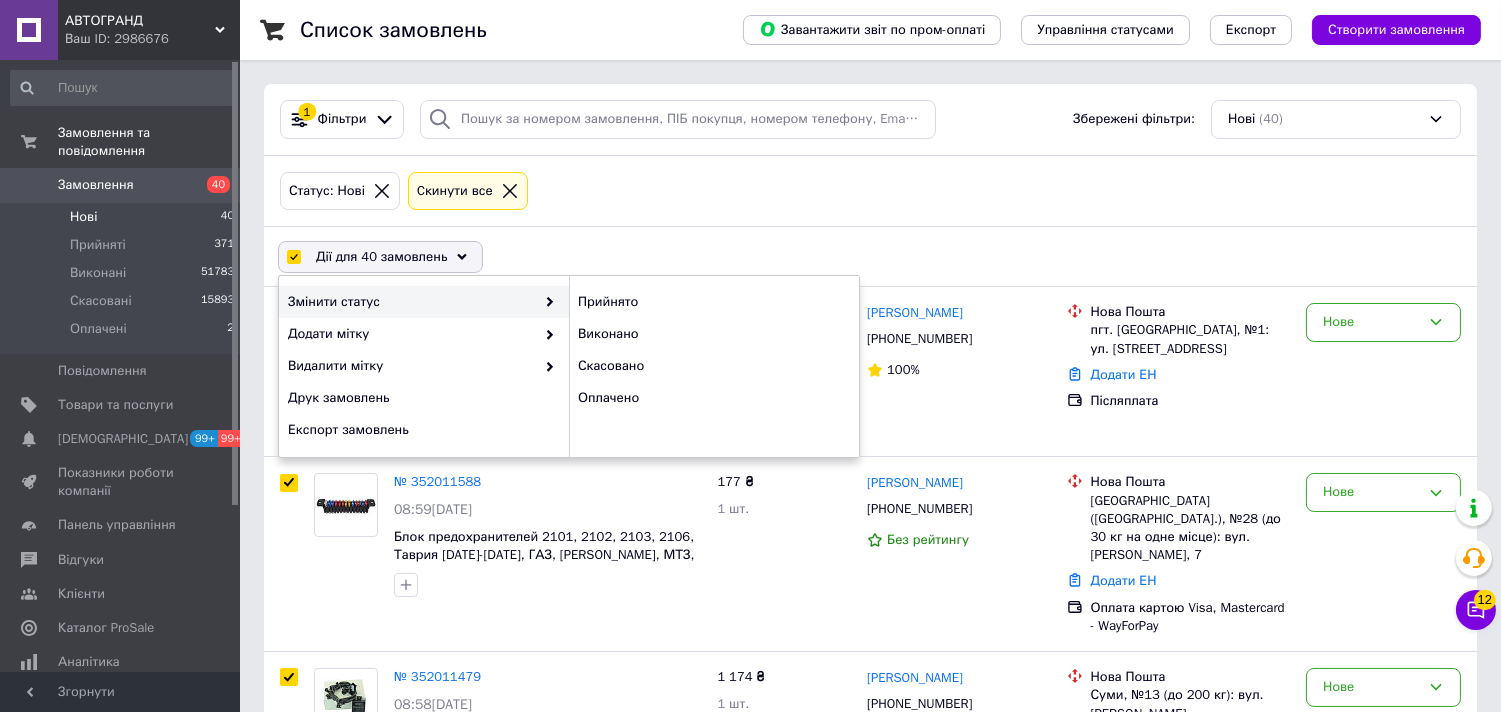 click on "Змінити статус" at bounding box center [411, 302] 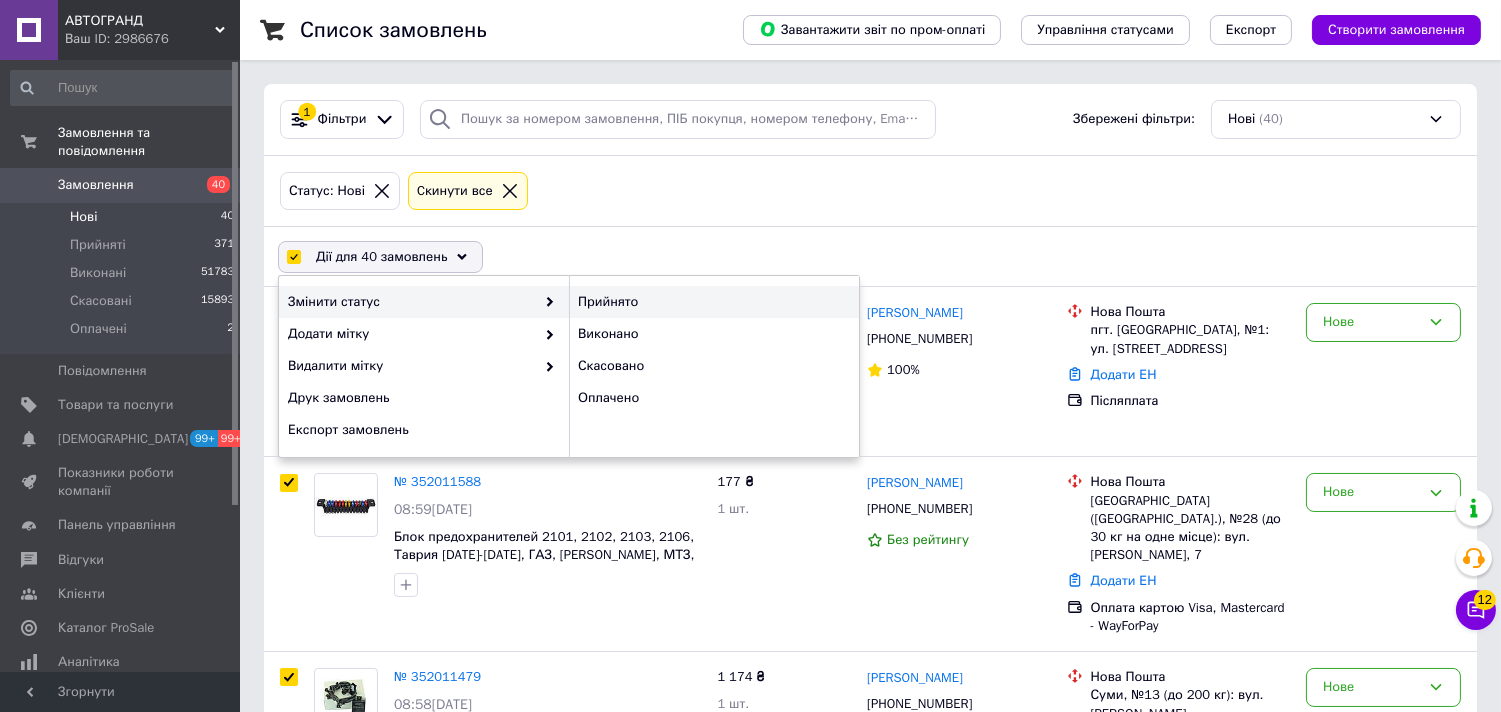 click on "Прийнято" at bounding box center [714, 302] 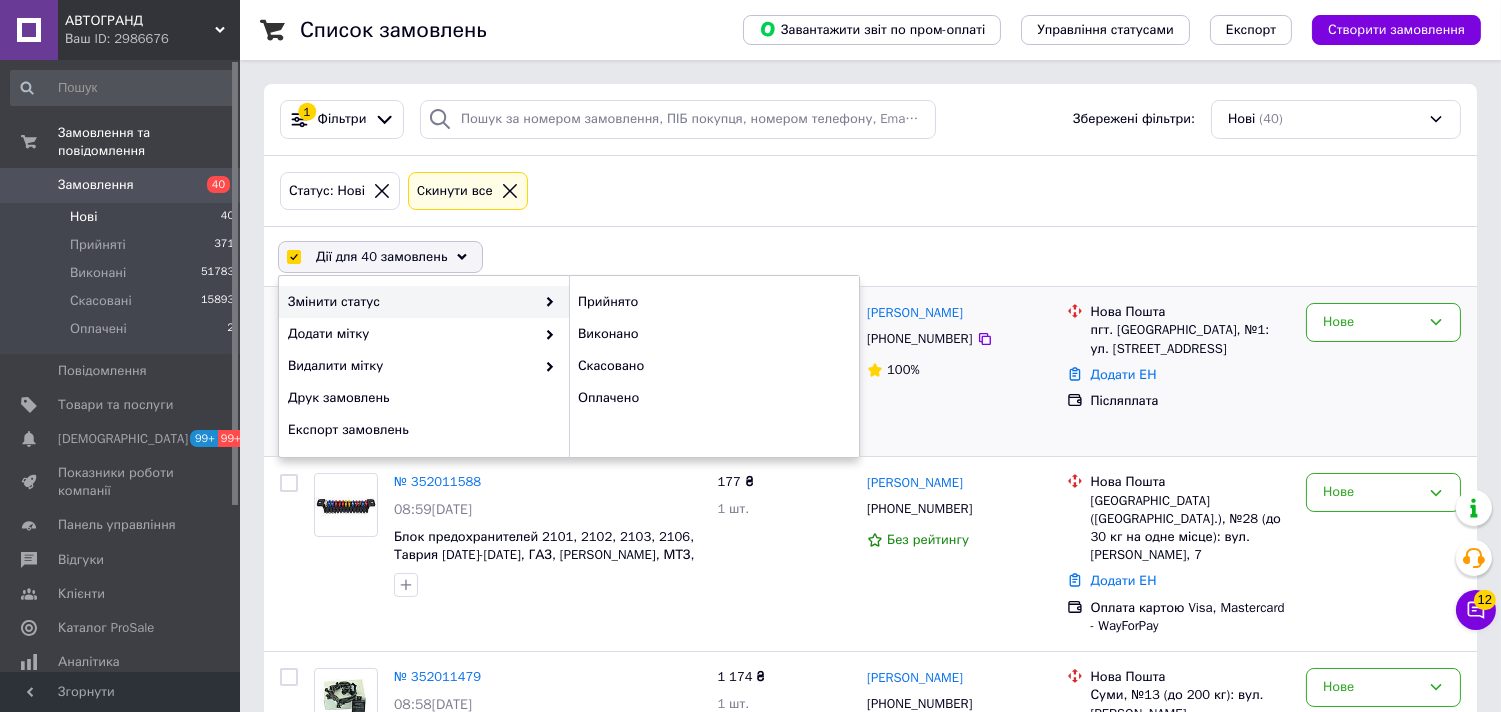 checkbox on "false" 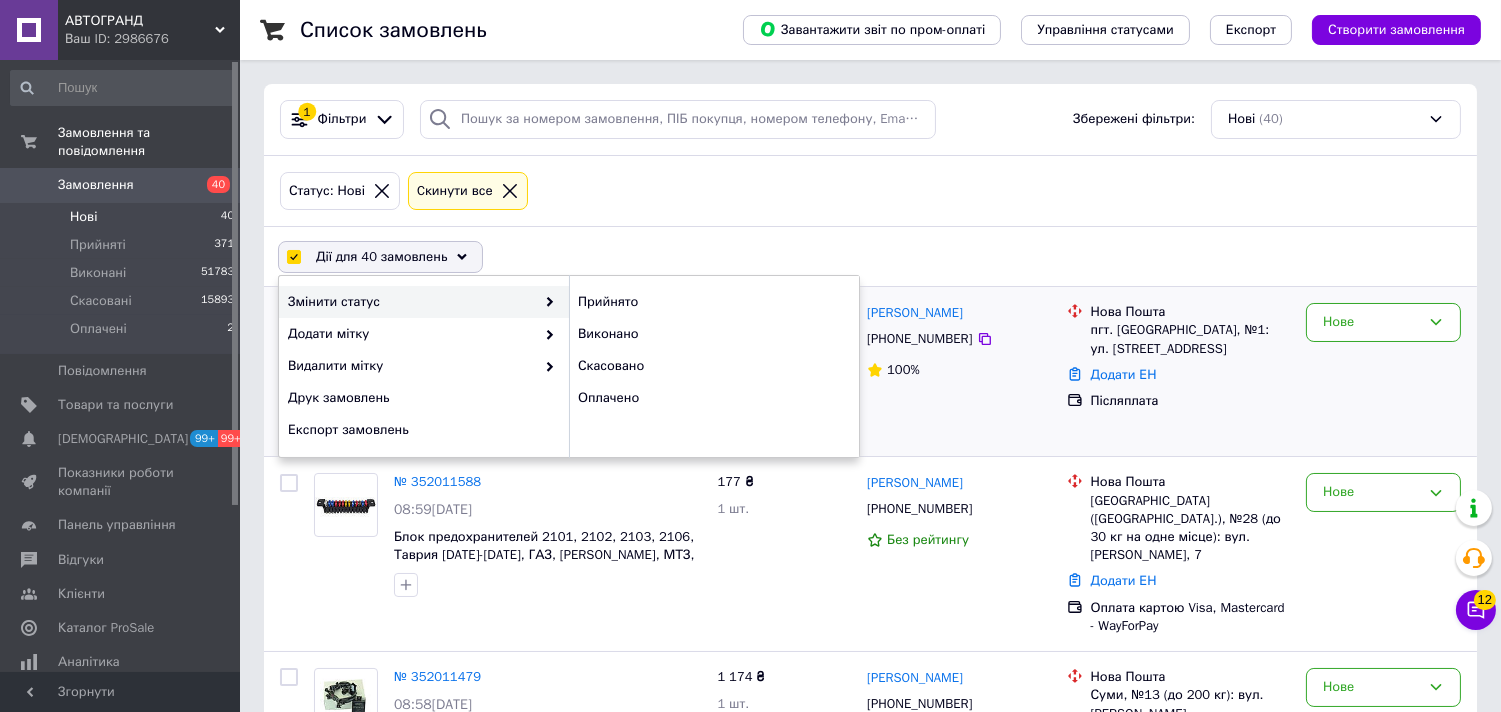 checkbox on "false" 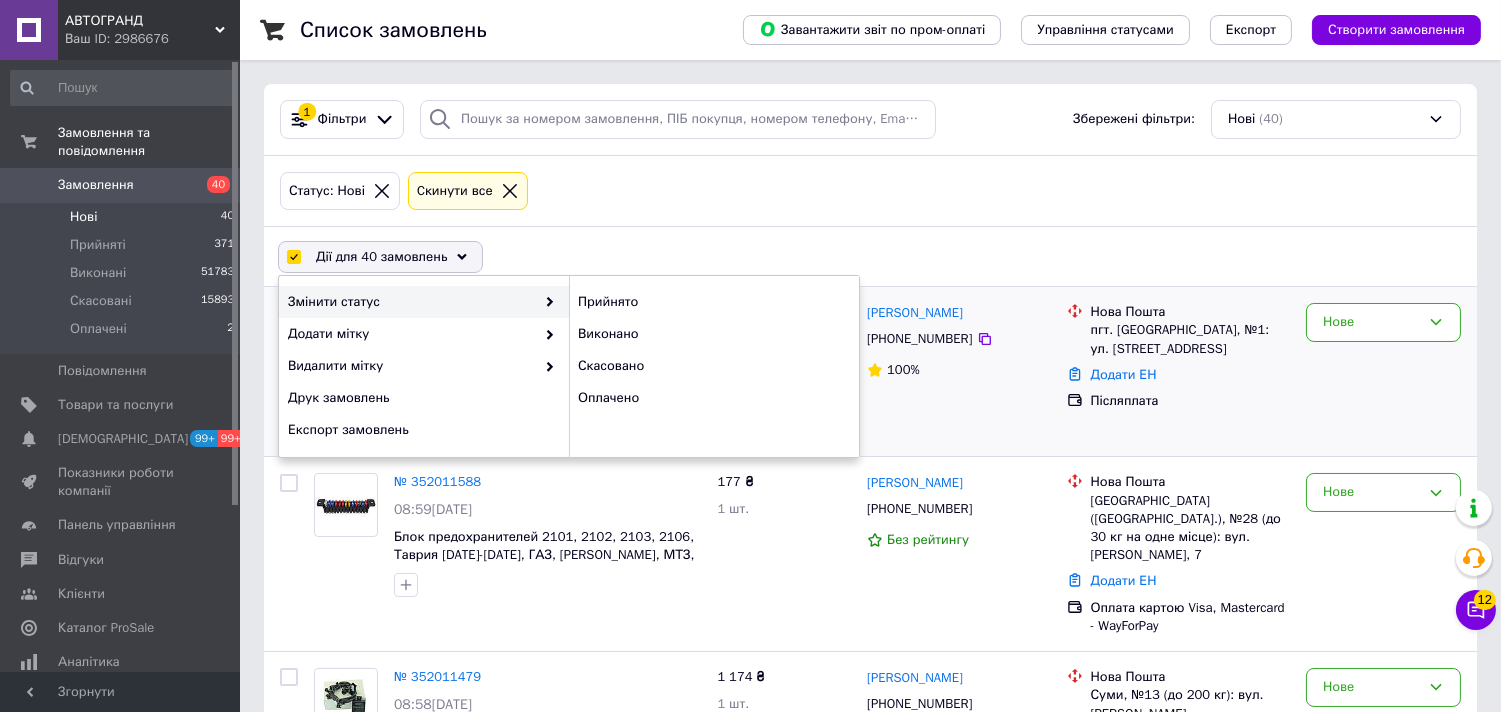 checkbox on "false" 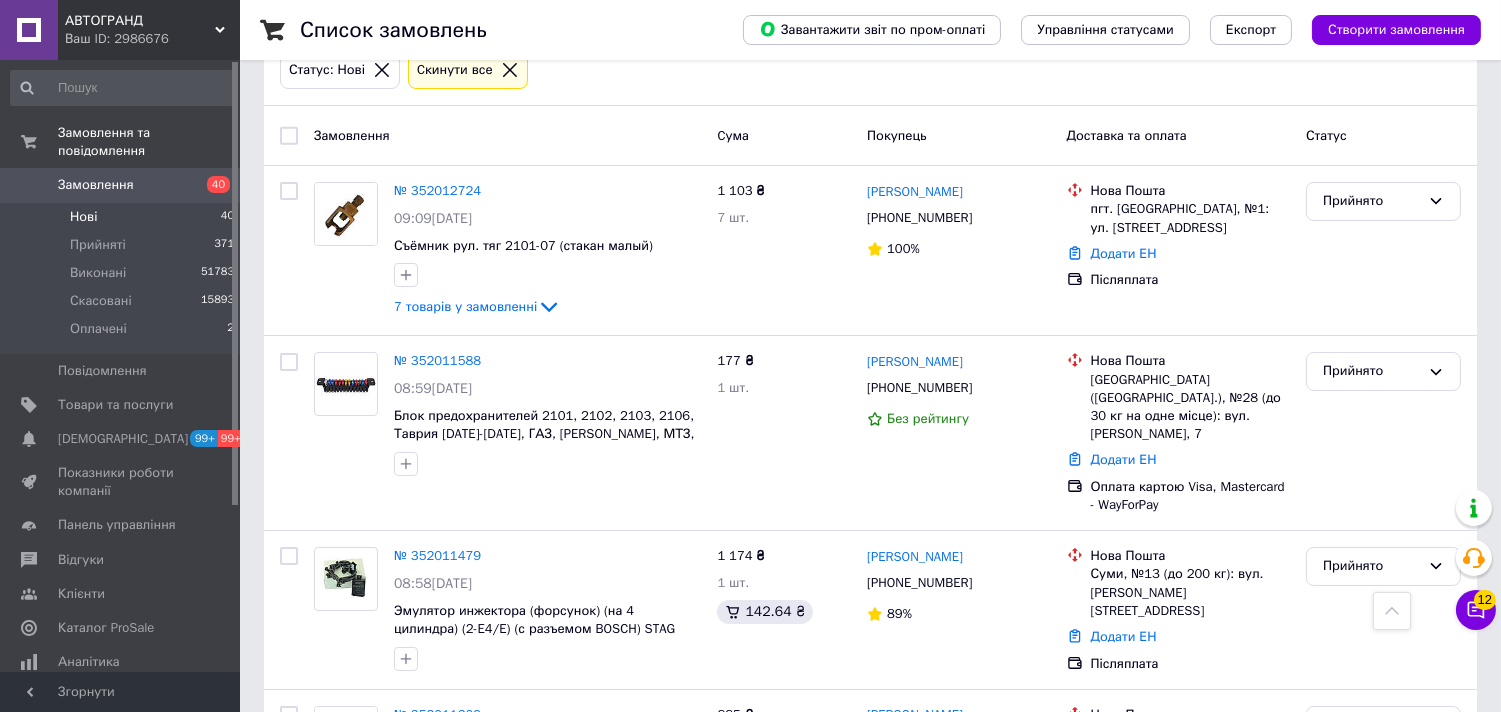 scroll, scrollTop: 0, scrollLeft: 0, axis: both 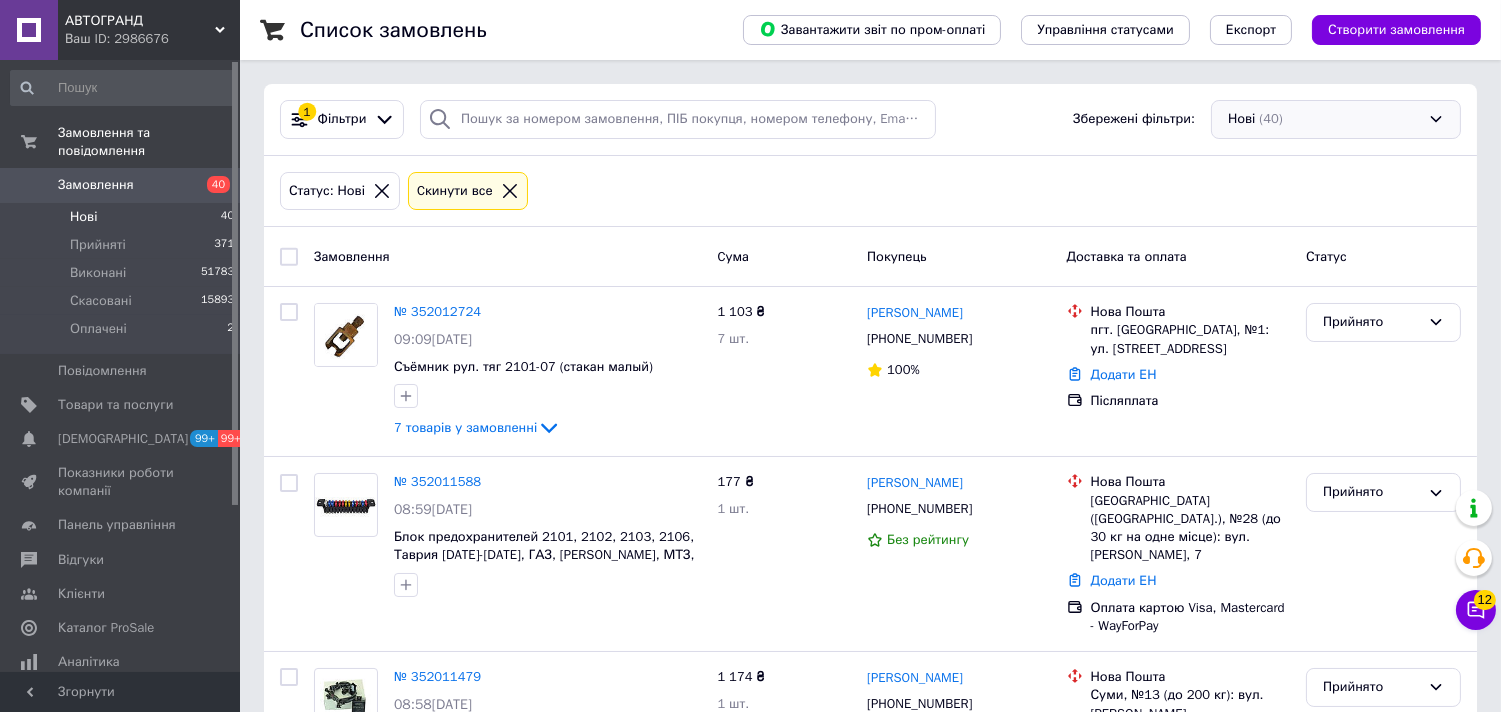 click on "Нові (40)" at bounding box center (1336, 119) 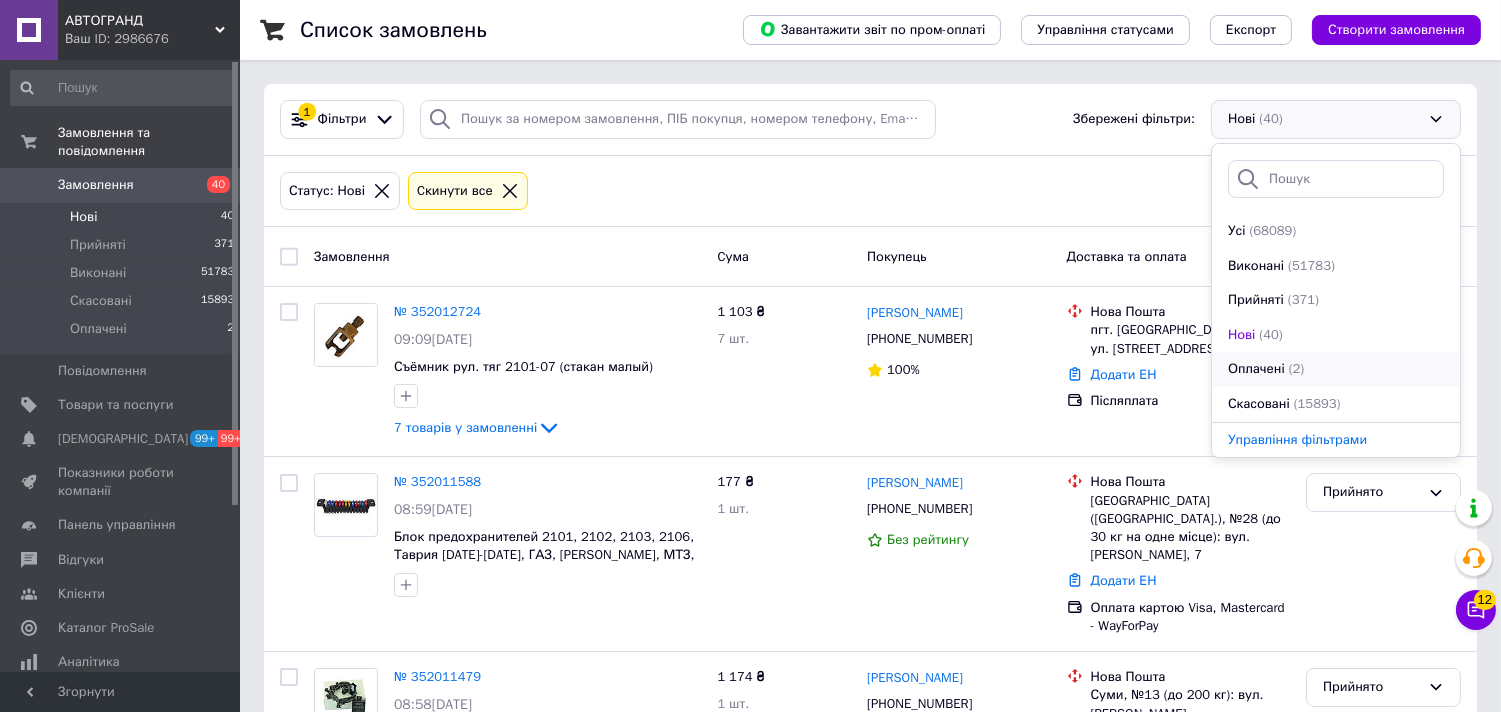 click on "Оплачені" at bounding box center [1256, 369] 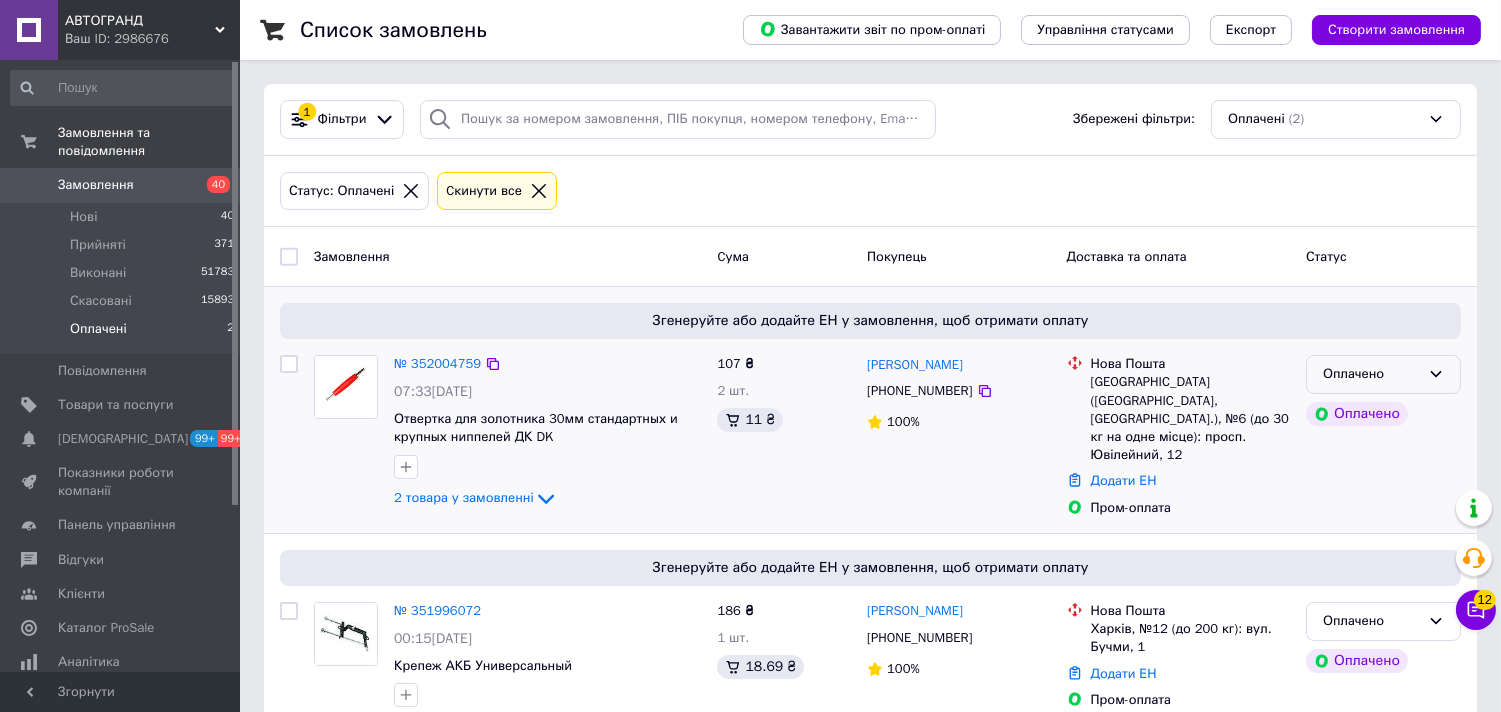 click on "Оплачено" at bounding box center (1371, 374) 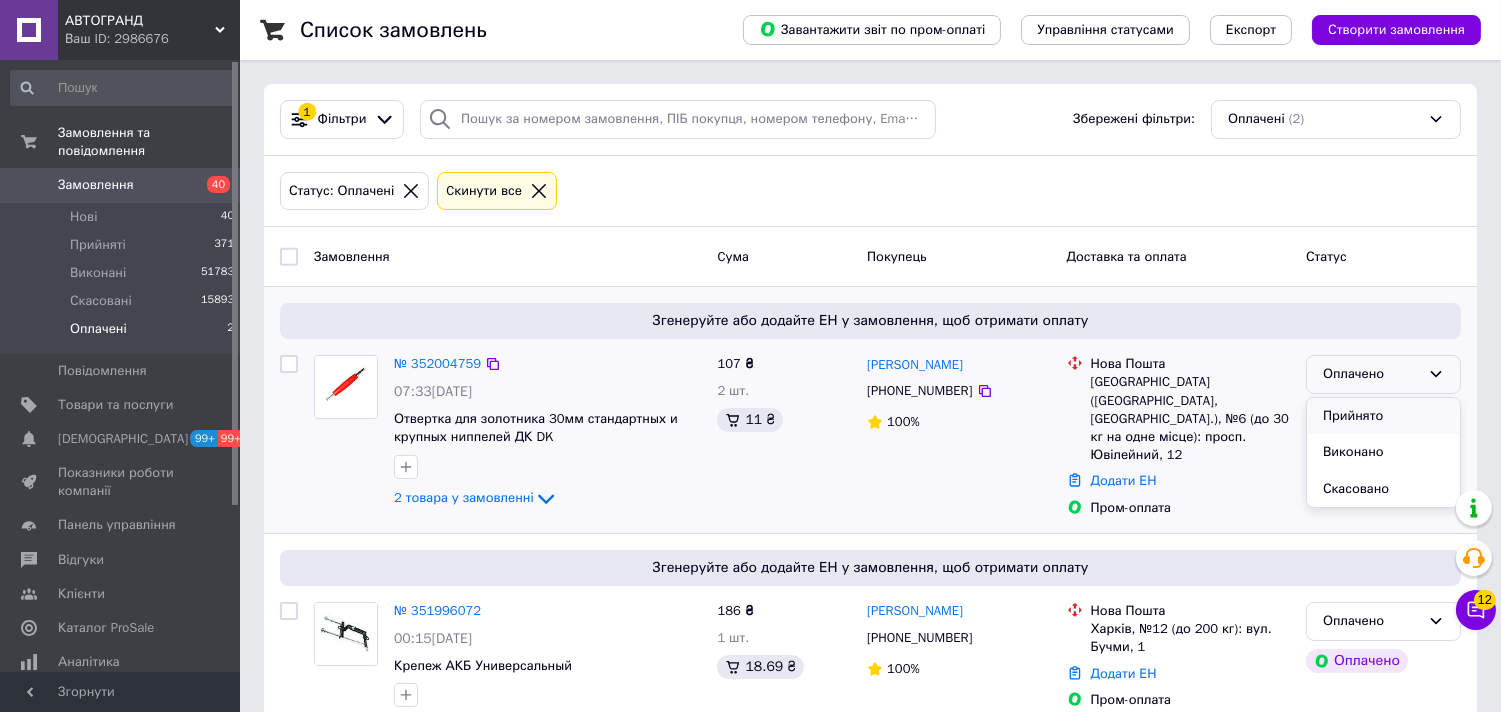 click on "Прийнято" at bounding box center (1383, 416) 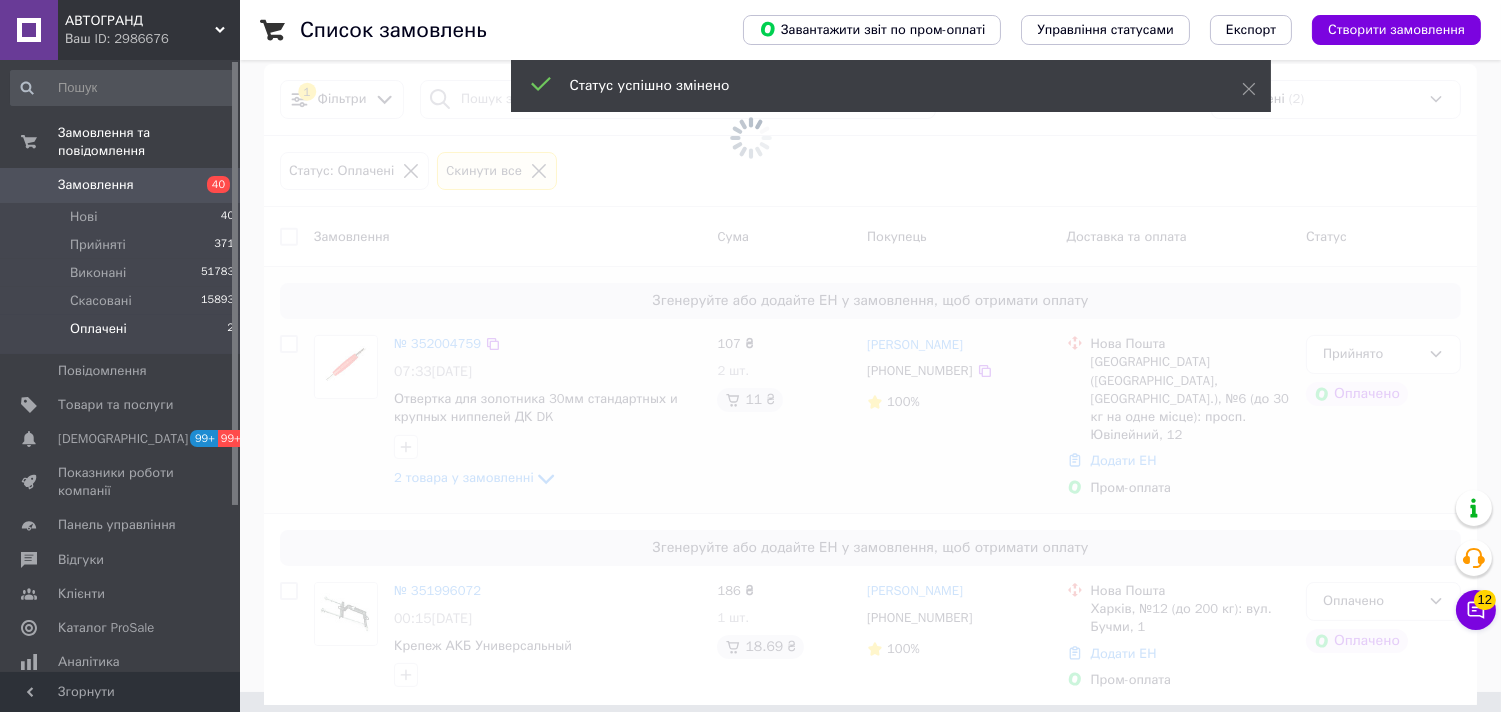 scroll, scrollTop: 31, scrollLeft: 0, axis: vertical 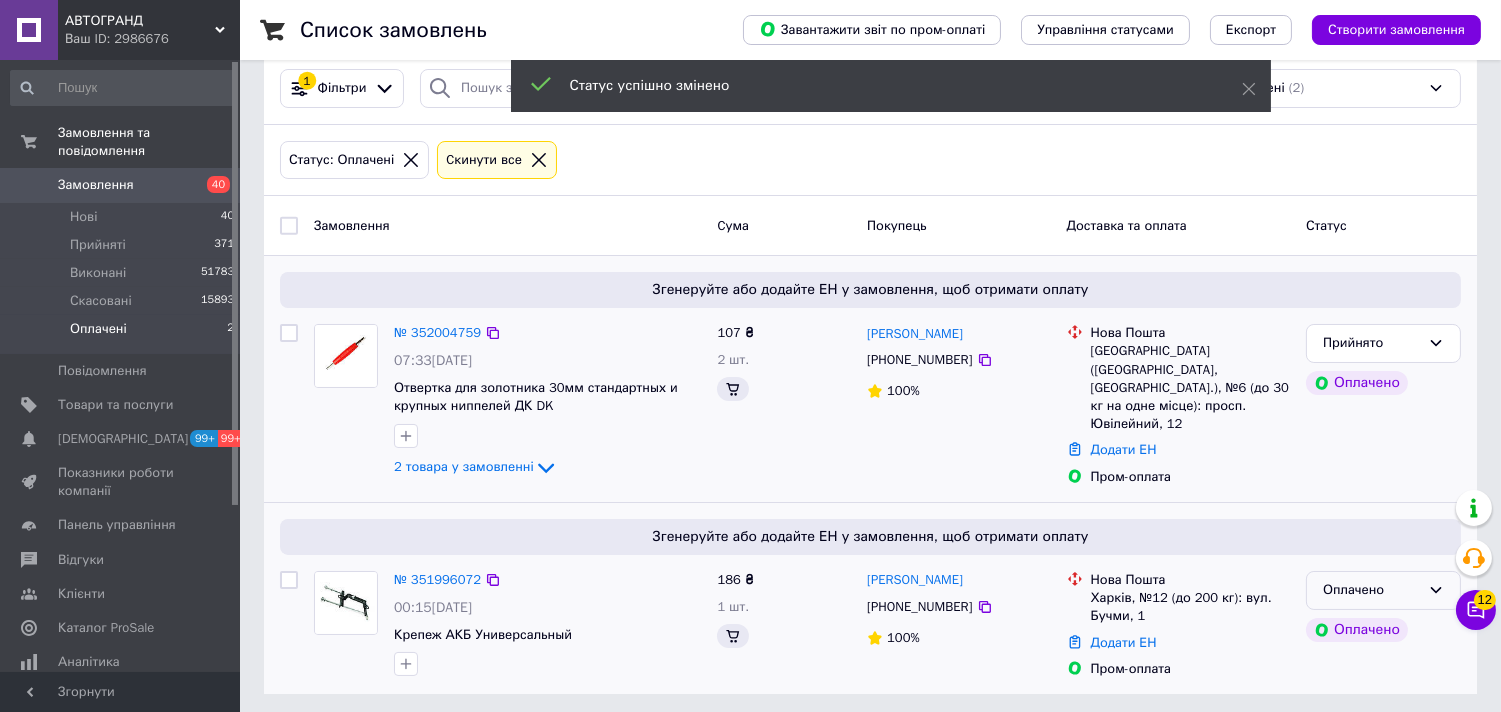 click on "Оплачено" at bounding box center [1371, 590] 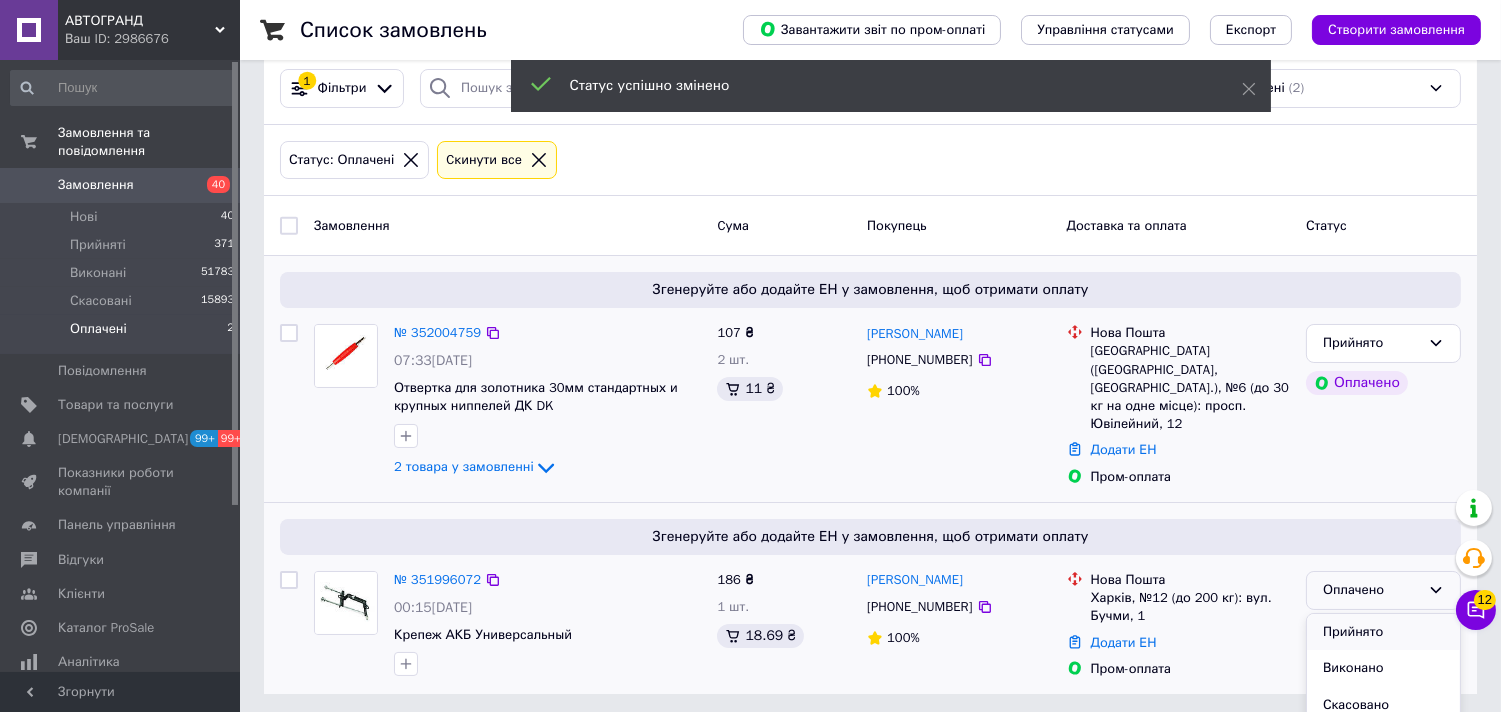 click on "Прийнято" at bounding box center (1383, 632) 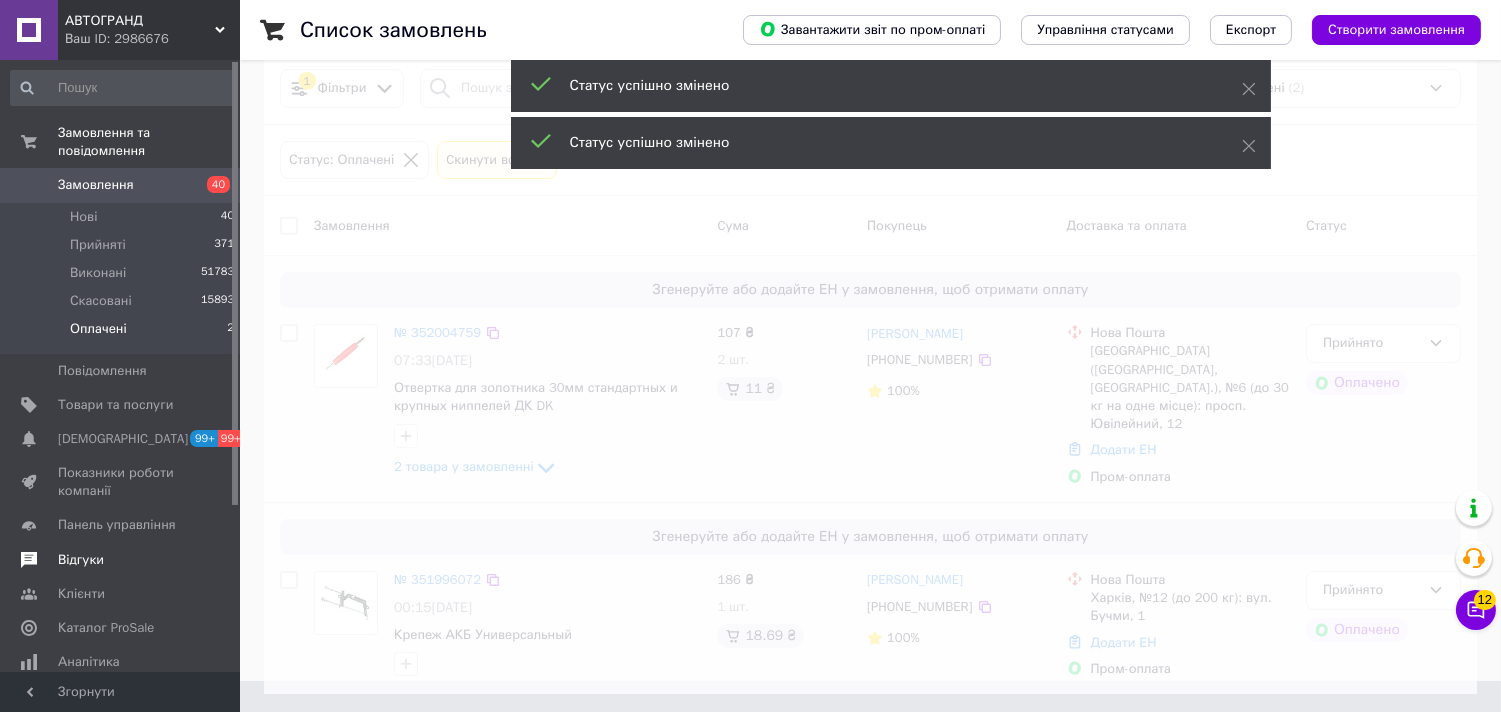 click on "Відгуки" at bounding box center (81, 560) 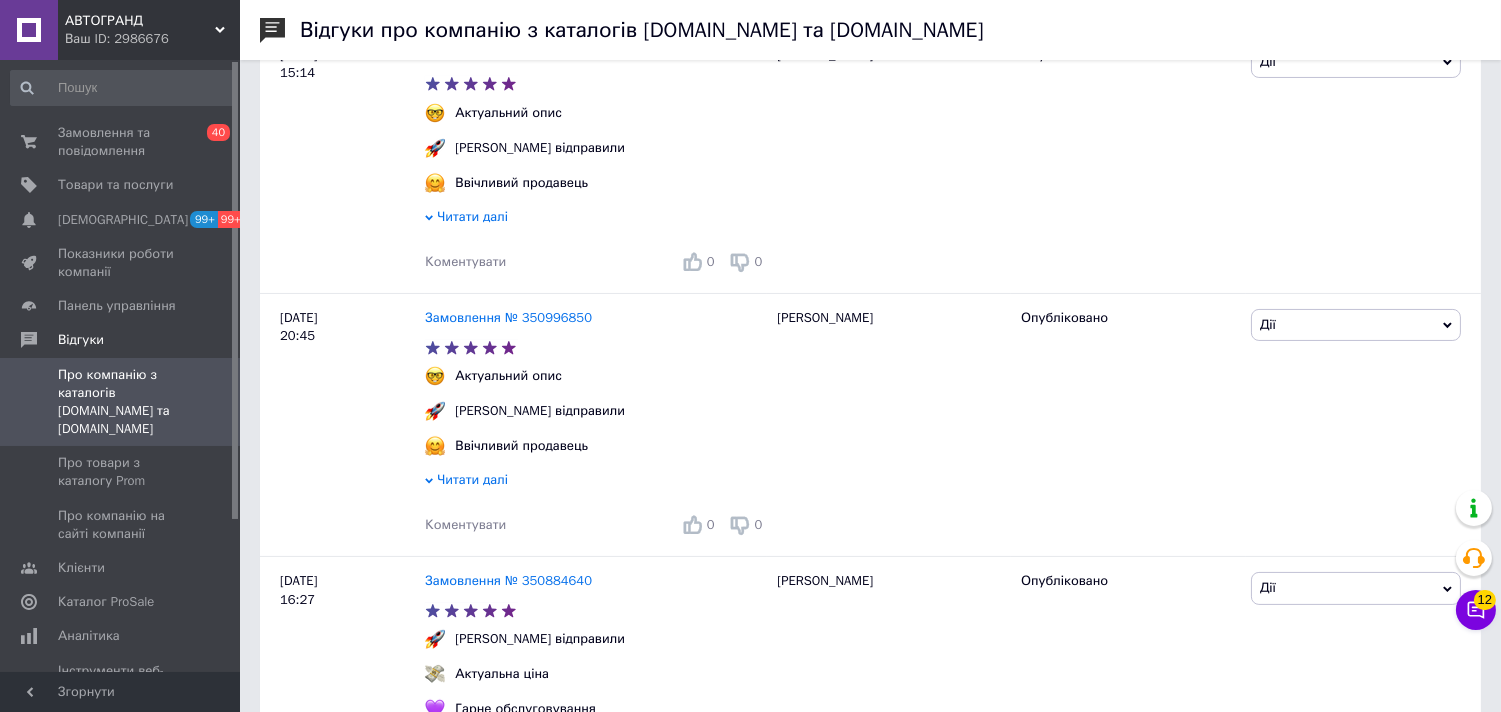 scroll, scrollTop: 666, scrollLeft: 0, axis: vertical 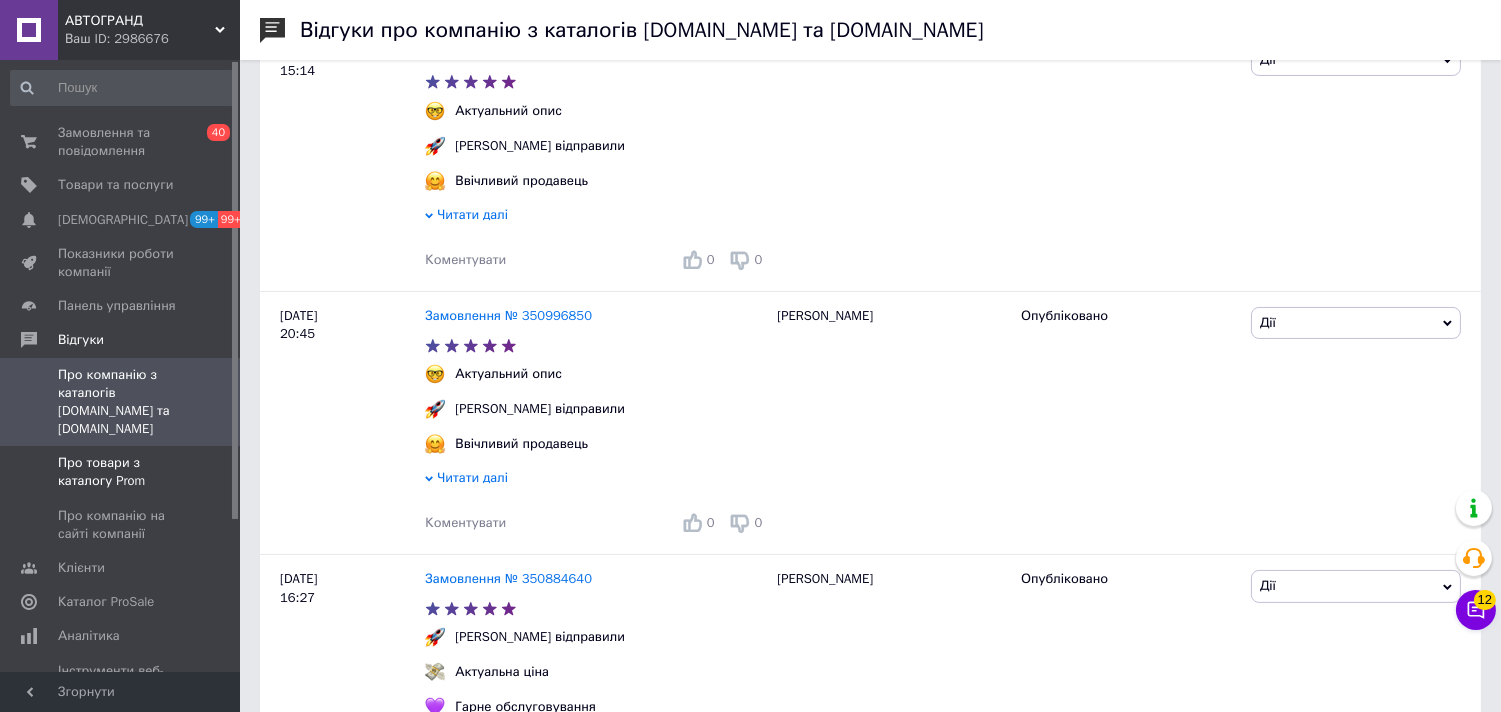 click on "Про товари з каталогу Prom" at bounding box center (121, 472) 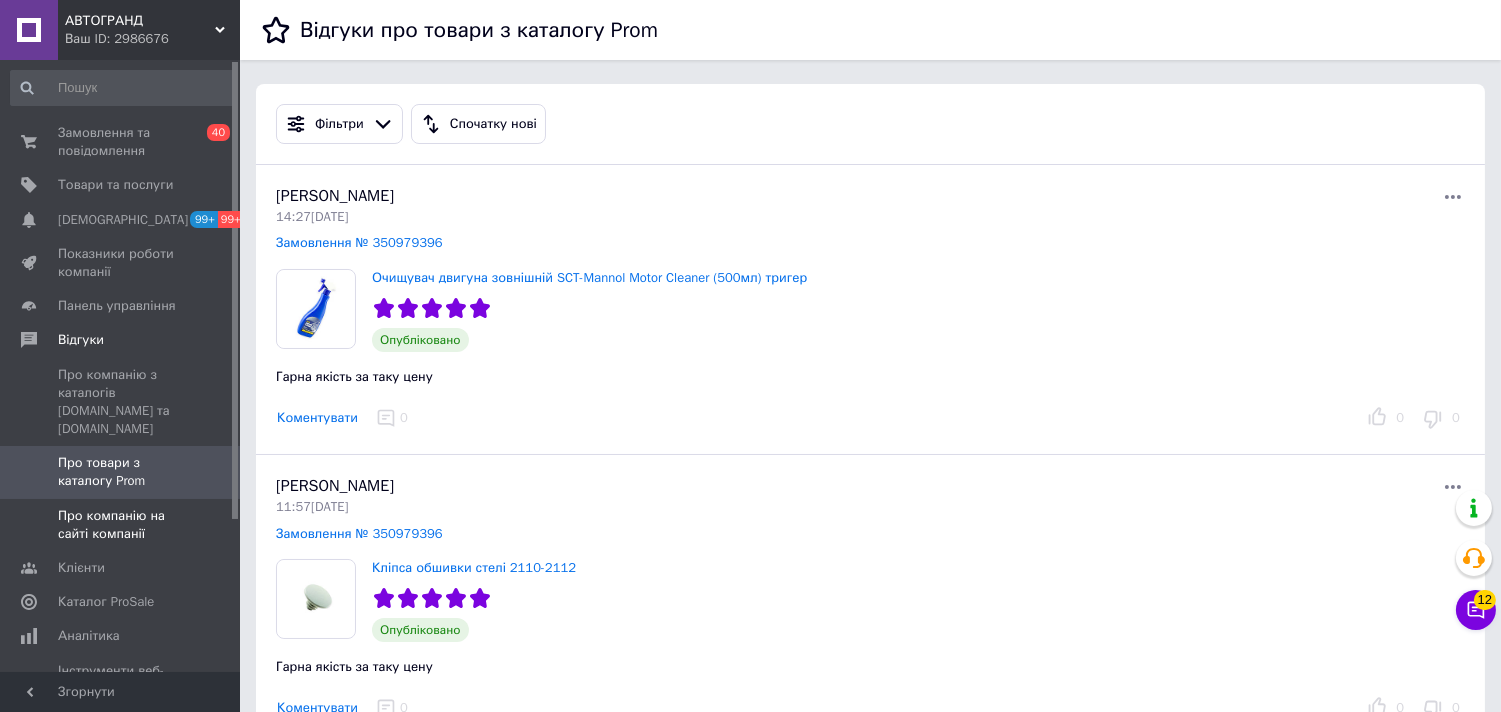 click on "Про компанію на сайті компанії" at bounding box center [121, 525] 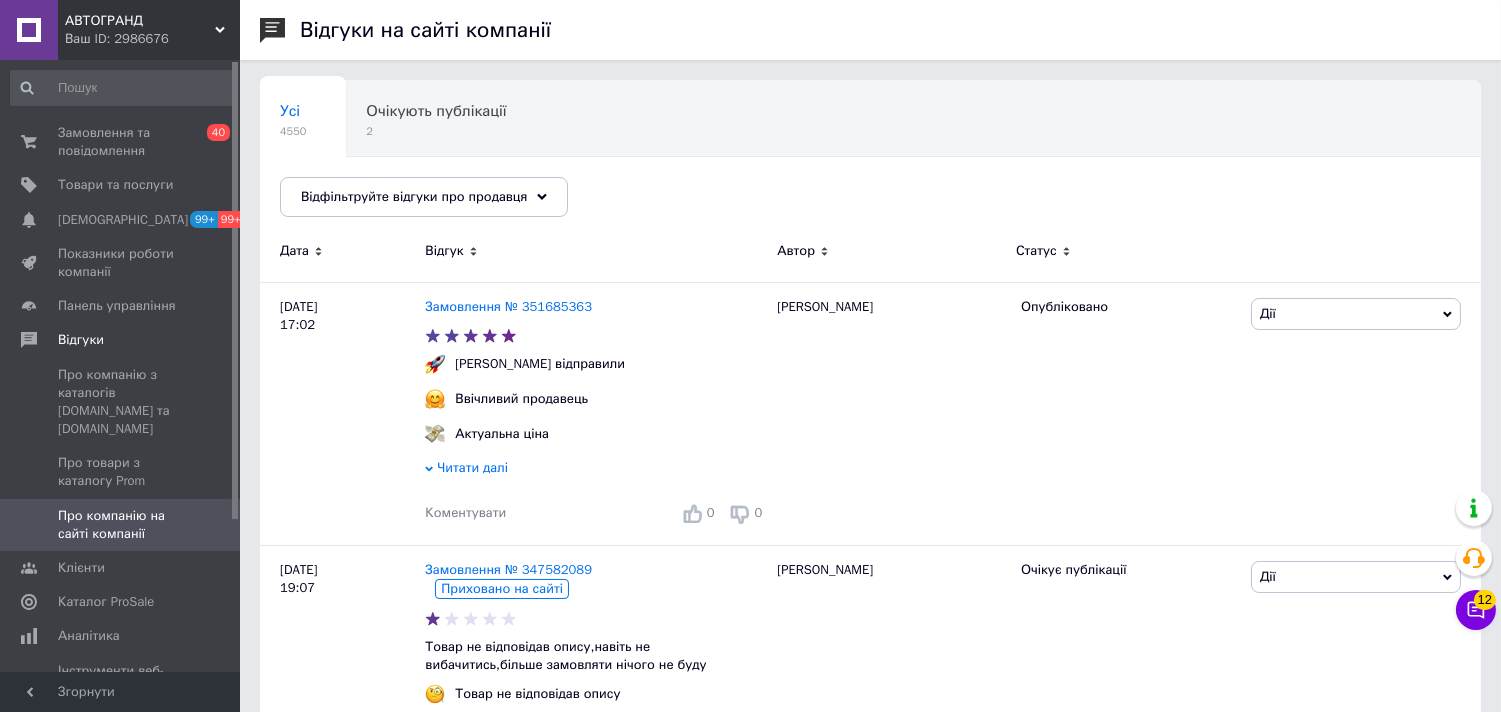 click on "Ваш ID: 2986676" at bounding box center (152, 39) 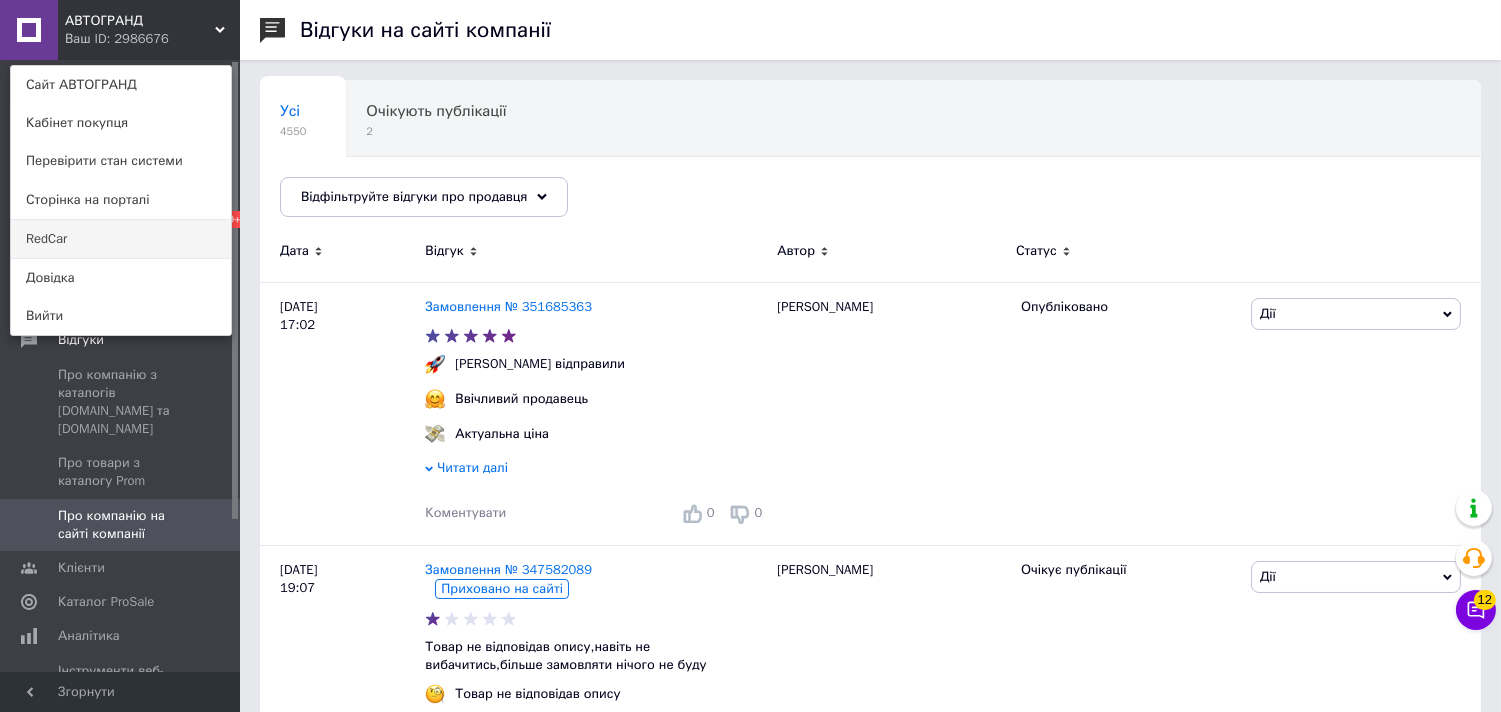 click on "RedCar" at bounding box center [121, 239] 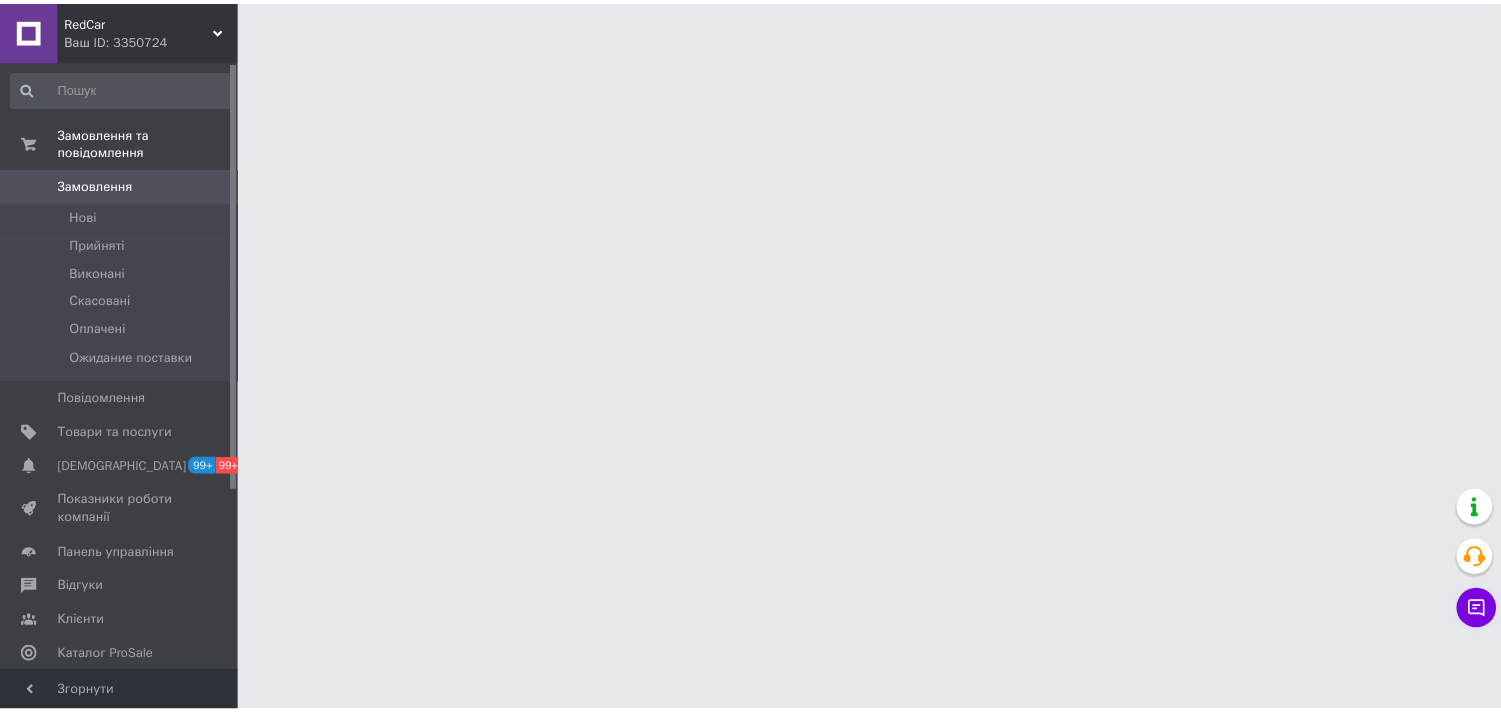 scroll, scrollTop: 0, scrollLeft: 0, axis: both 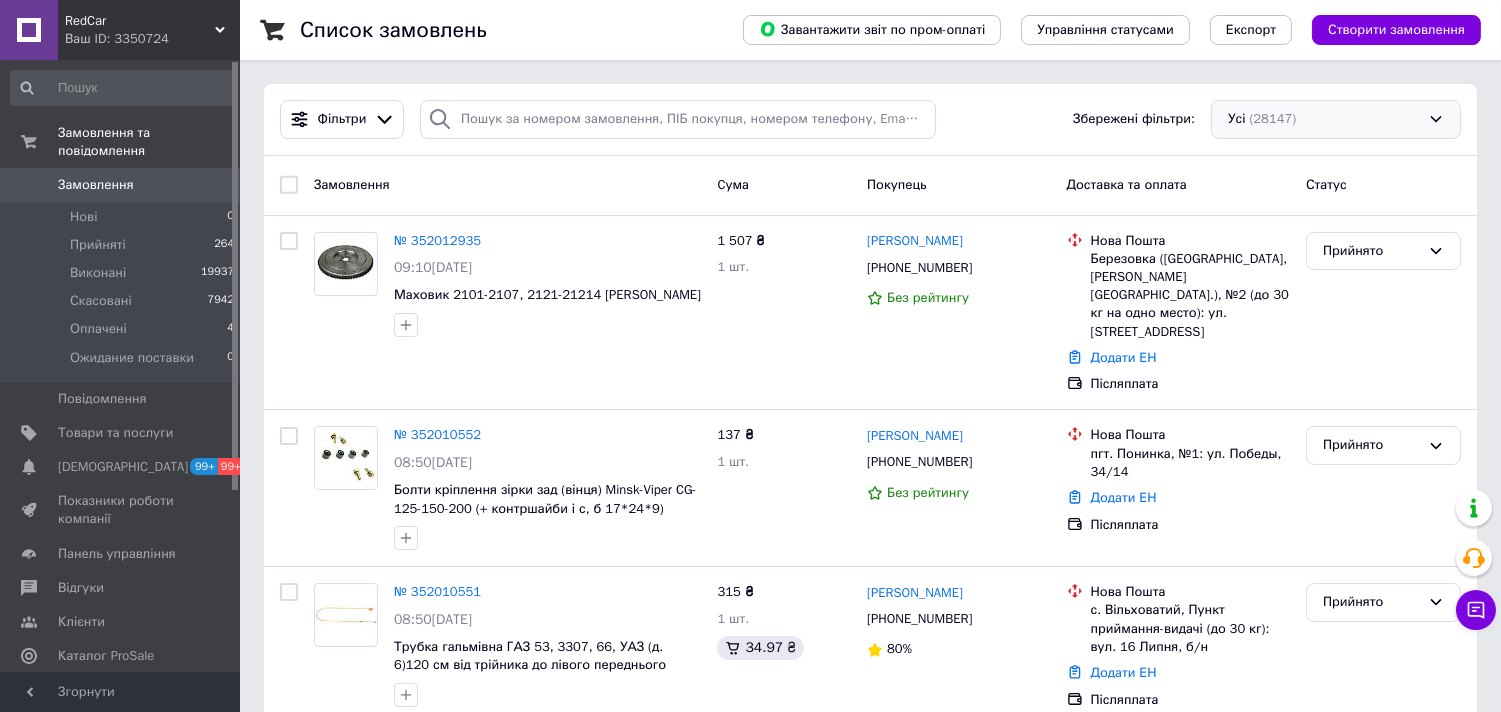 click on "Усі (28147)" at bounding box center [1336, 119] 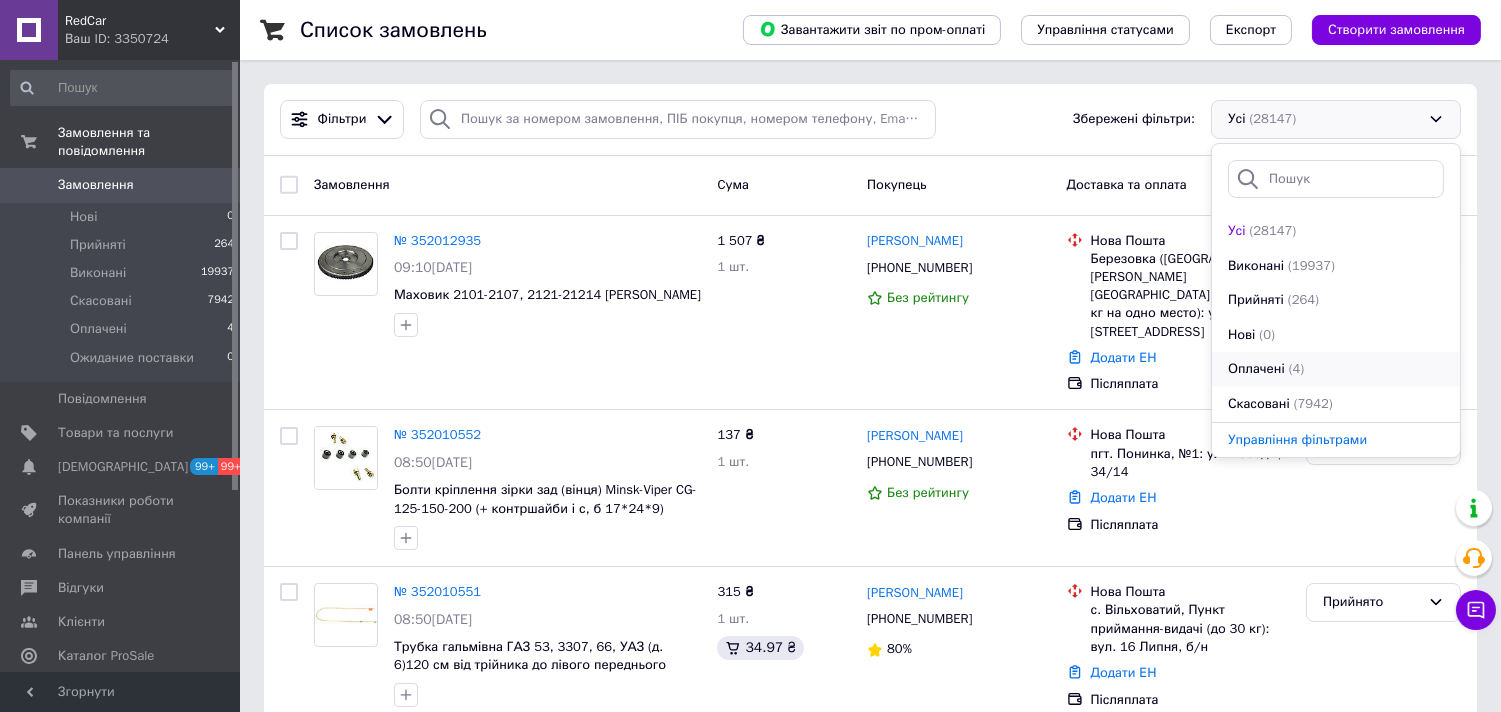 click on "Оплачені" at bounding box center (1256, 369) 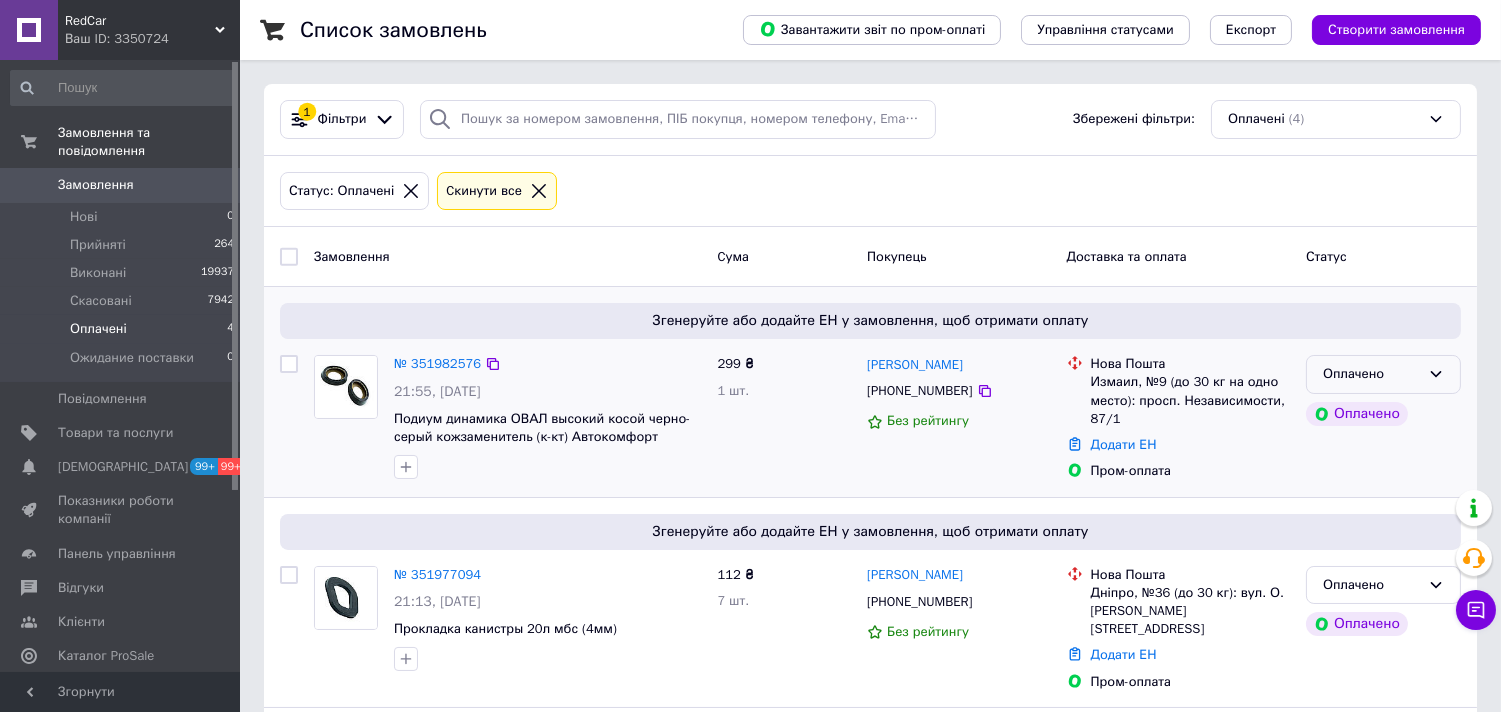 click on "Оплачено" at bounding box center [1371, 374] 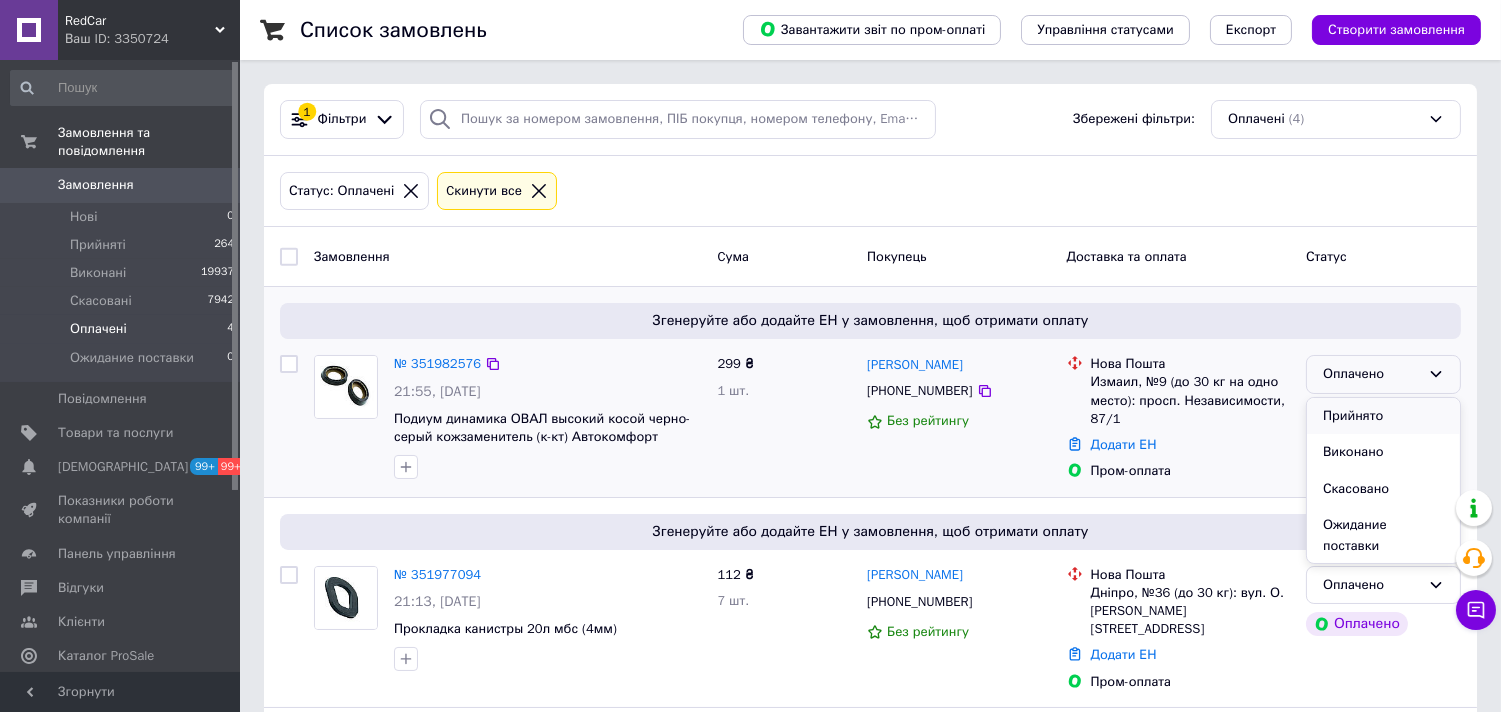 click on "Прийнято" at bounding box center [1383, 416] 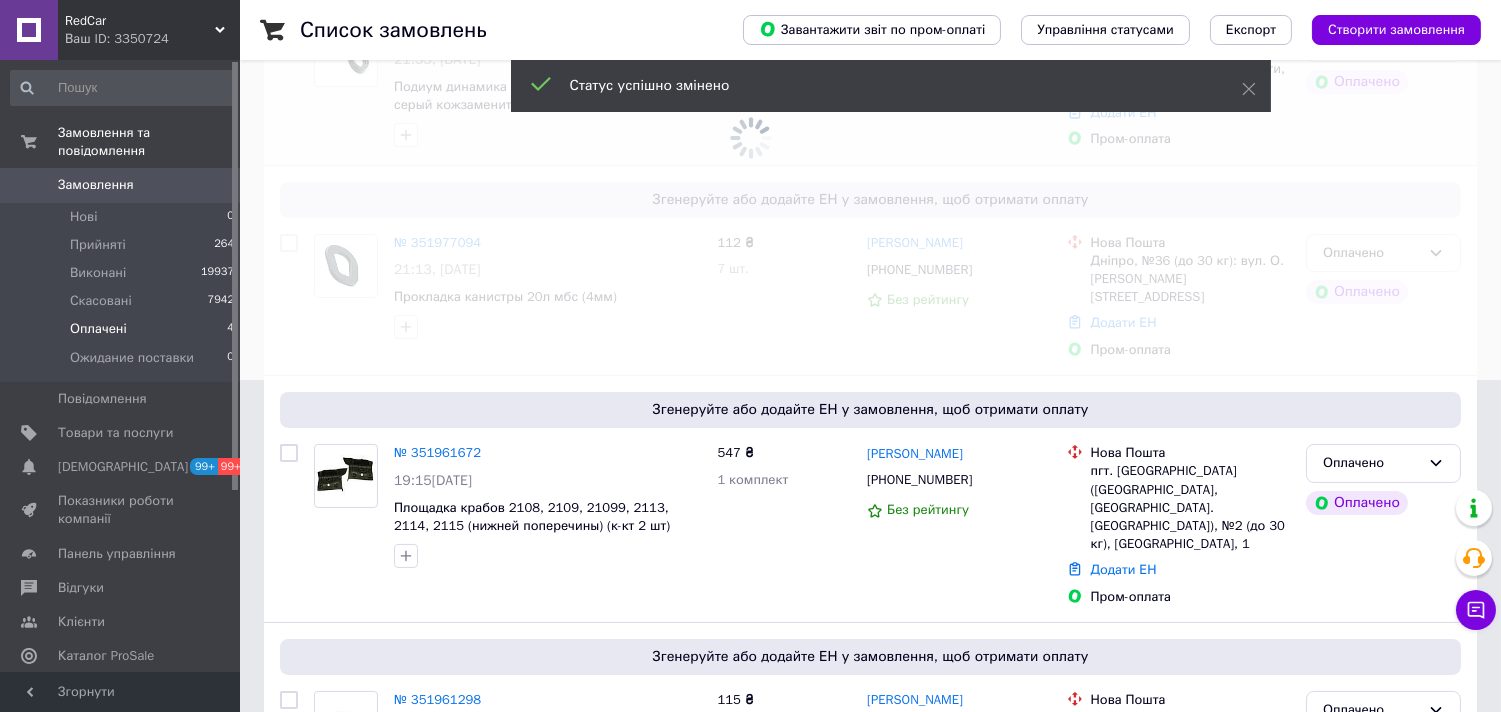 scroll, scrollTop: 333, scrollLeft: 0, axis: vertical 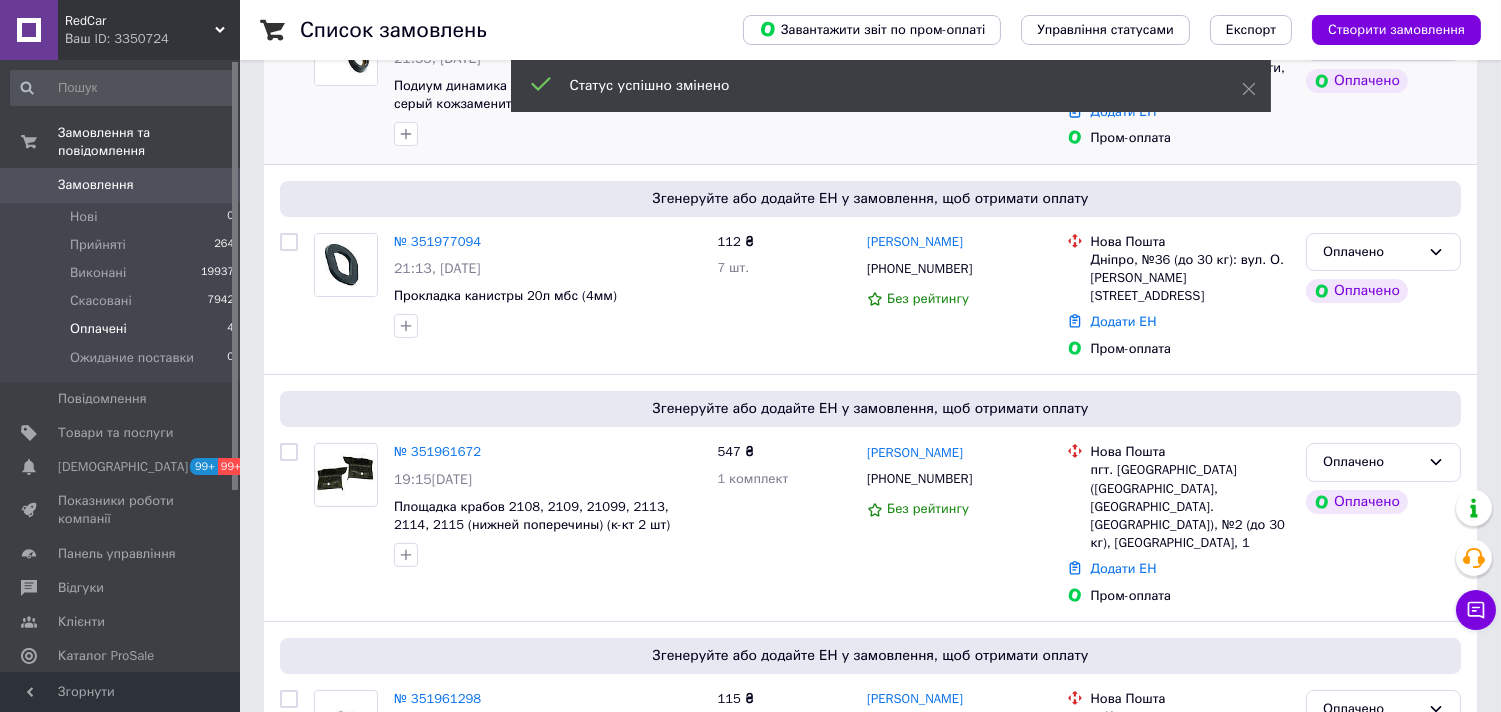 click on "Оплачено" at bounding box center [1371, 252] 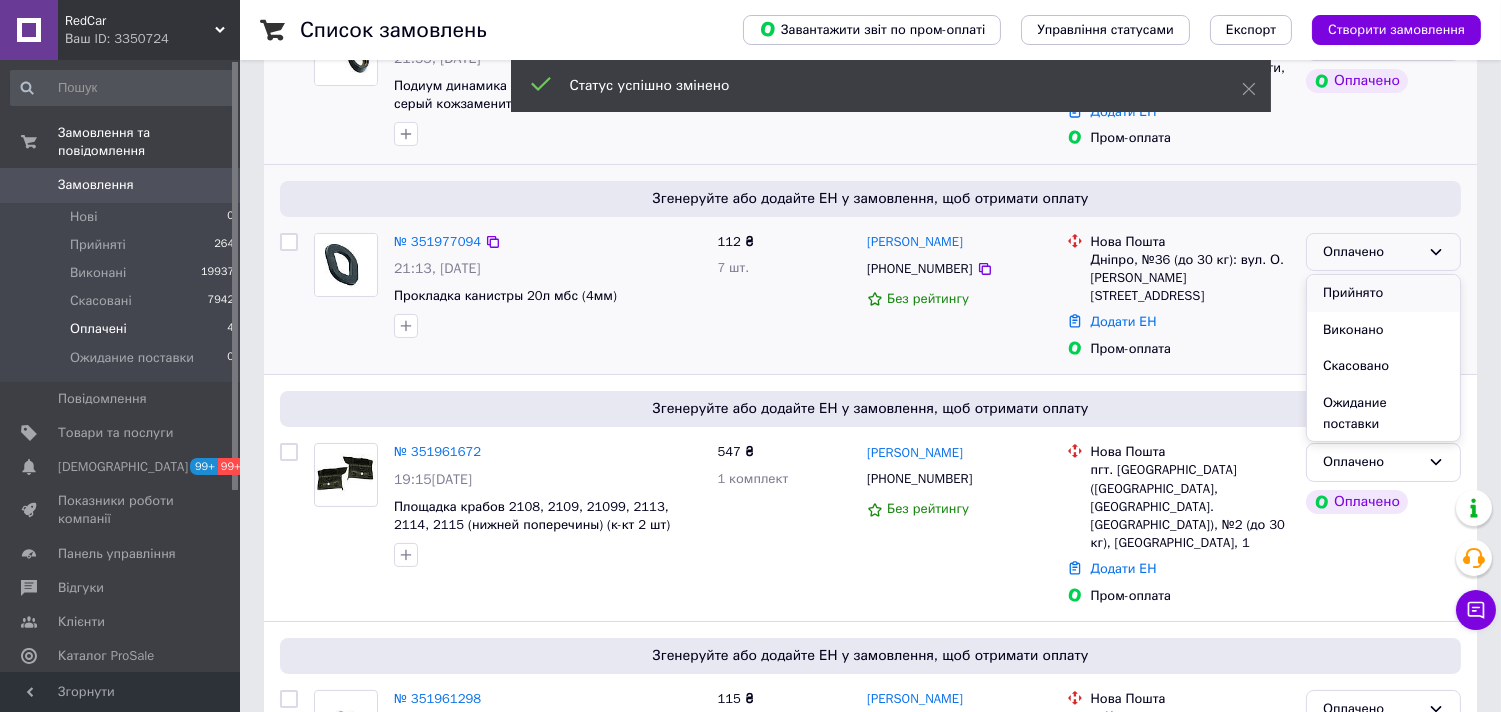 click on "Прийнято" at bounding box center [1383, 293] 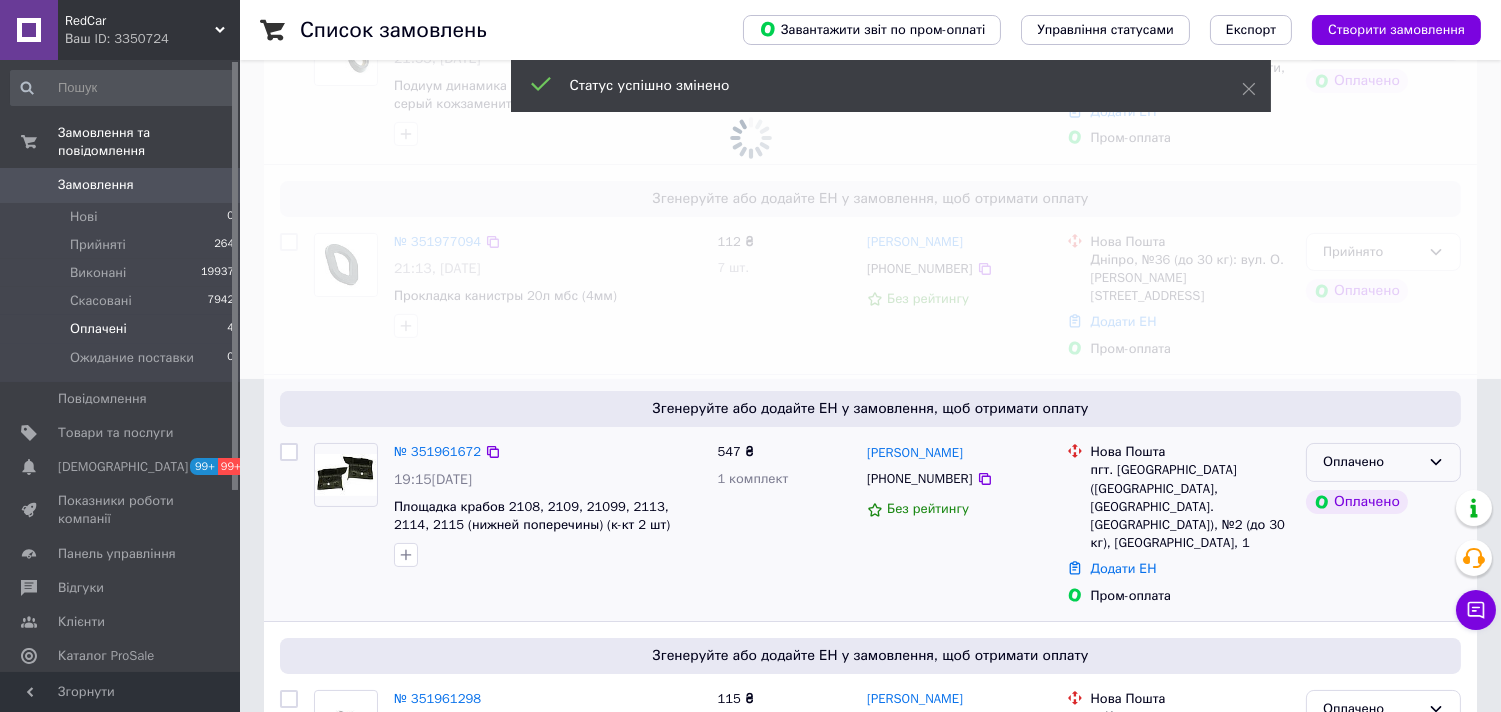 click on "Оплачено" at bounding box center [1371, 462] 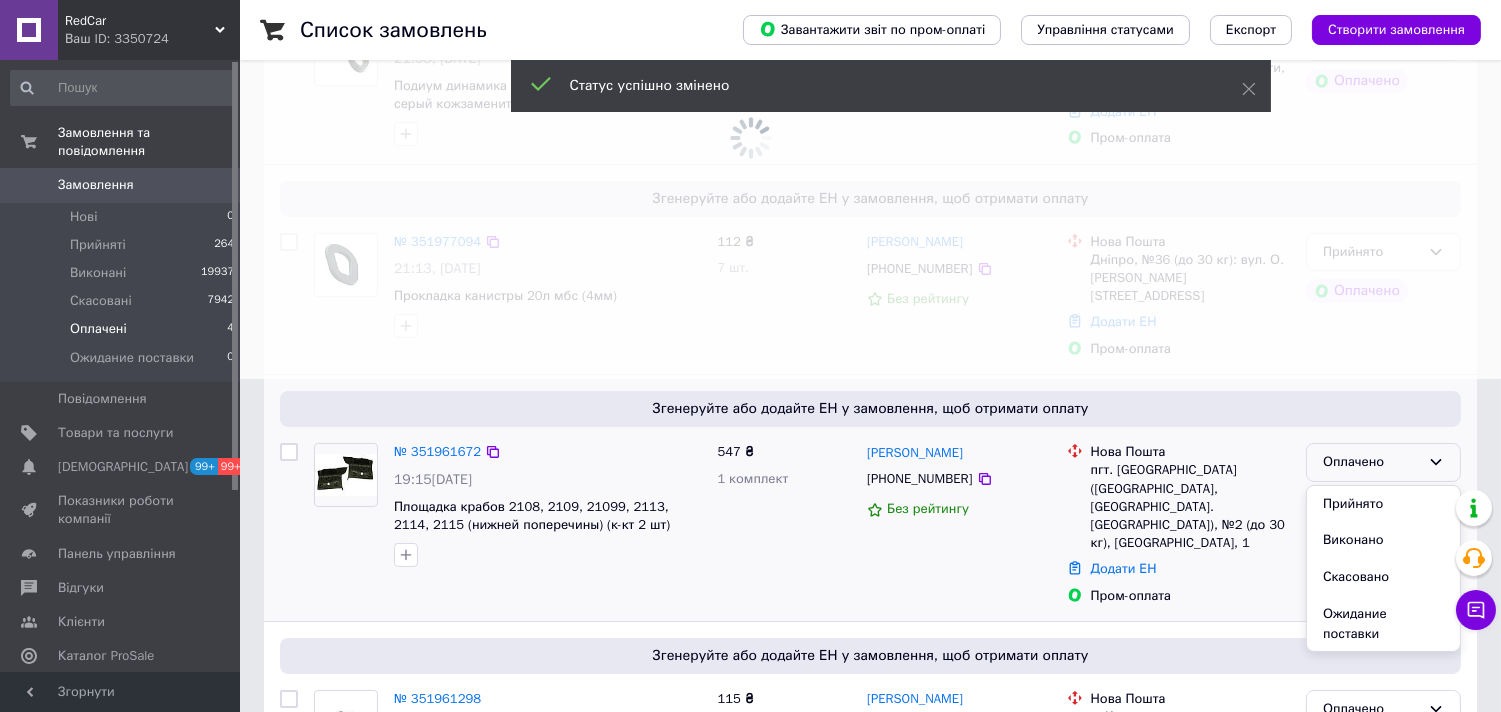 click on "Прийнято" at bounding box center [1383, 504] 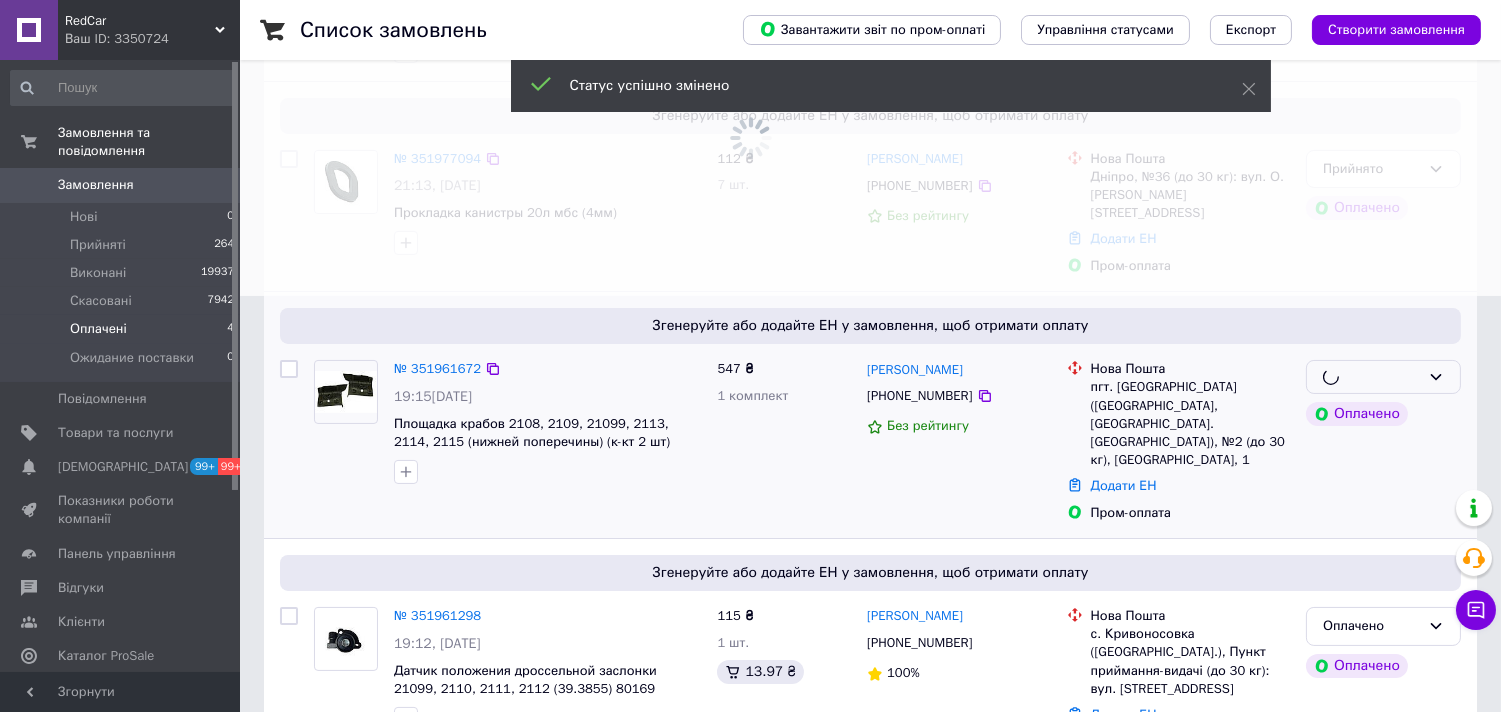 scroll, scrollTop: 441, scrollLeft: 0, axis: vertical 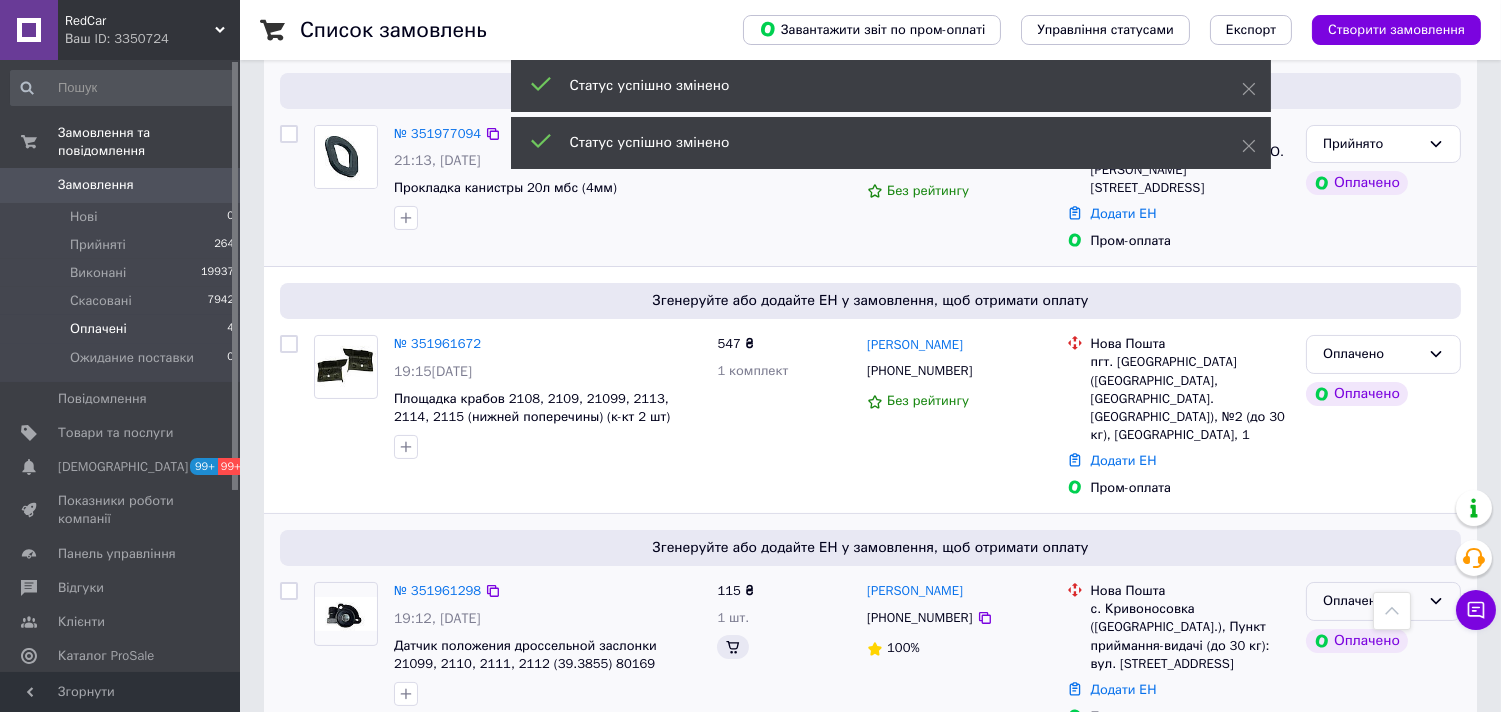 click on "Оплачено" at bounding box center [1371, 601] 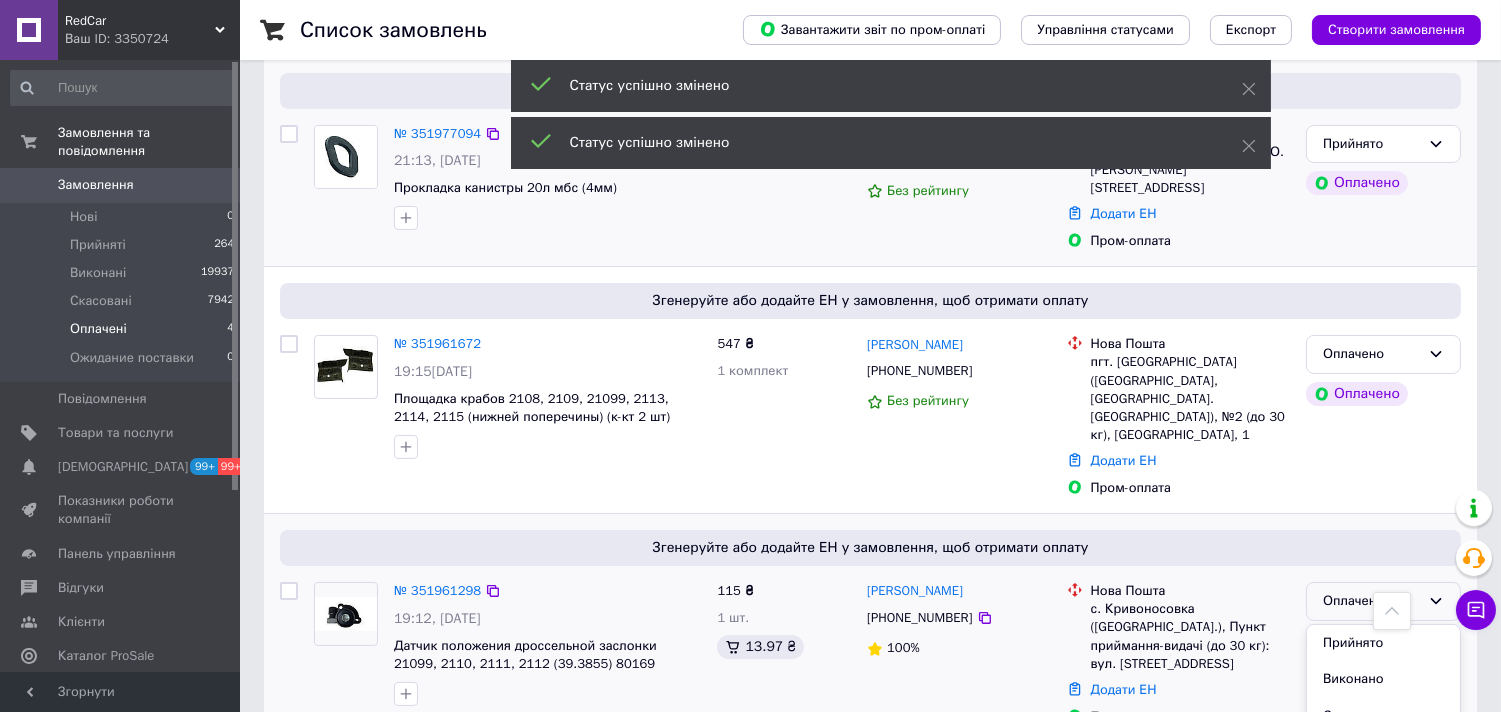 click on "Прийнято" at bounding box center [1383, 643] 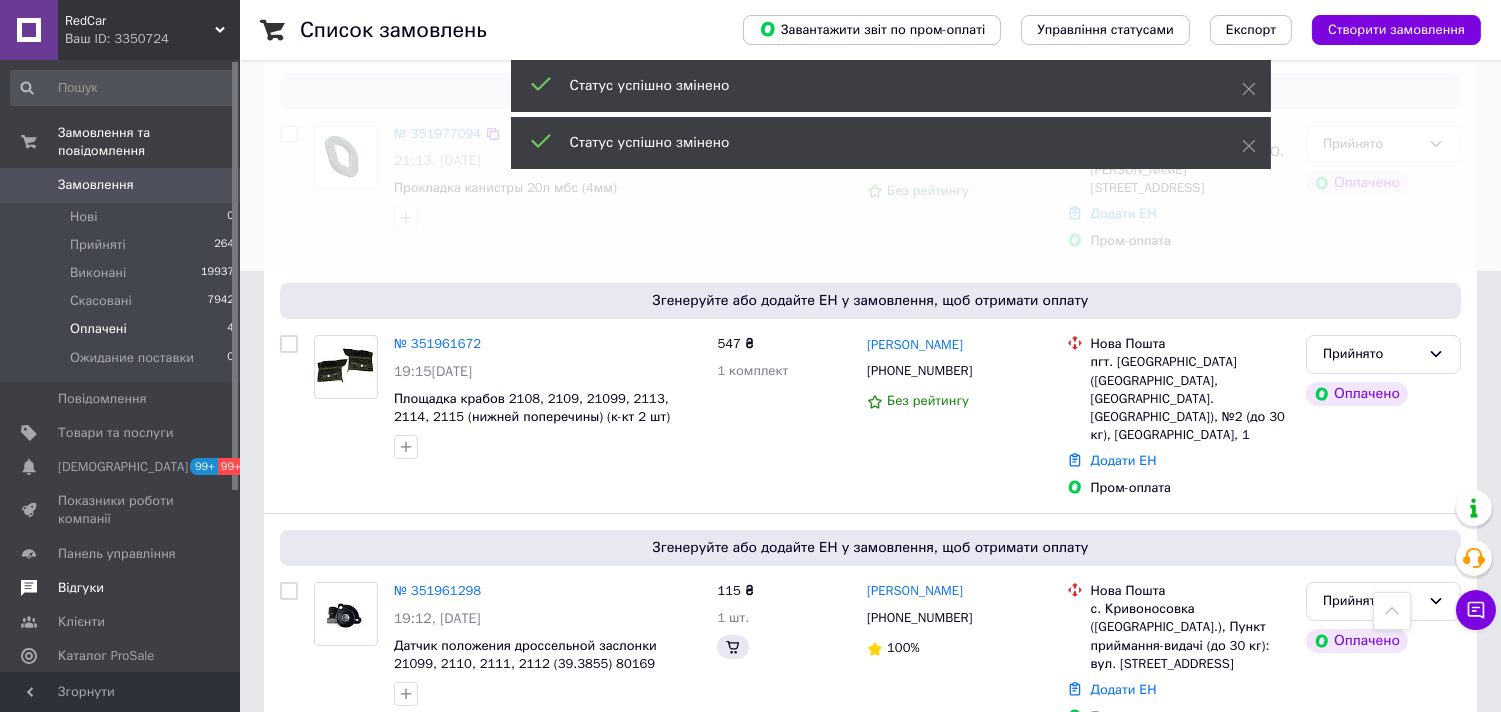 click on "Відгуки" at bounding box center (81, 588) 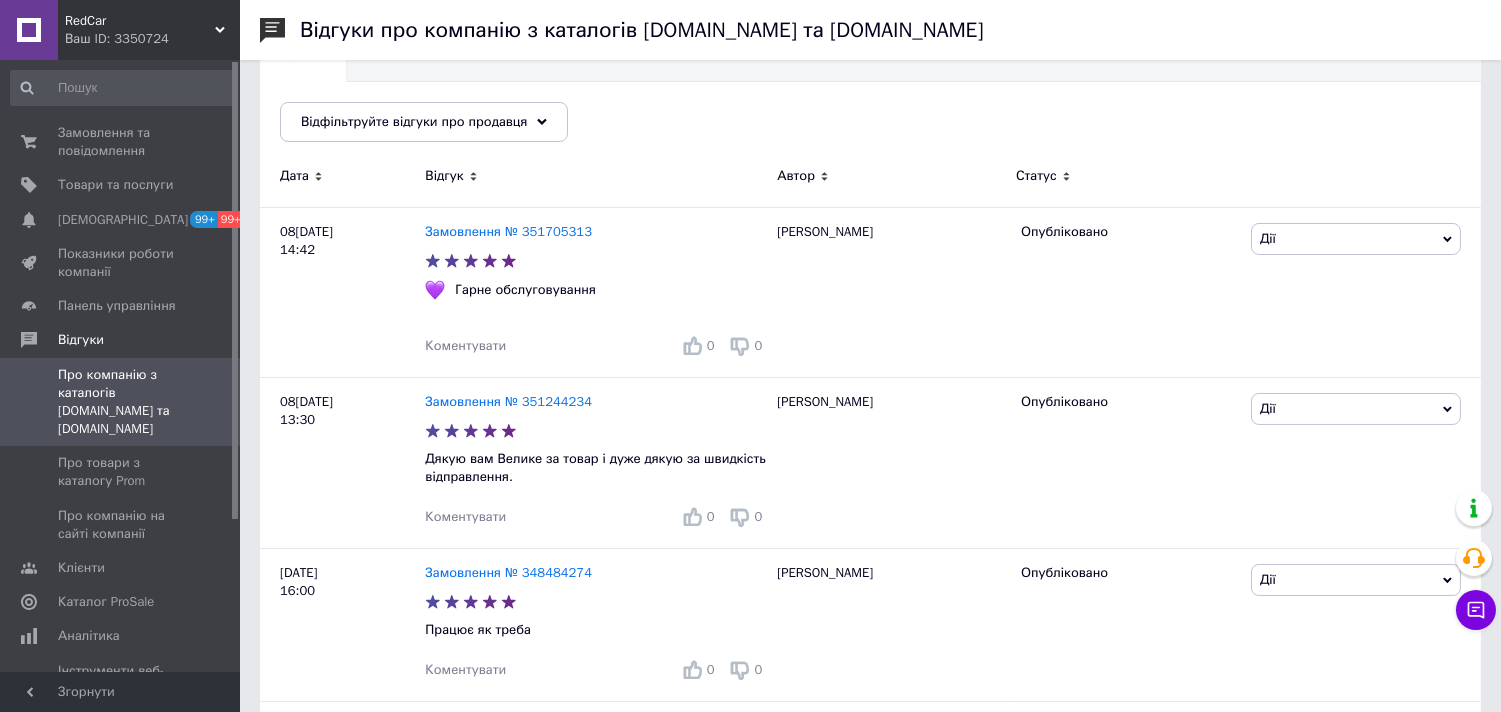 scroll, scrollTop: 0, scrollLeft: 0, axis: both 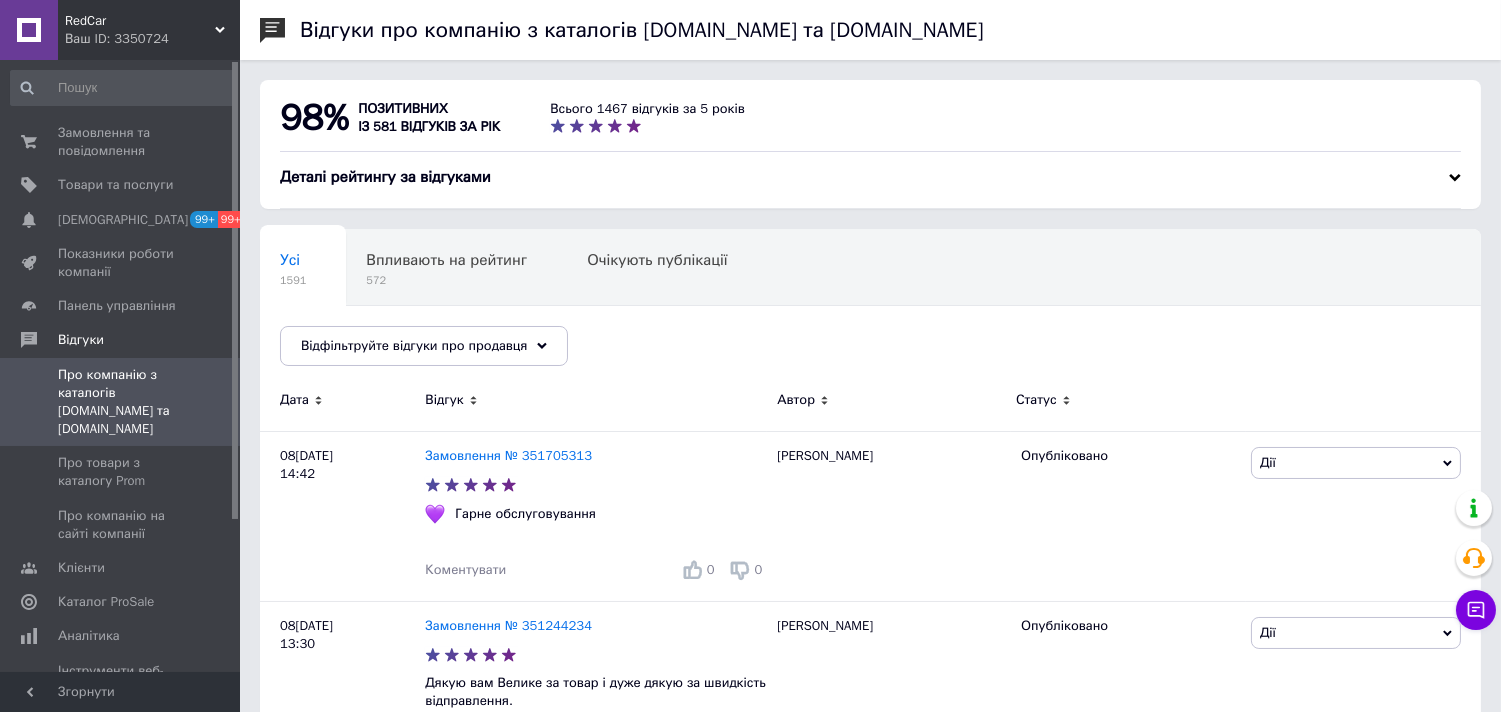click on "Деталі рейтингу за відгуками" at bounding box center (870, 177) 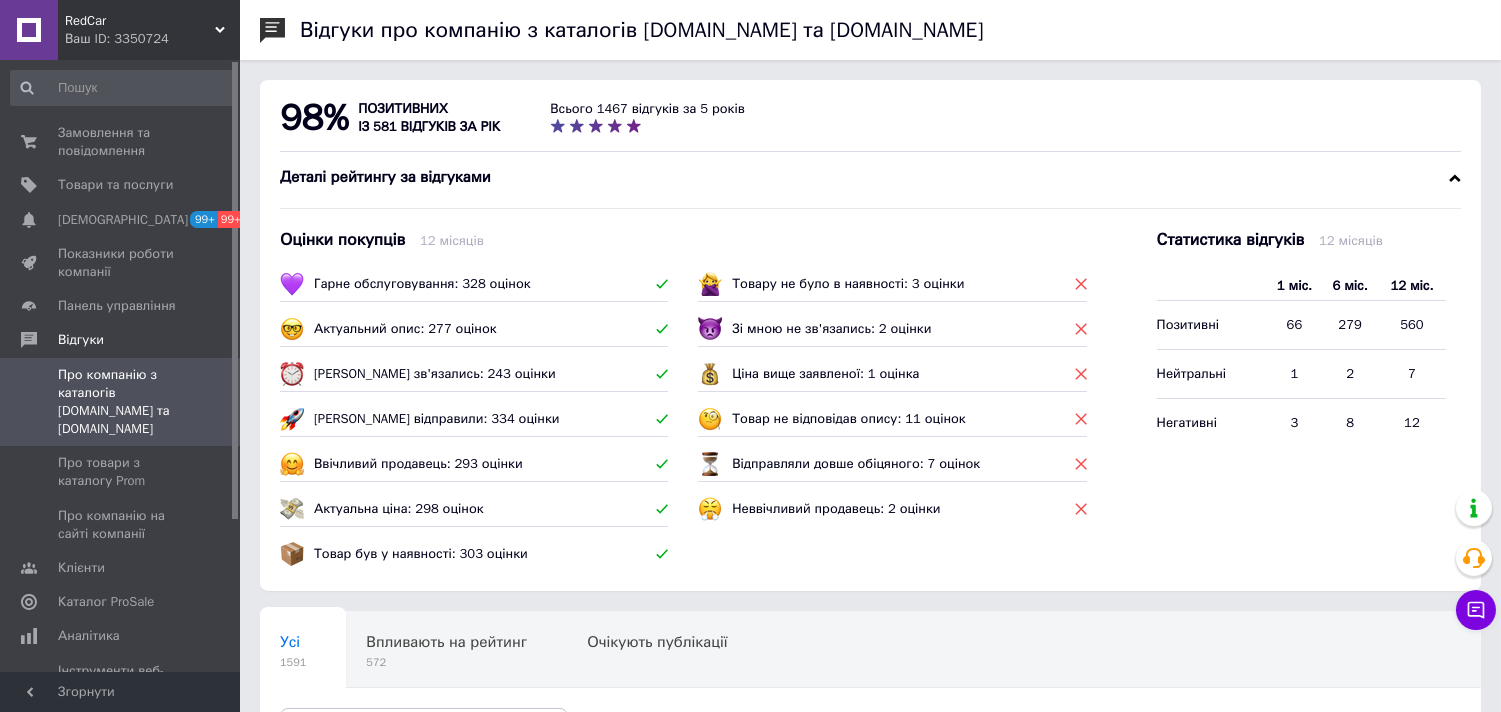 click on "Деталі рейтингу за відгуками" at bounding box center (870, 177) 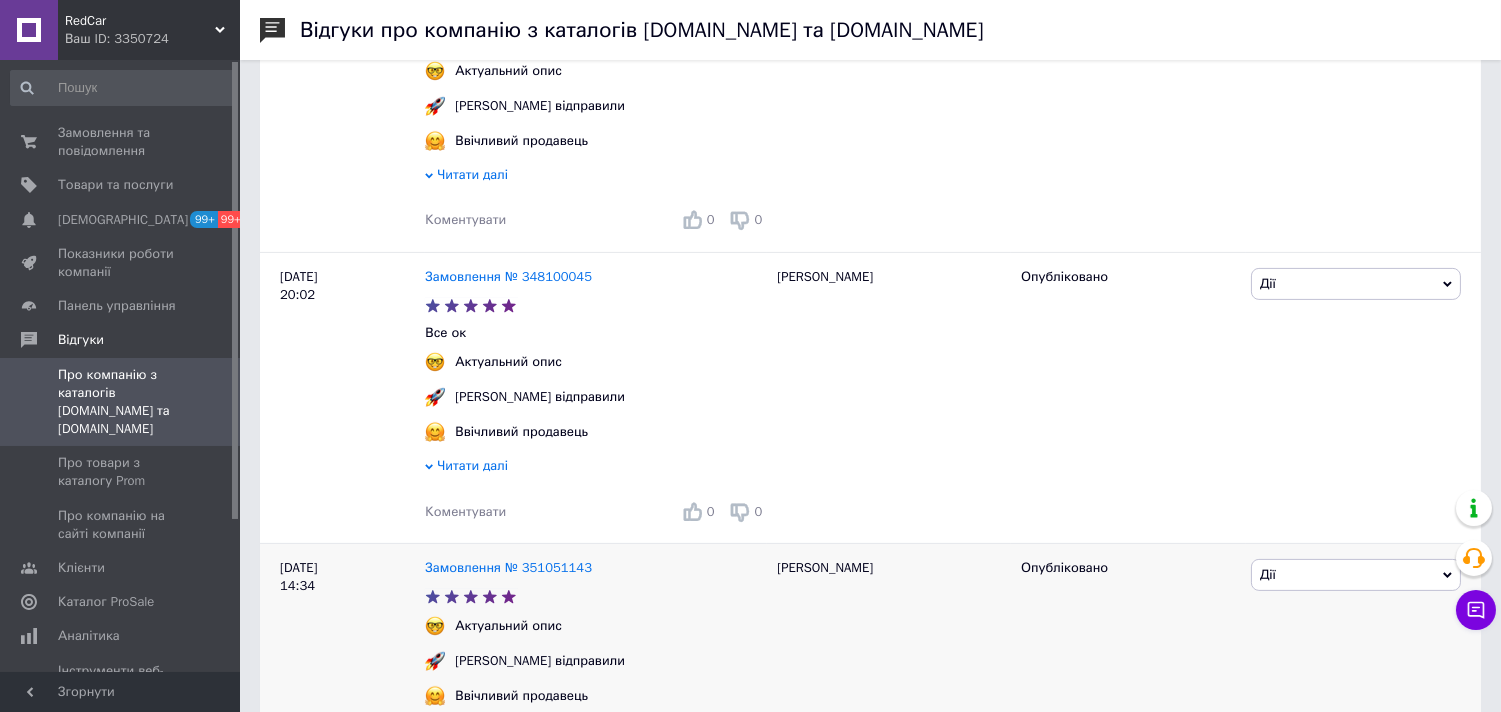 scroll, scrollTop: 1333, scrollLeft: 0, axis: vertical 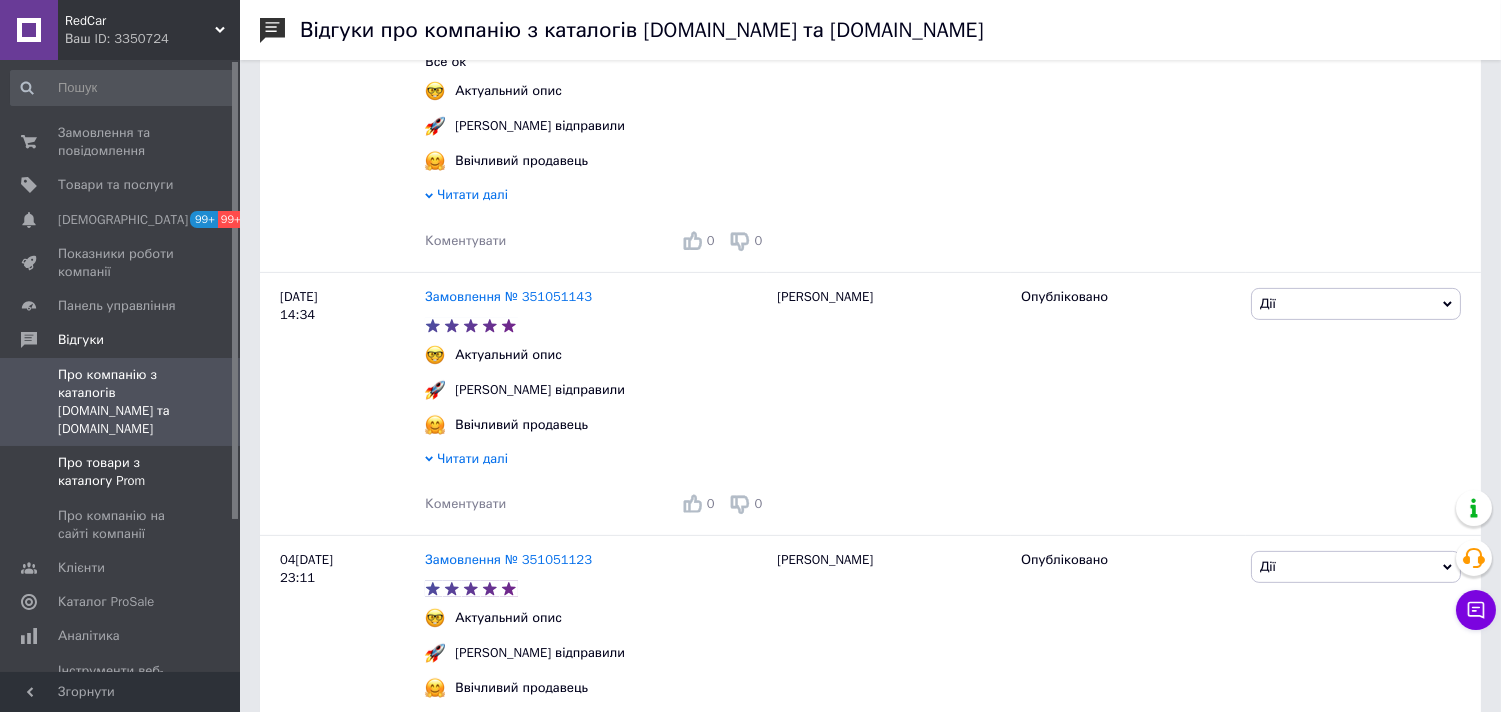 click on "Про товари з каталогу Prom" at bounding box center [121, 472] 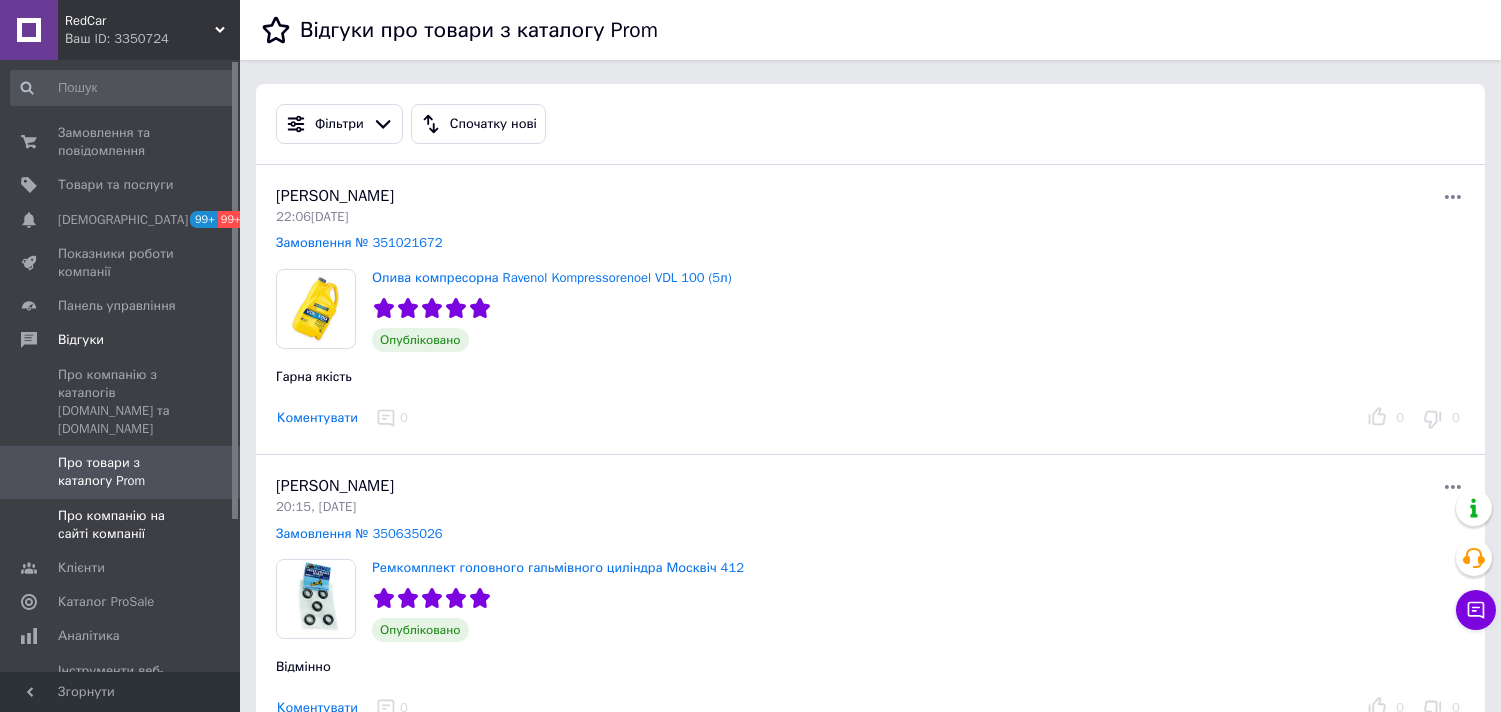 click on "Про компанію на сайті компанії" at bounding box center [121, 525] 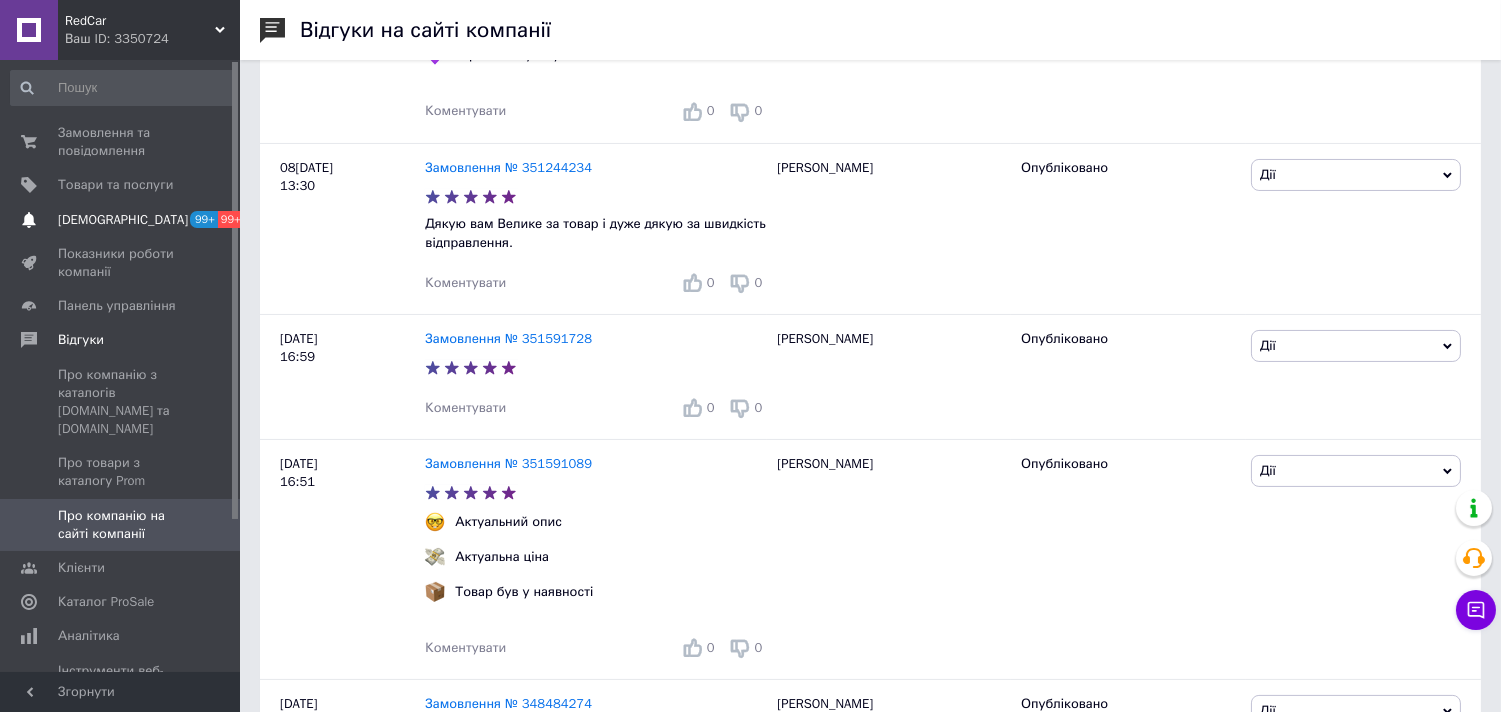scroll, scrollTop: 222, scrollLeft: 0, axis: vertical 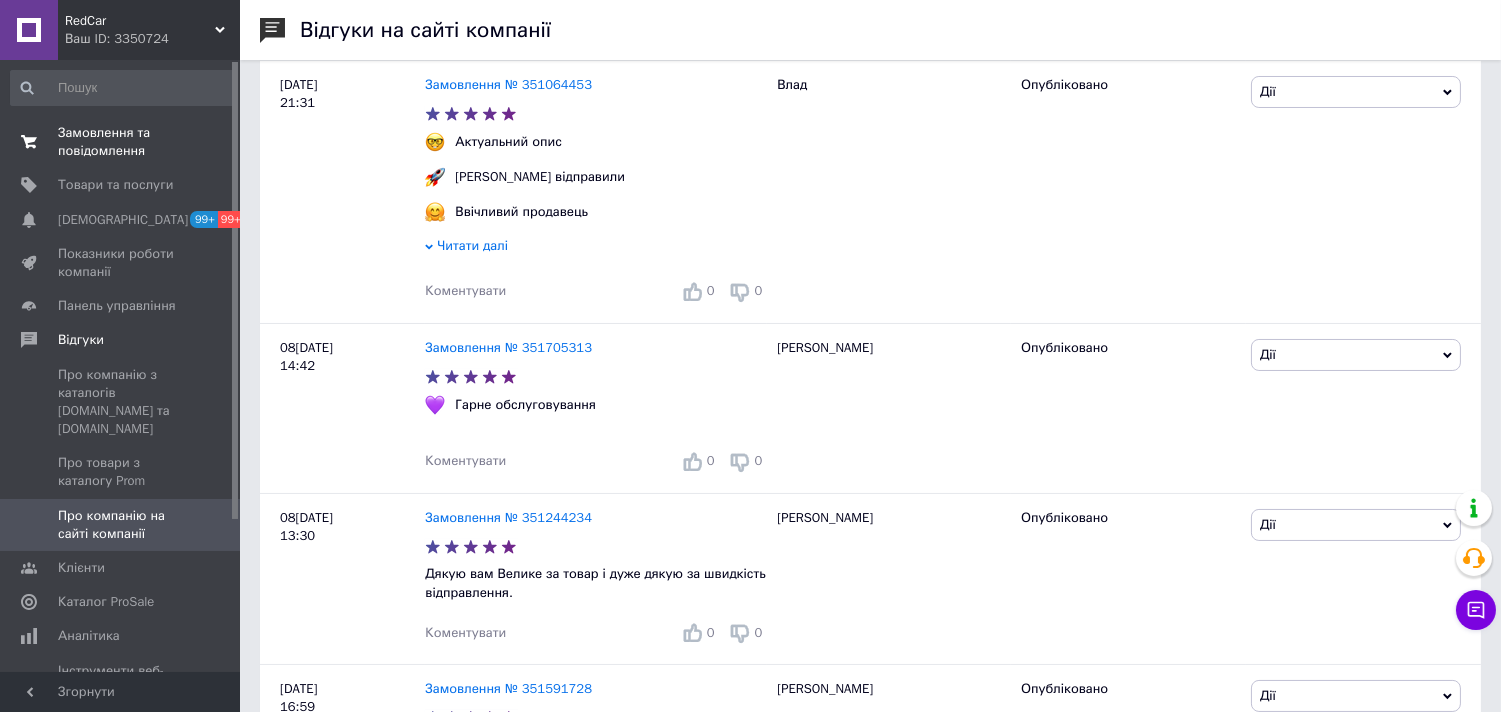 click on "Замовлення та повідомлення" at bounding box center [121, 142] 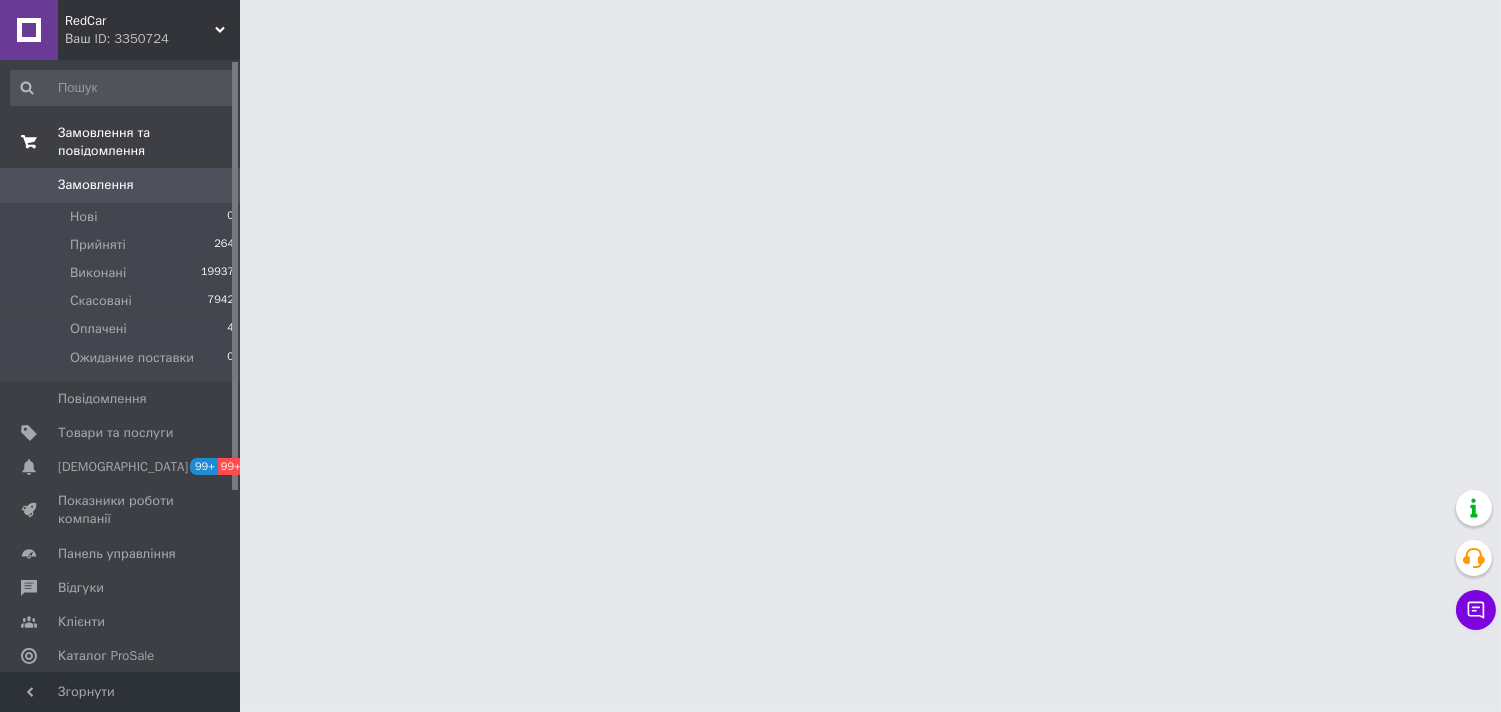 scroll, scrollTop: 0, scrollLeft: 0, axis: both 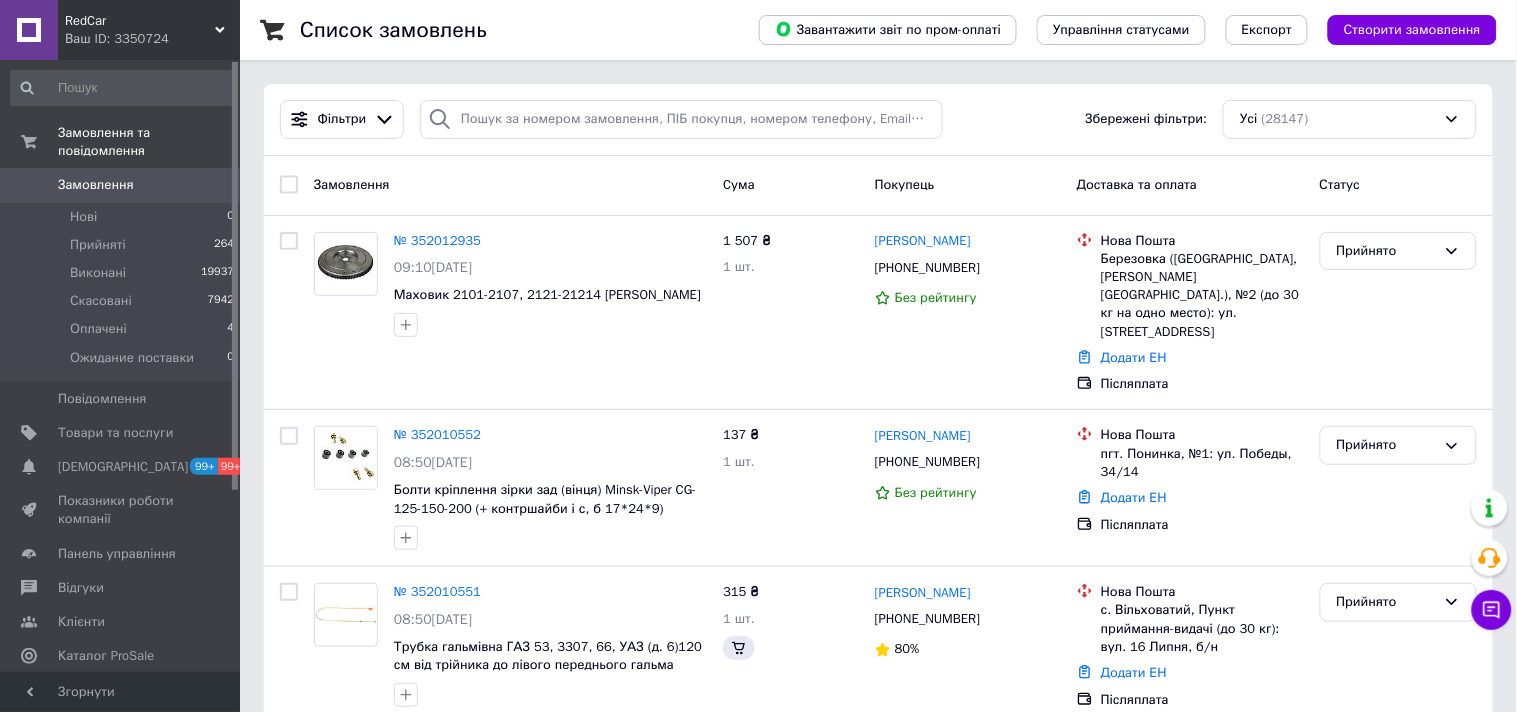 click on "Ваш ID: 3350724" at bounding box center [152, 39] 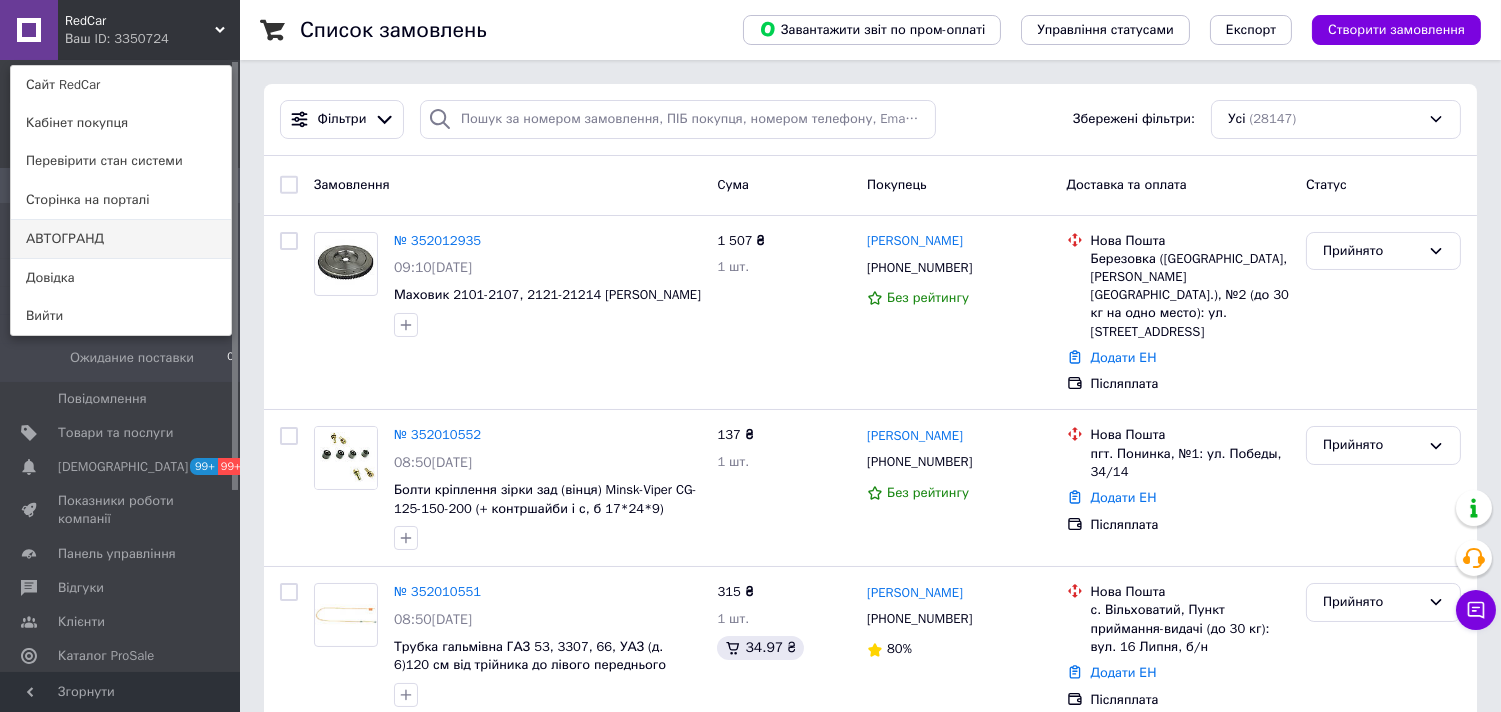 click on "АВТОГРАНД" at bounding box center [121, 239] 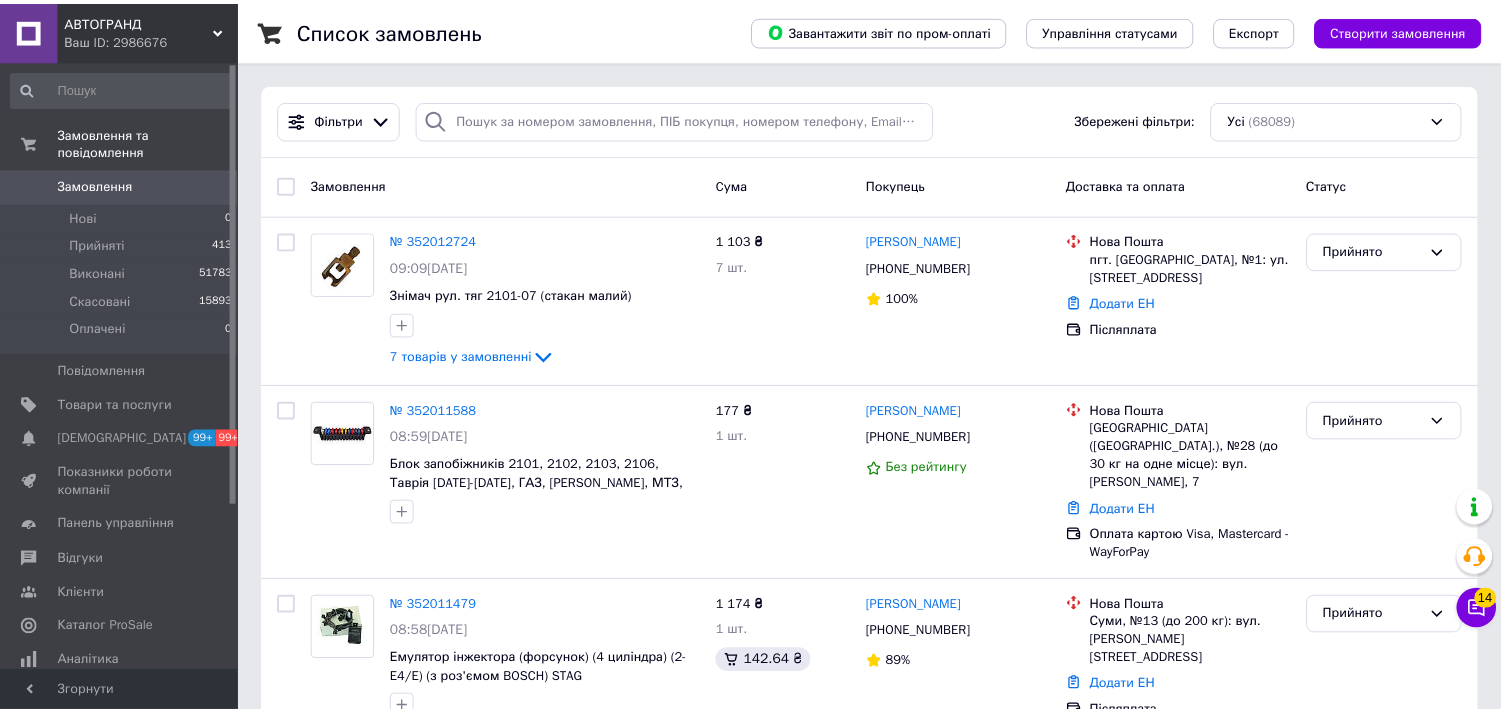 scroll, scrollTop: 0, scrollLeft: 0, axis: both 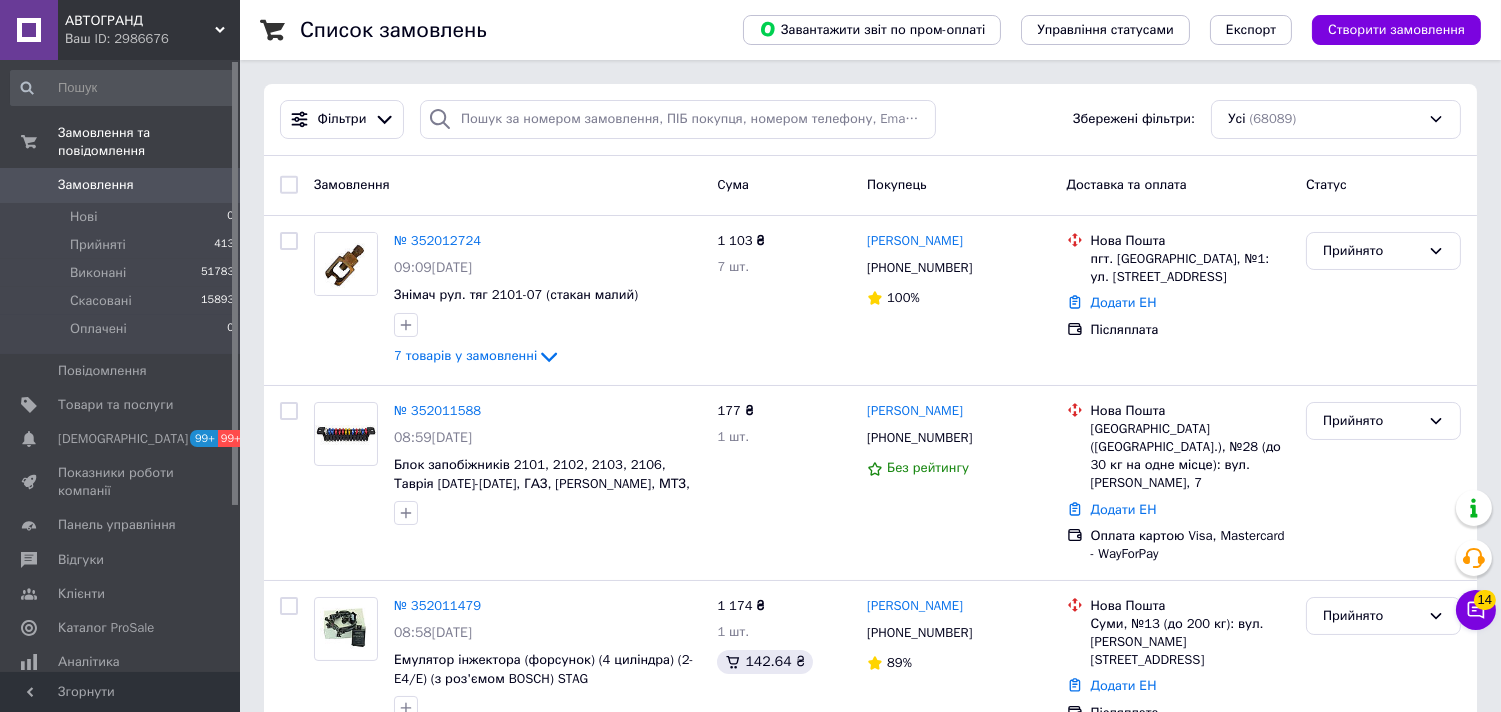 click 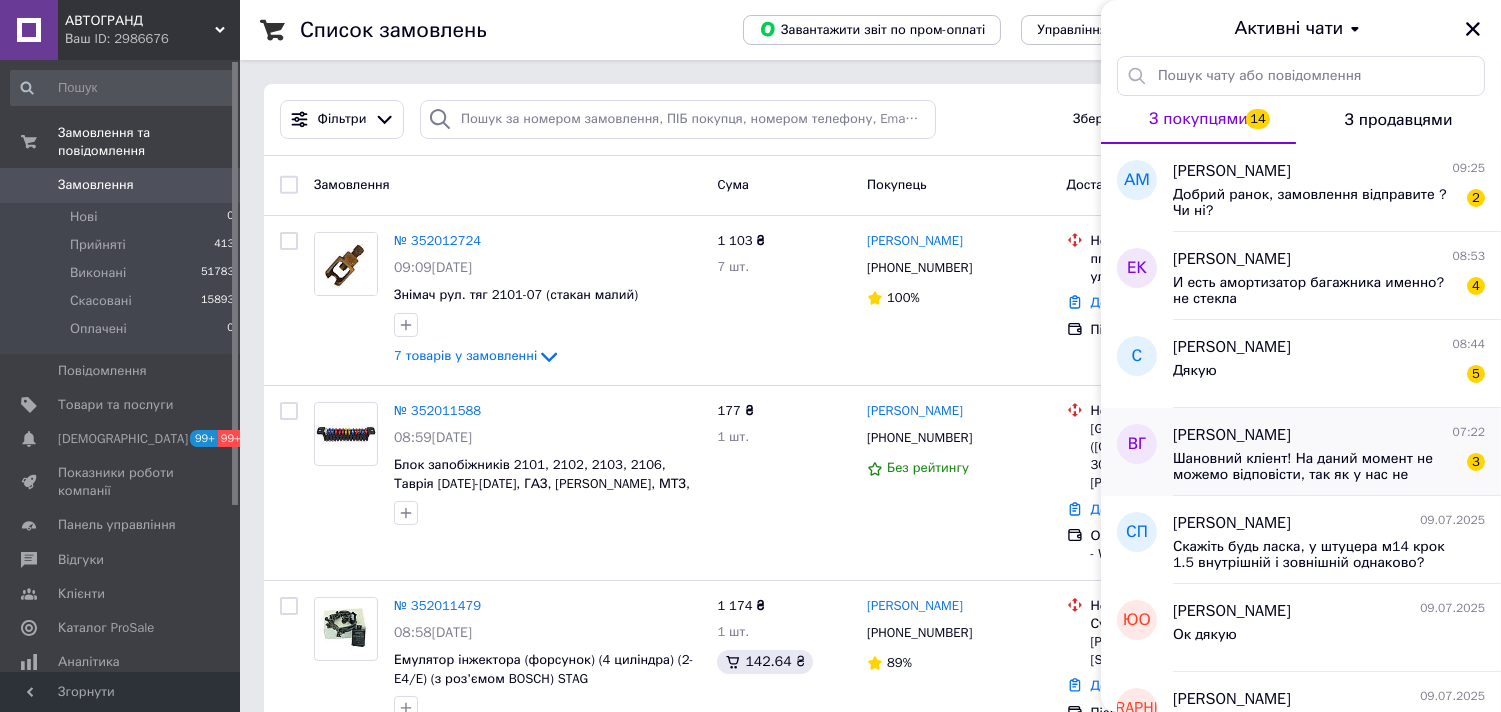 click on "Шановний кліент!
На даний момент не можемо відповісти, так як у нас не робочий час." at bounding box center (1315, 467) 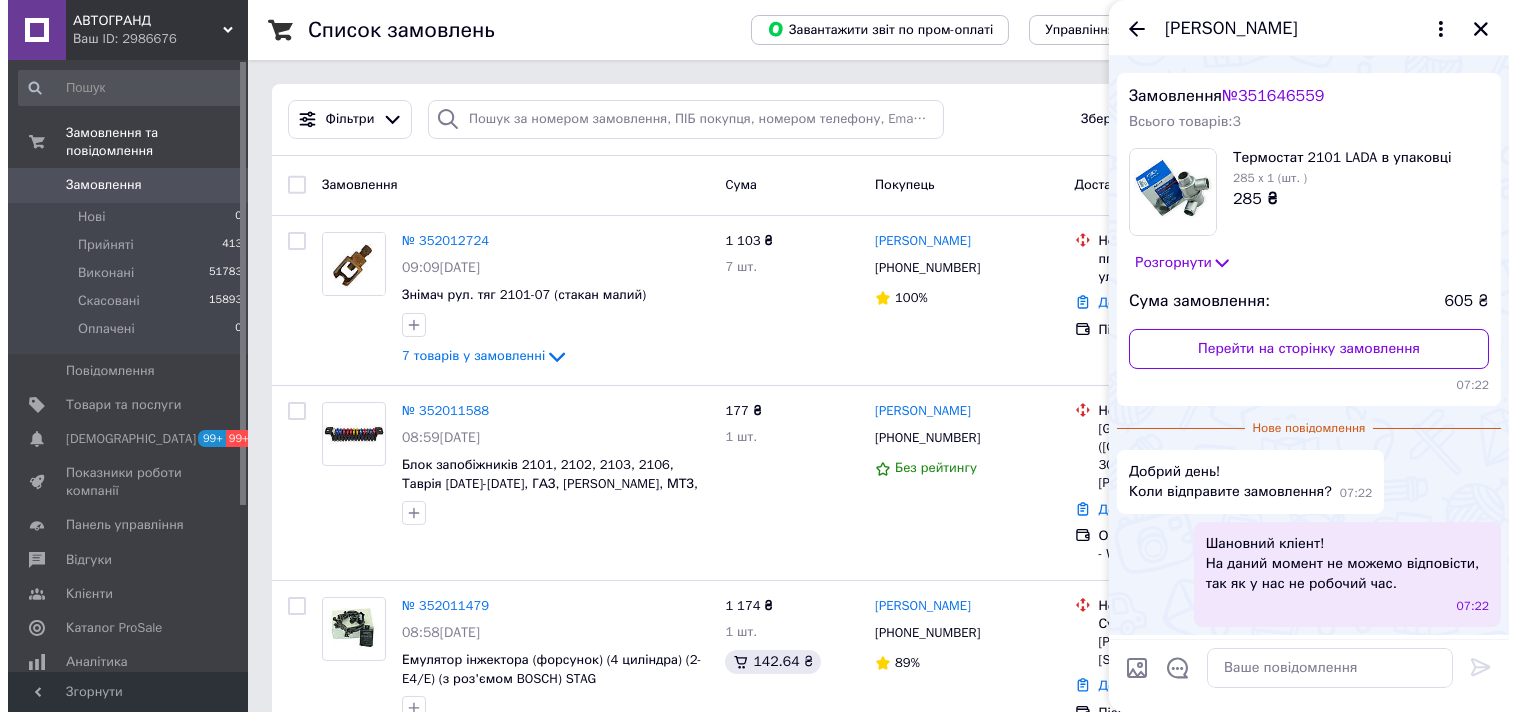 scroll, scrollTop: 0, scrollLeft: 0, axis: both 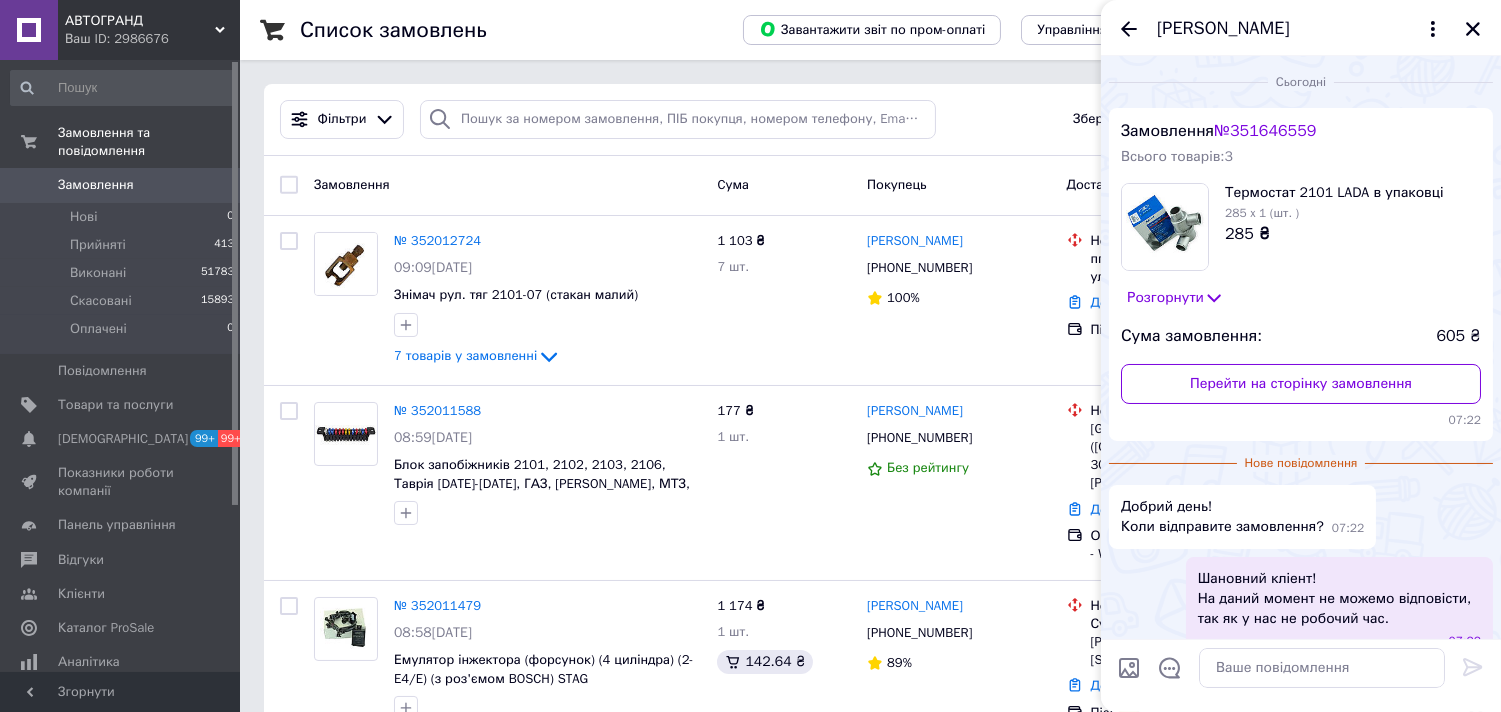 click on "№ 351646559" at bounding box center (1265, 131) 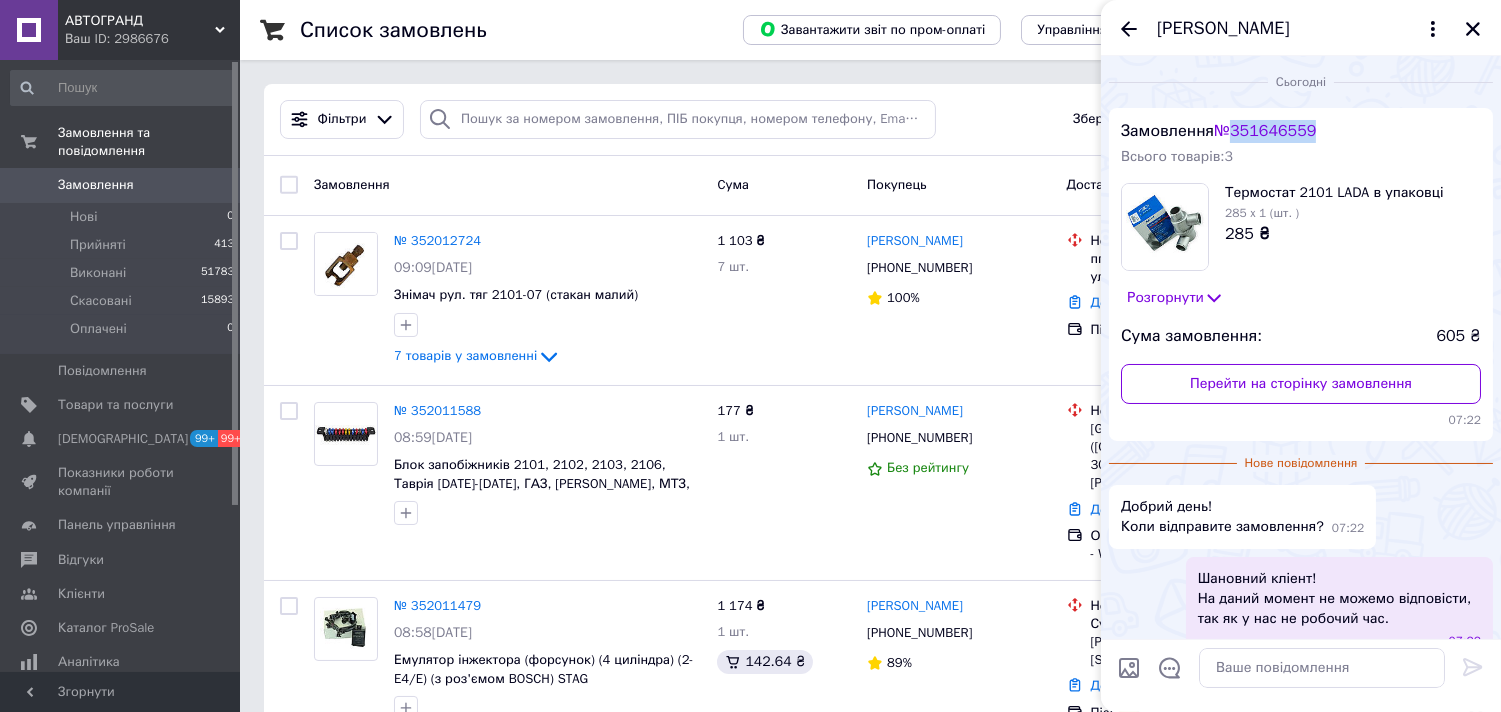 click on "№ 351646559" at bounding box center [1265, 131] 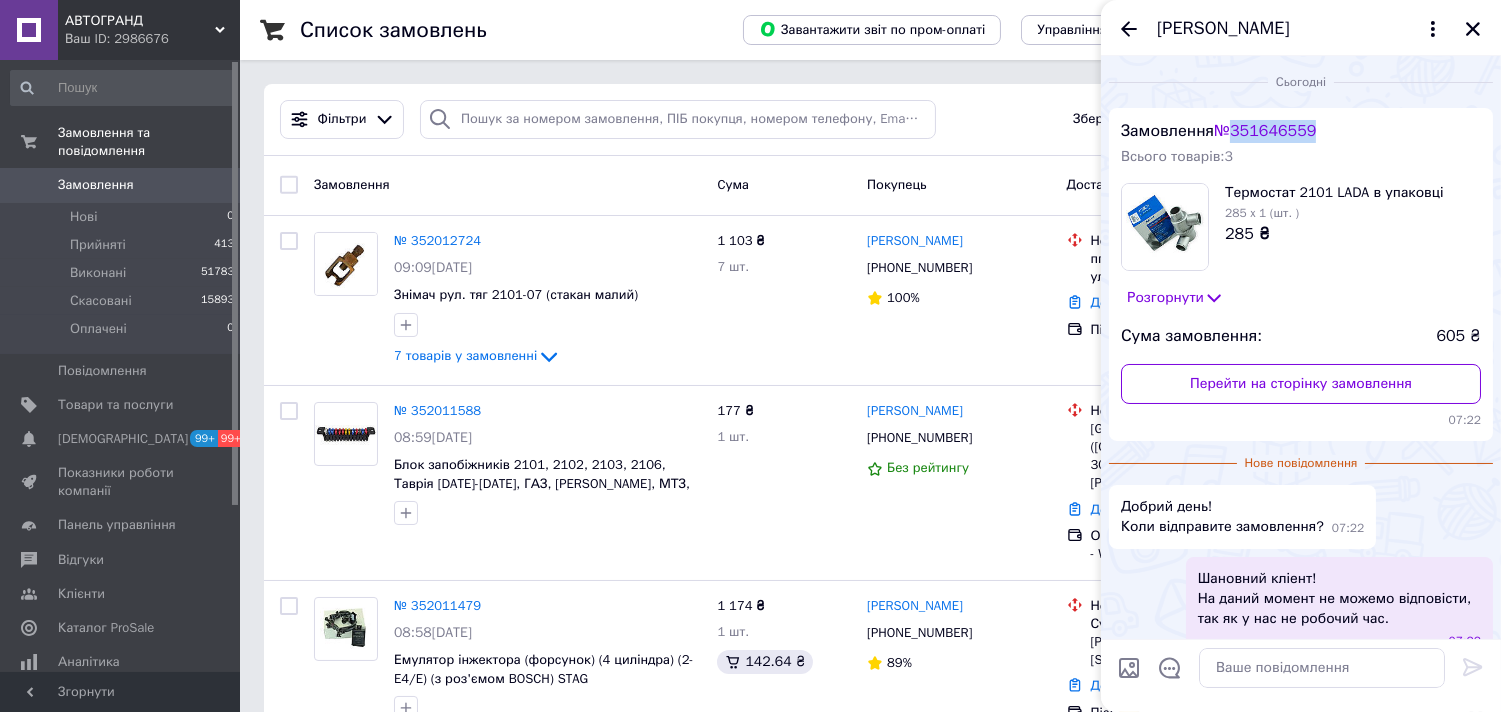 copy on "351646559" 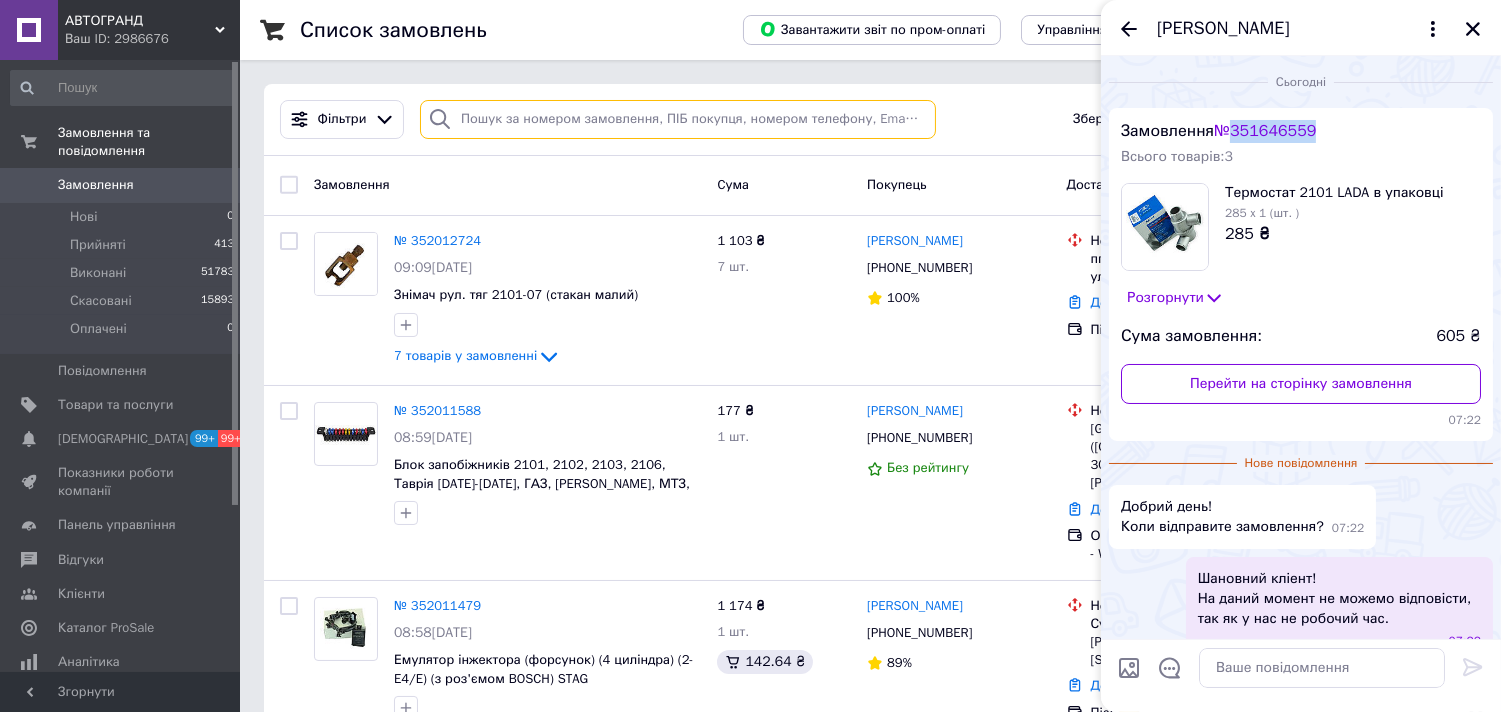 click at bounding box center (678, 119) 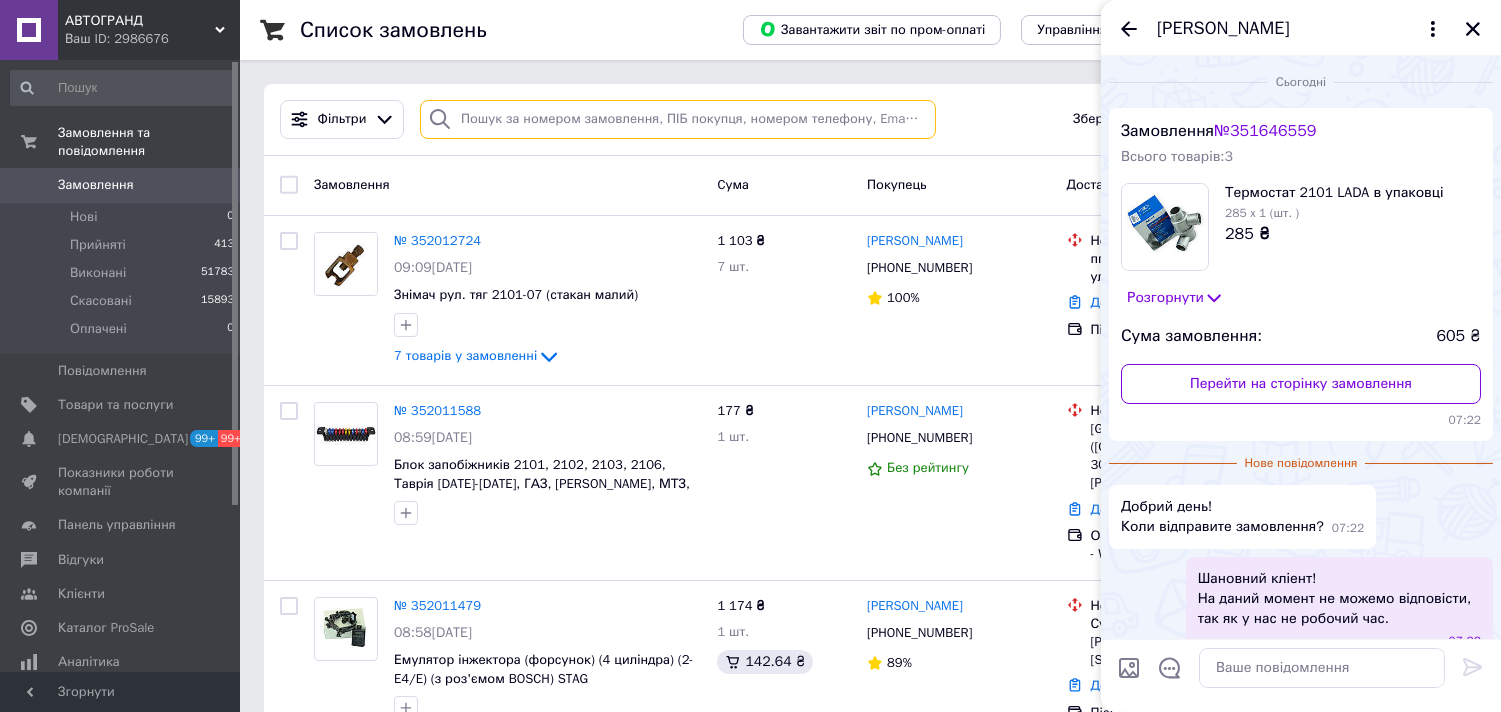 paste on "351646559" 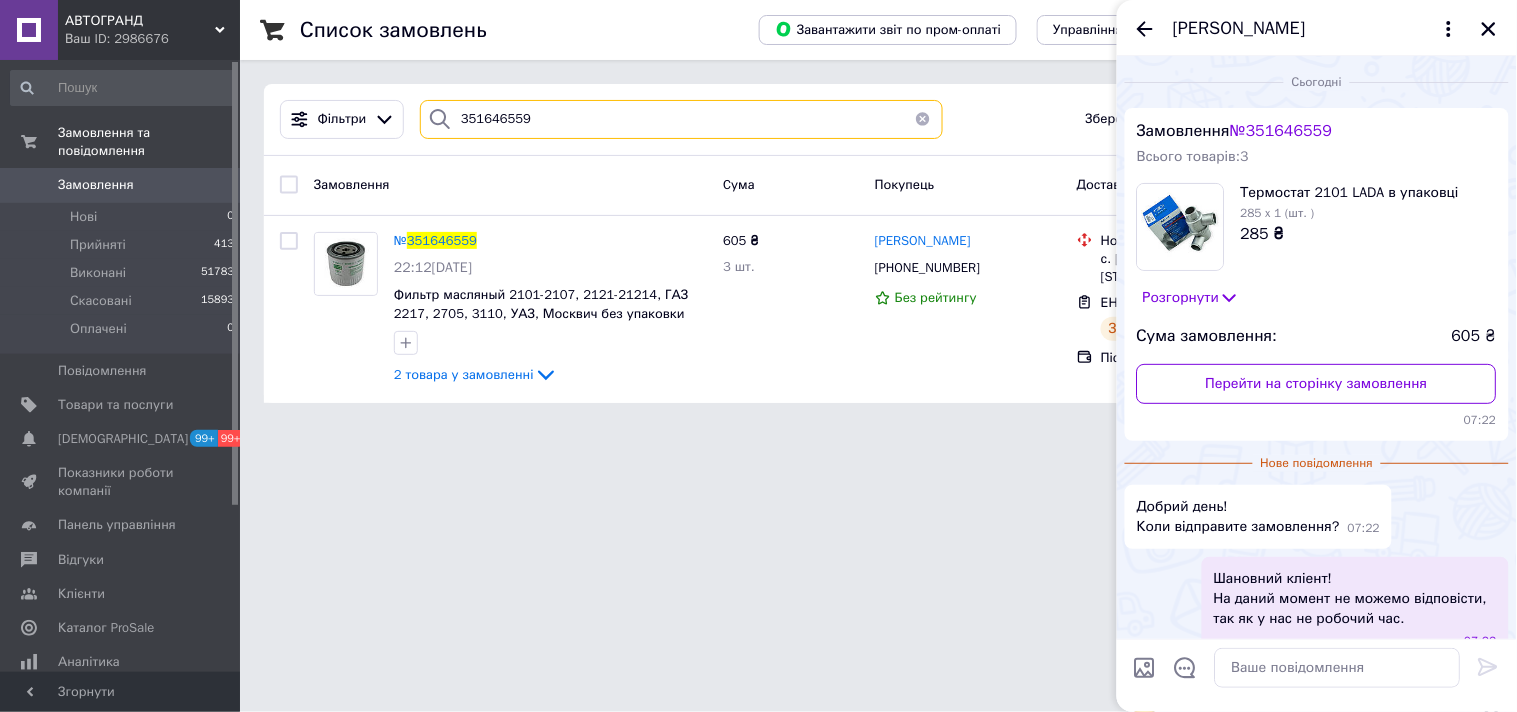 type on "351646559" 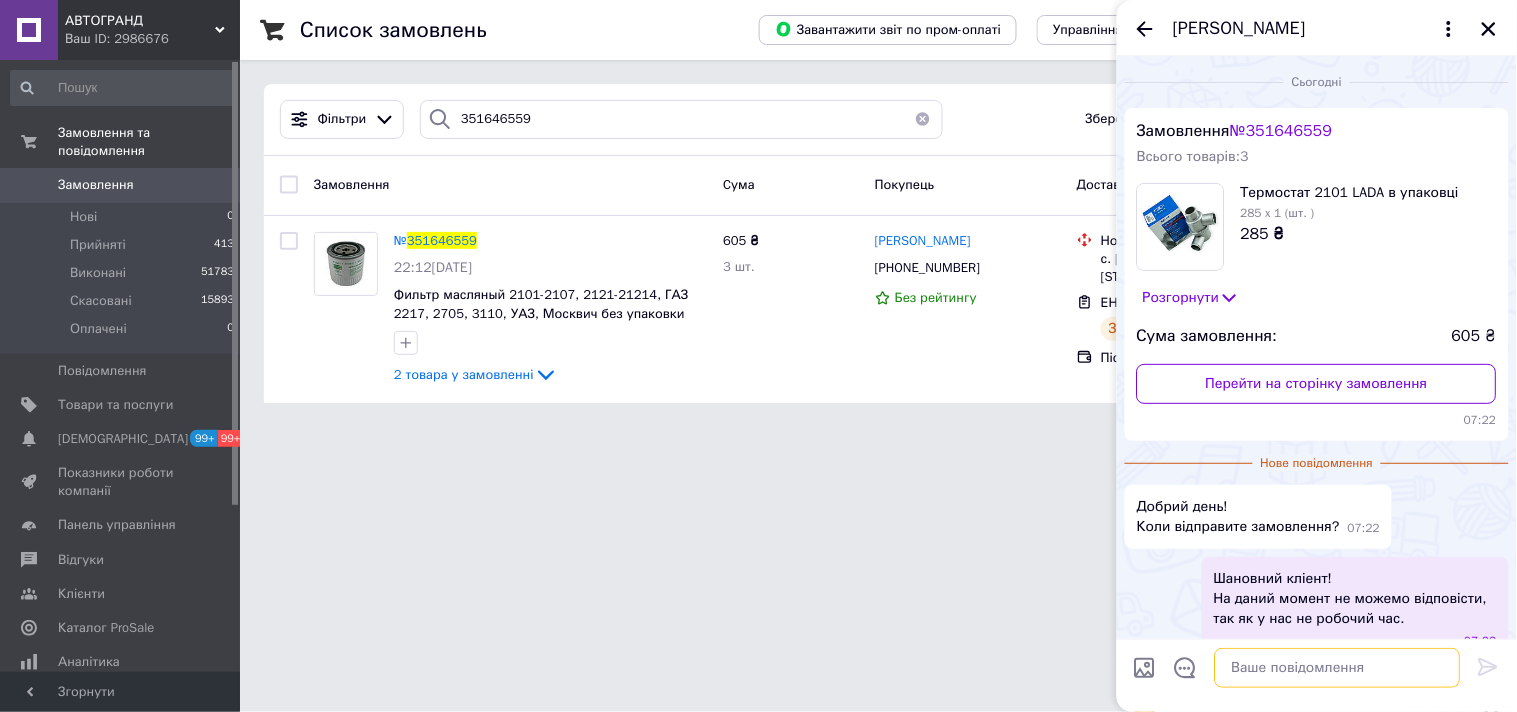 click at bounding box center (1338, 668) 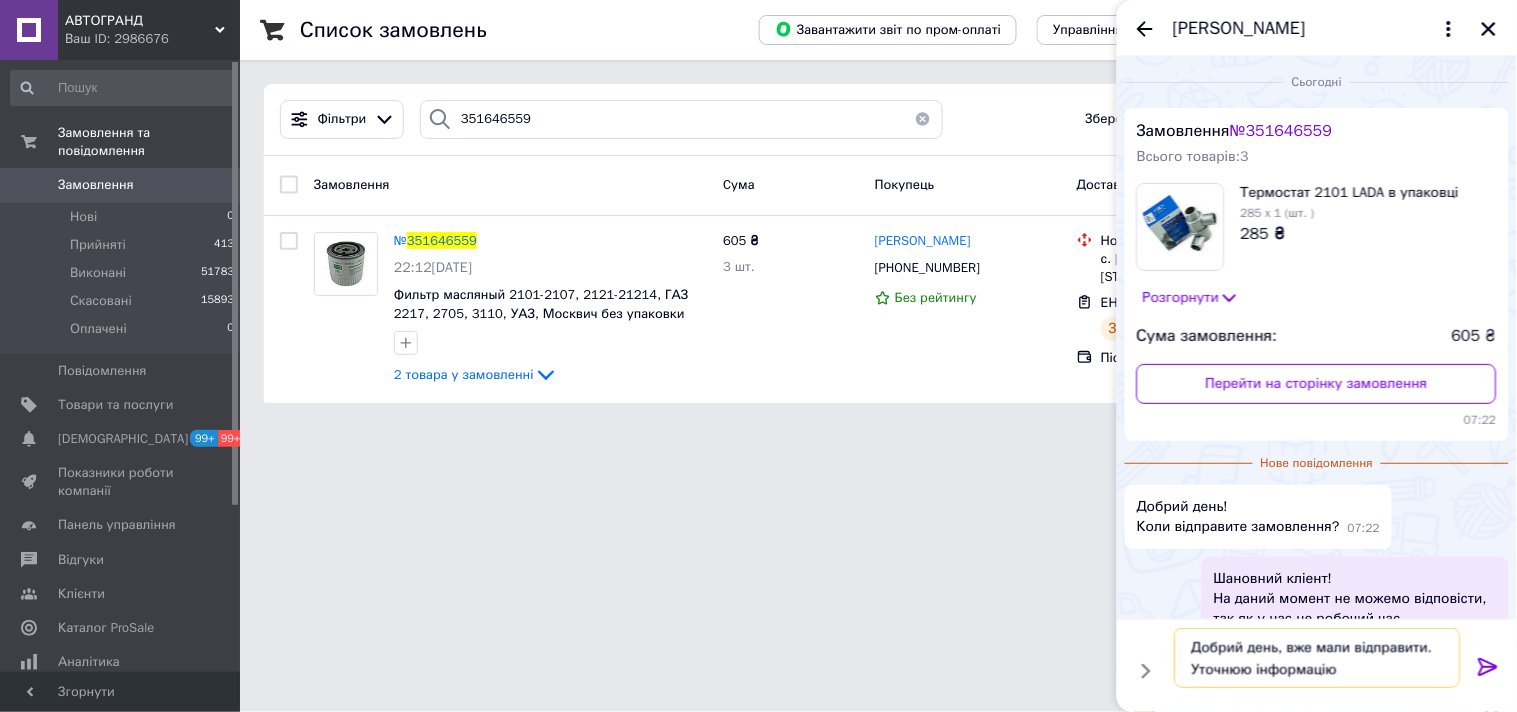 click on "Добрий день, вже мали відправити. Уточнюю інформацію" at bounding box center [1318, 658] 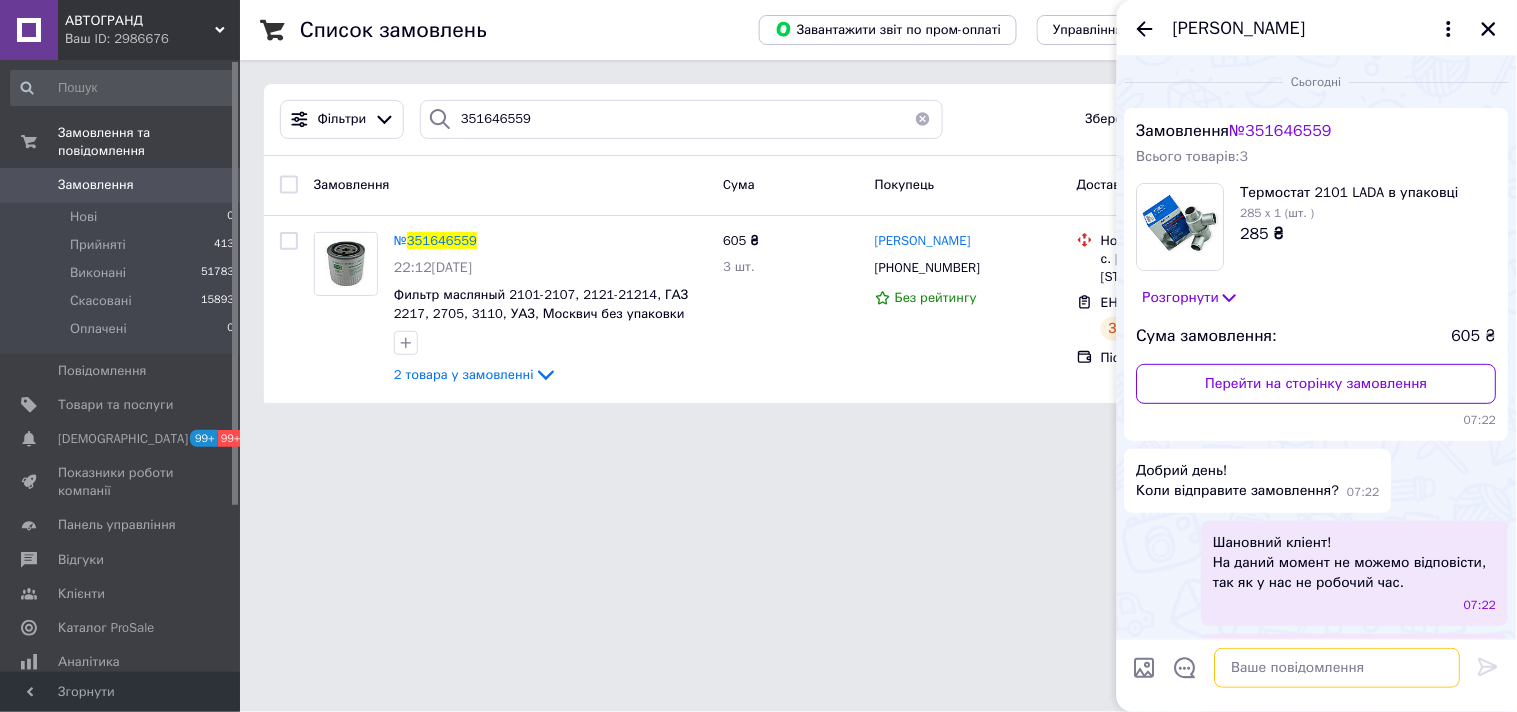 scroll, scrollTop: 87, scrollLeft: 0, axis: vertical 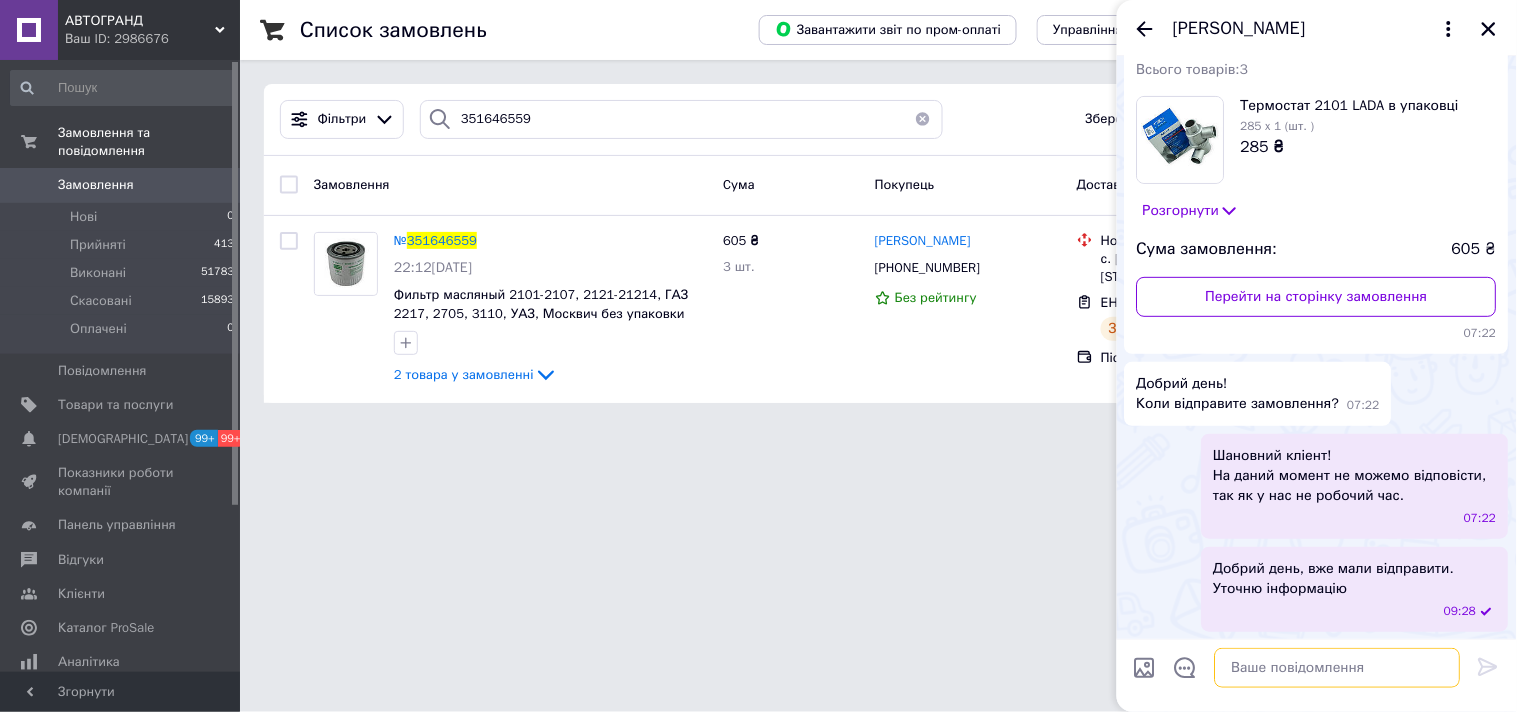 type 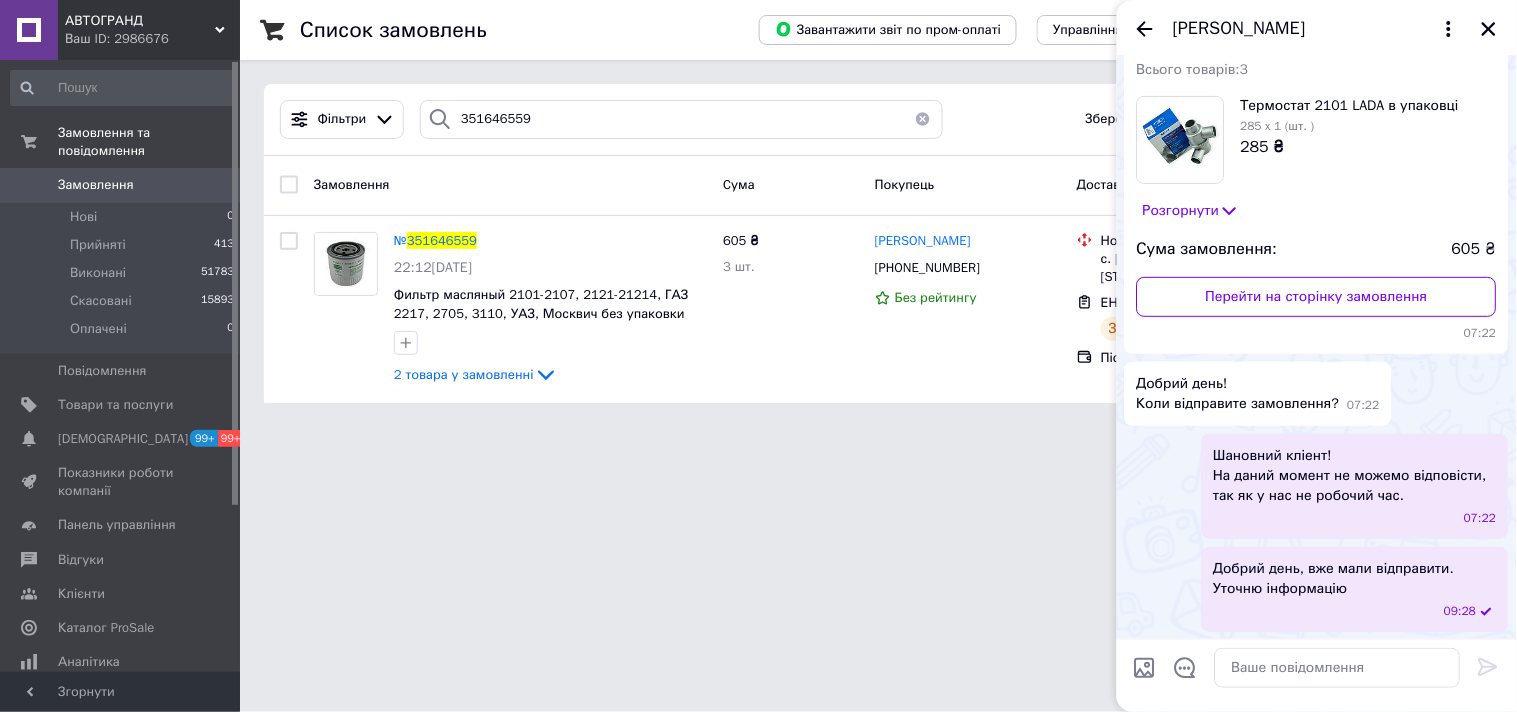 click on "Валентин Гузієнко" at bounding box center [1317, 28] 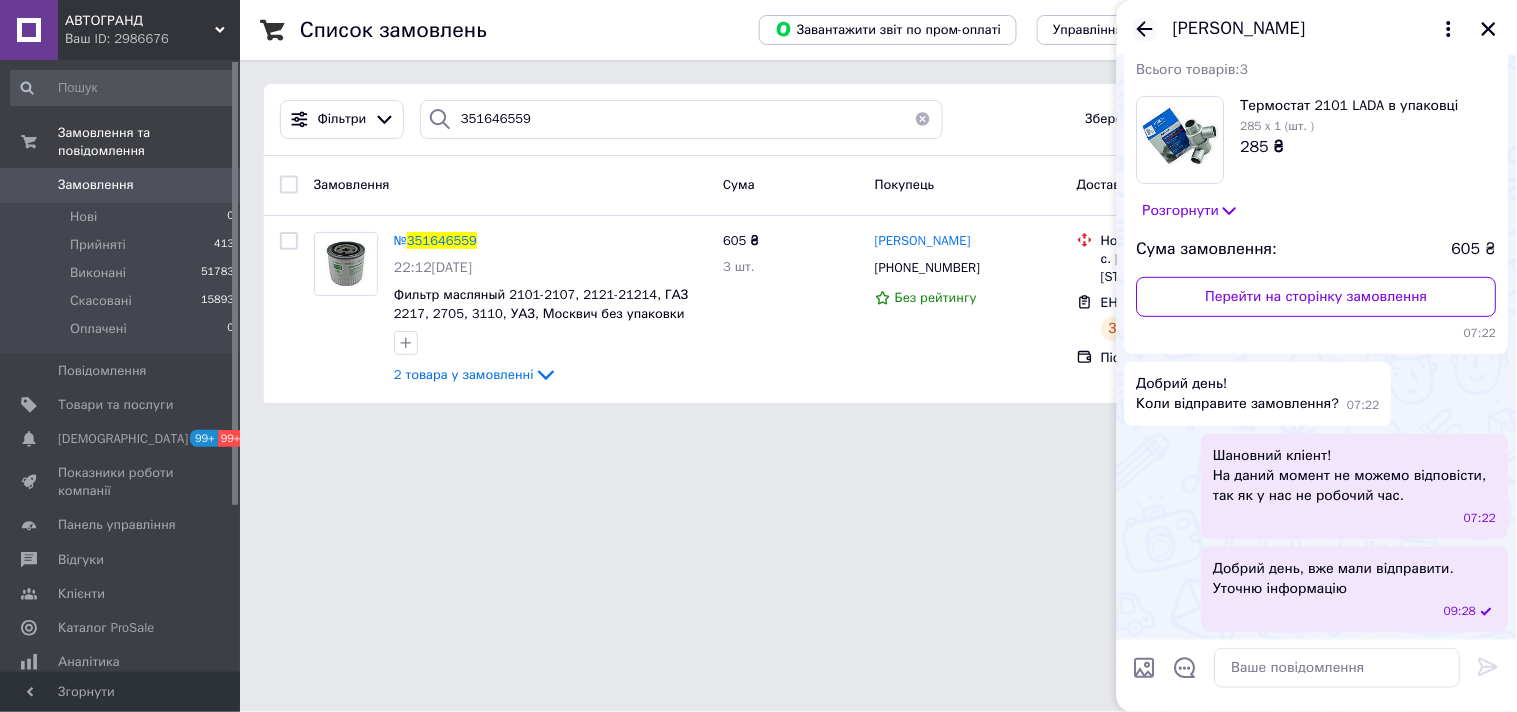 click 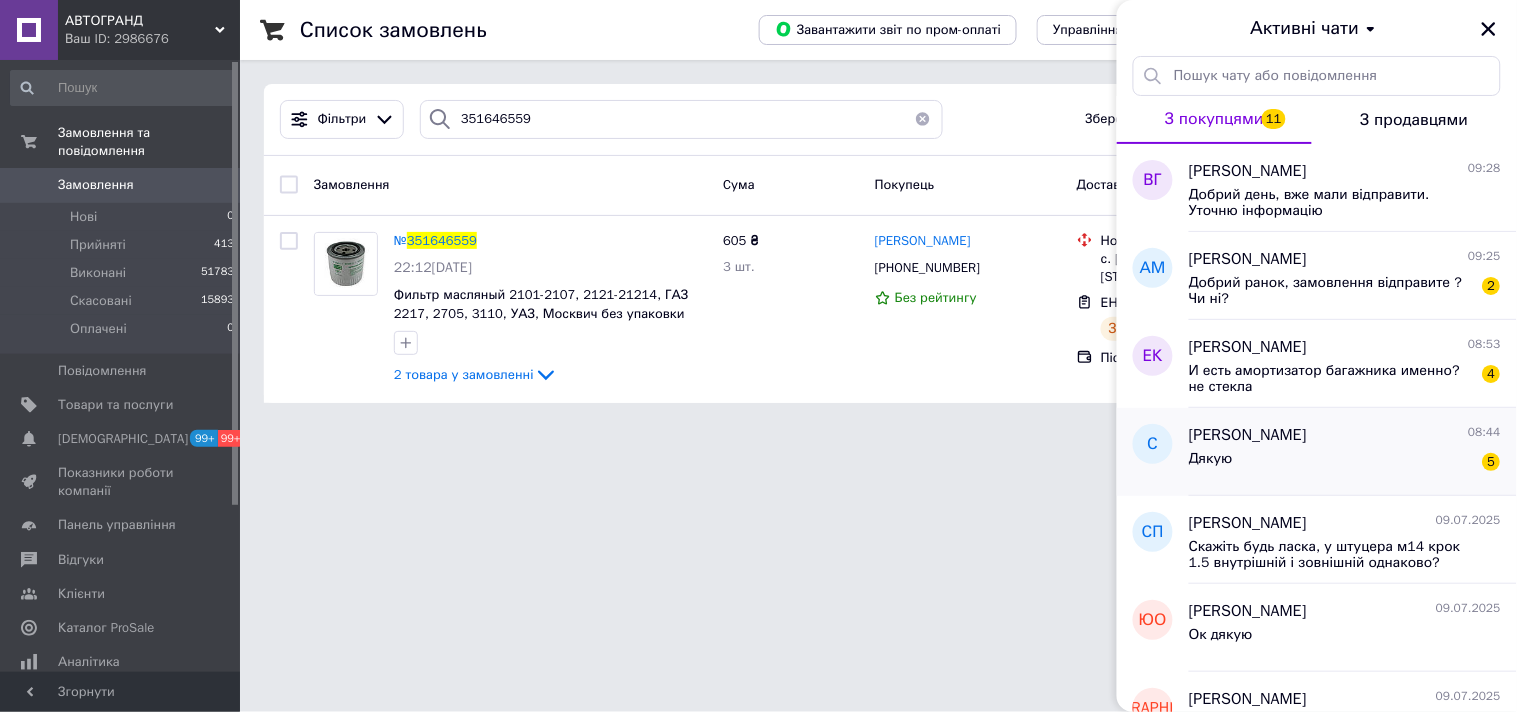 click on "Дякую 5" at bounding box center [1345, 463] 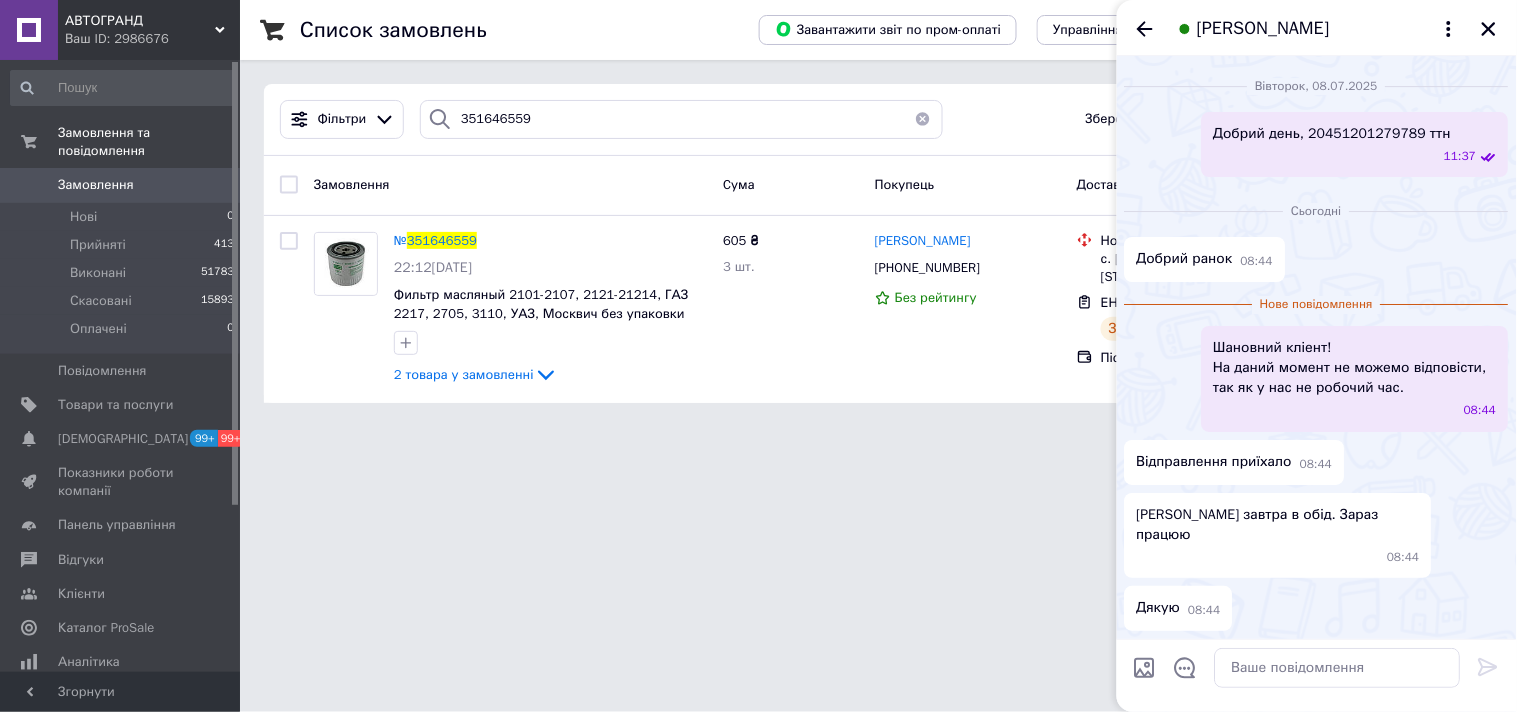 scroll, scrollTop: 1895, scrollLeft: 0, axis: vertical 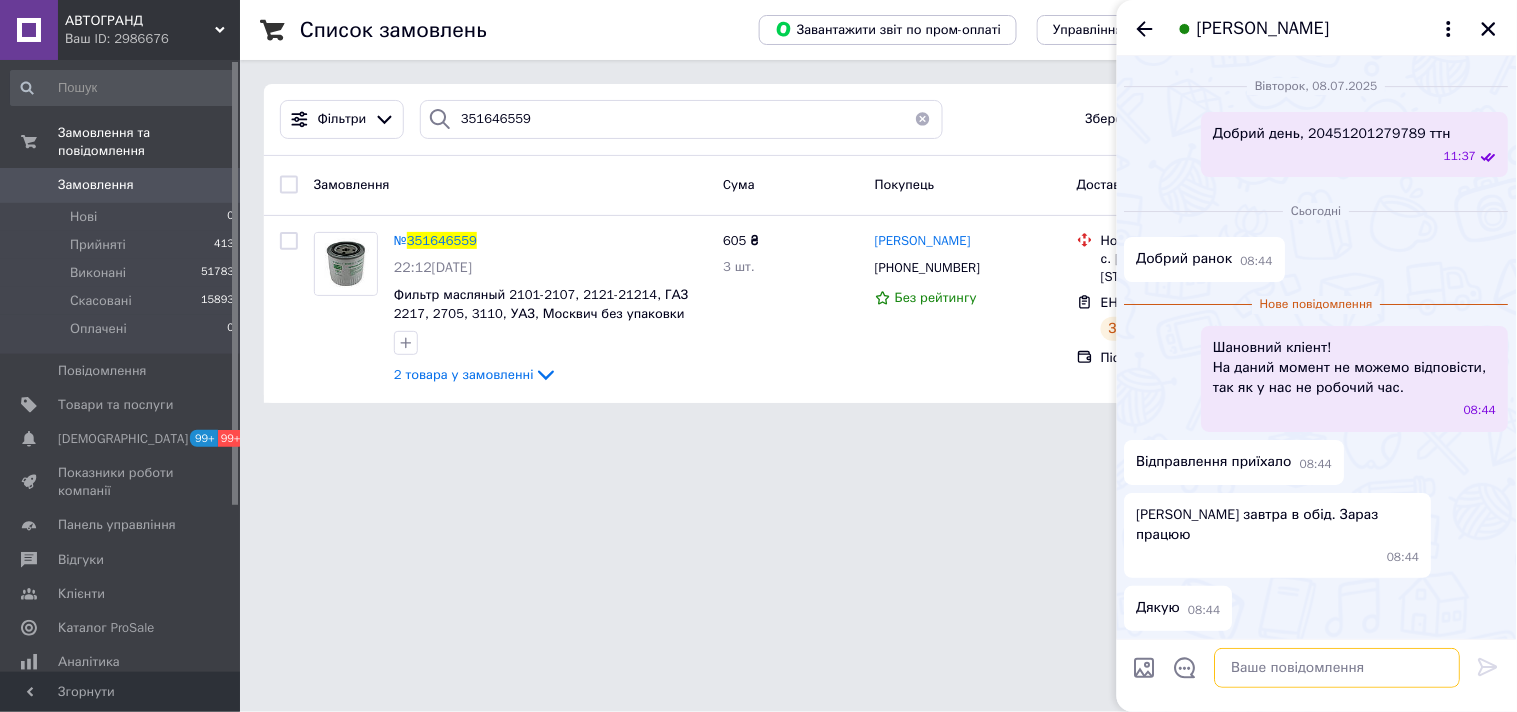 click at bounding box center (1338, 668) 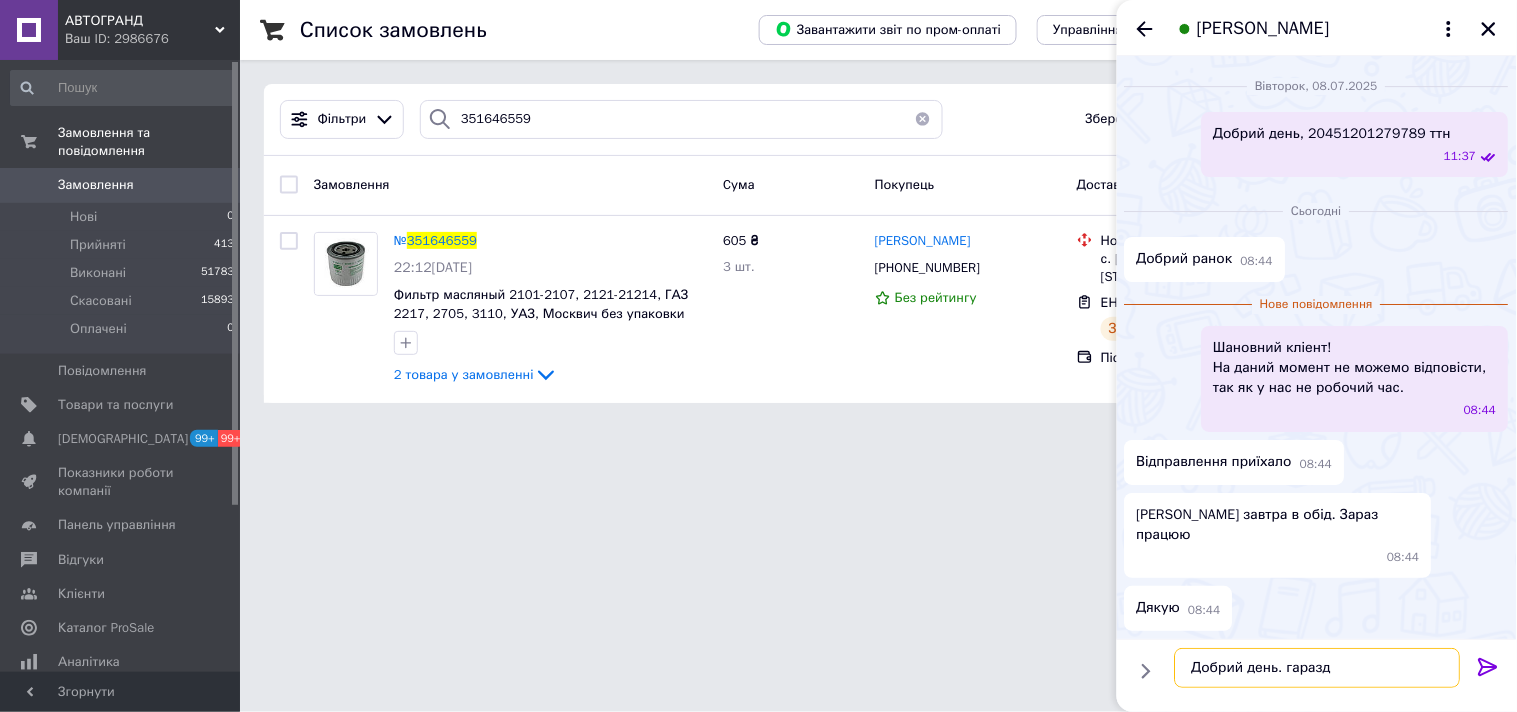 type on "Добрий день. гаразд" 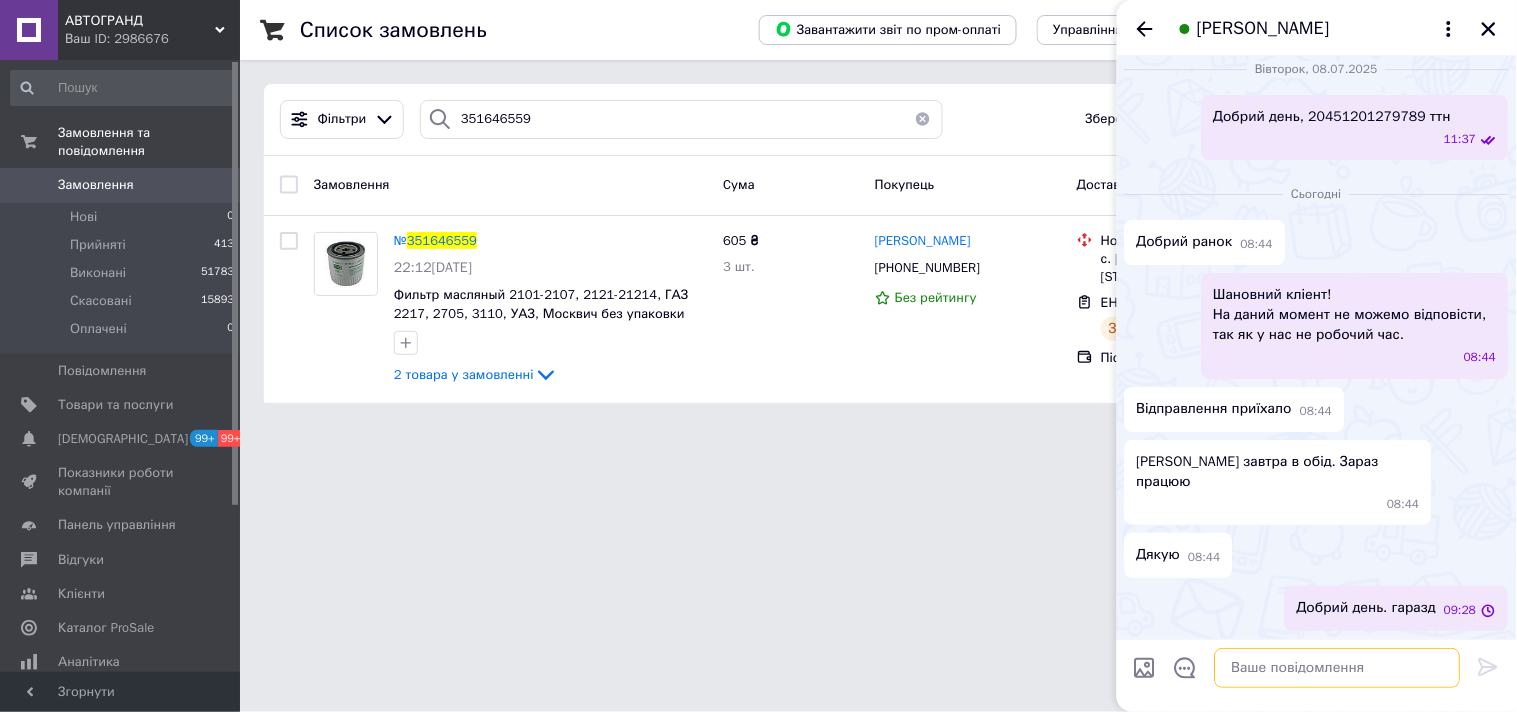 scroll, scrollTop: 1913, scrollLeft: 0, axis: vertical 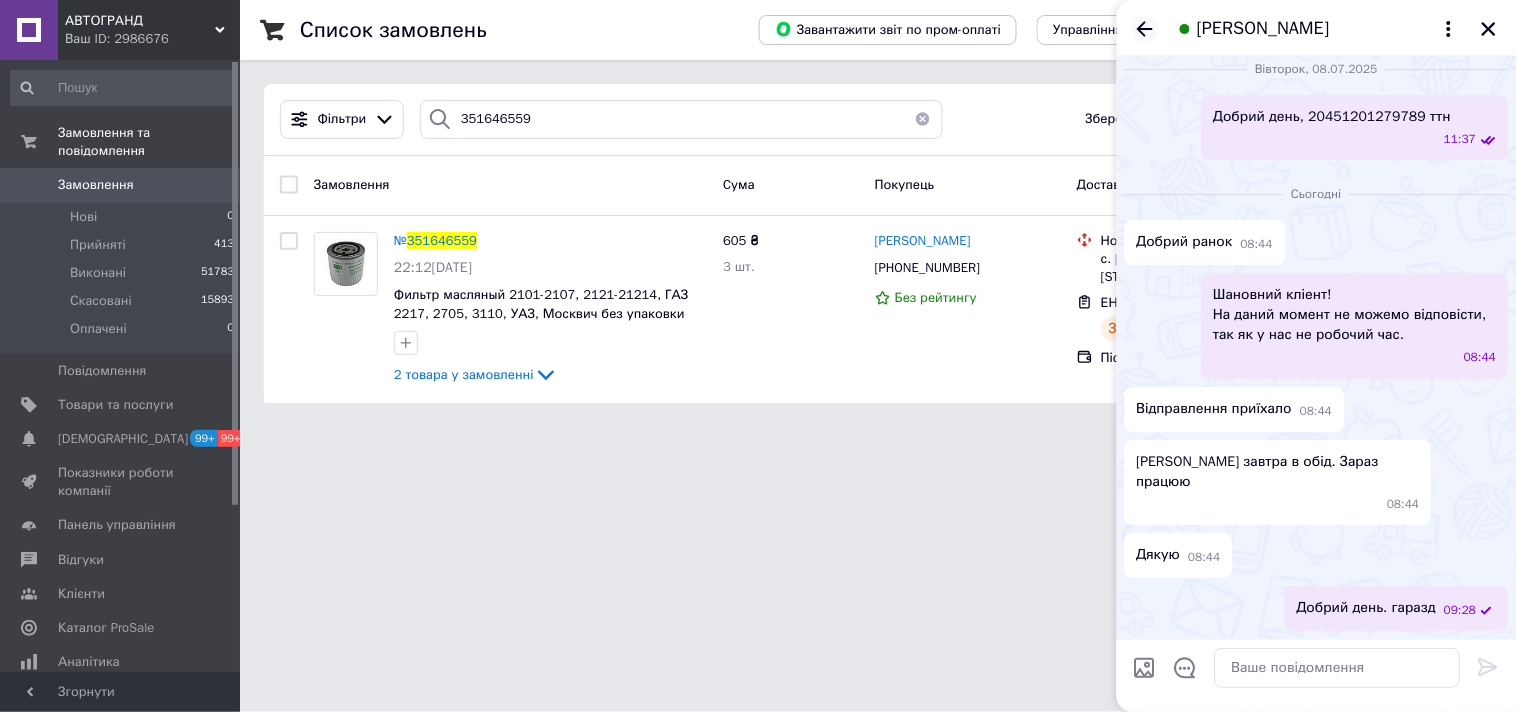 click 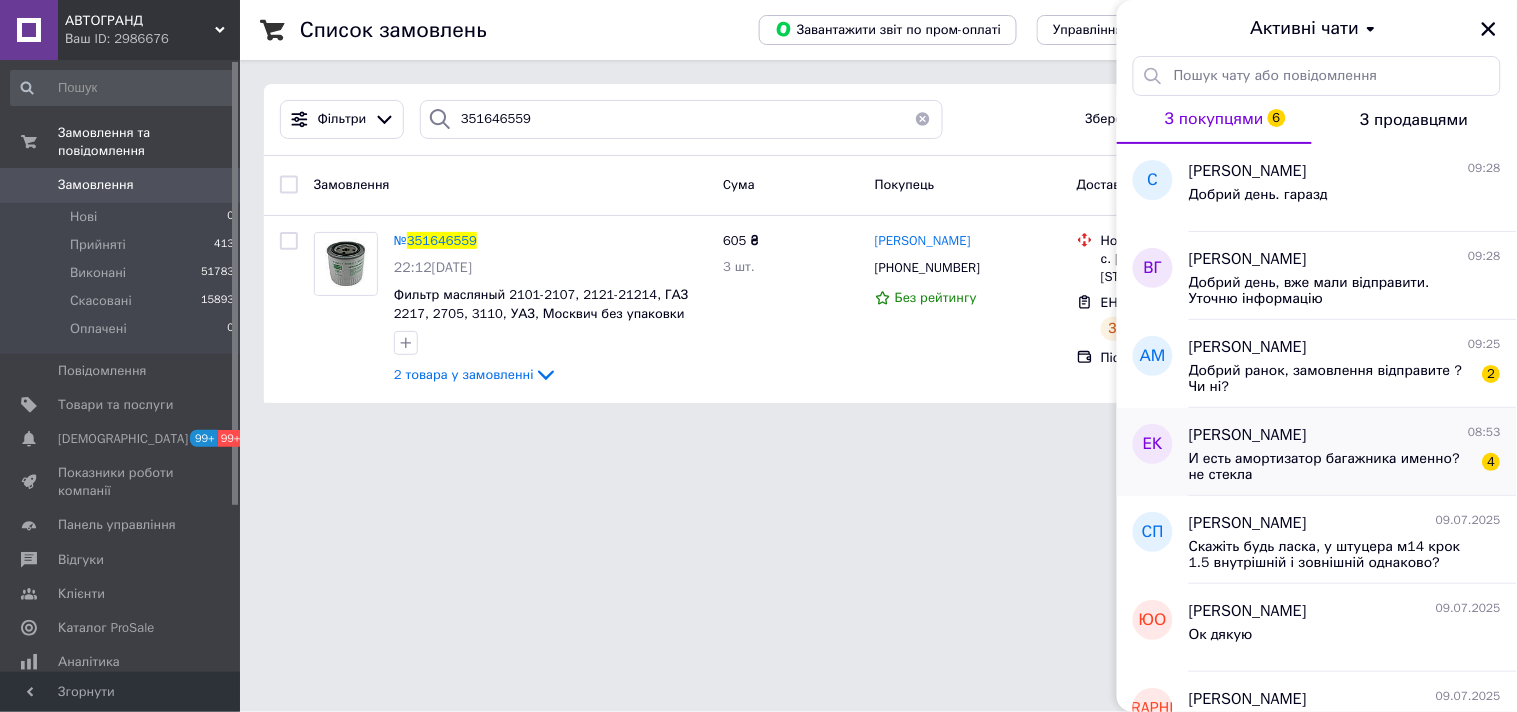 click on "И есть амортизатор багажника именно?не стекла" at bounding box center [1331, 467] 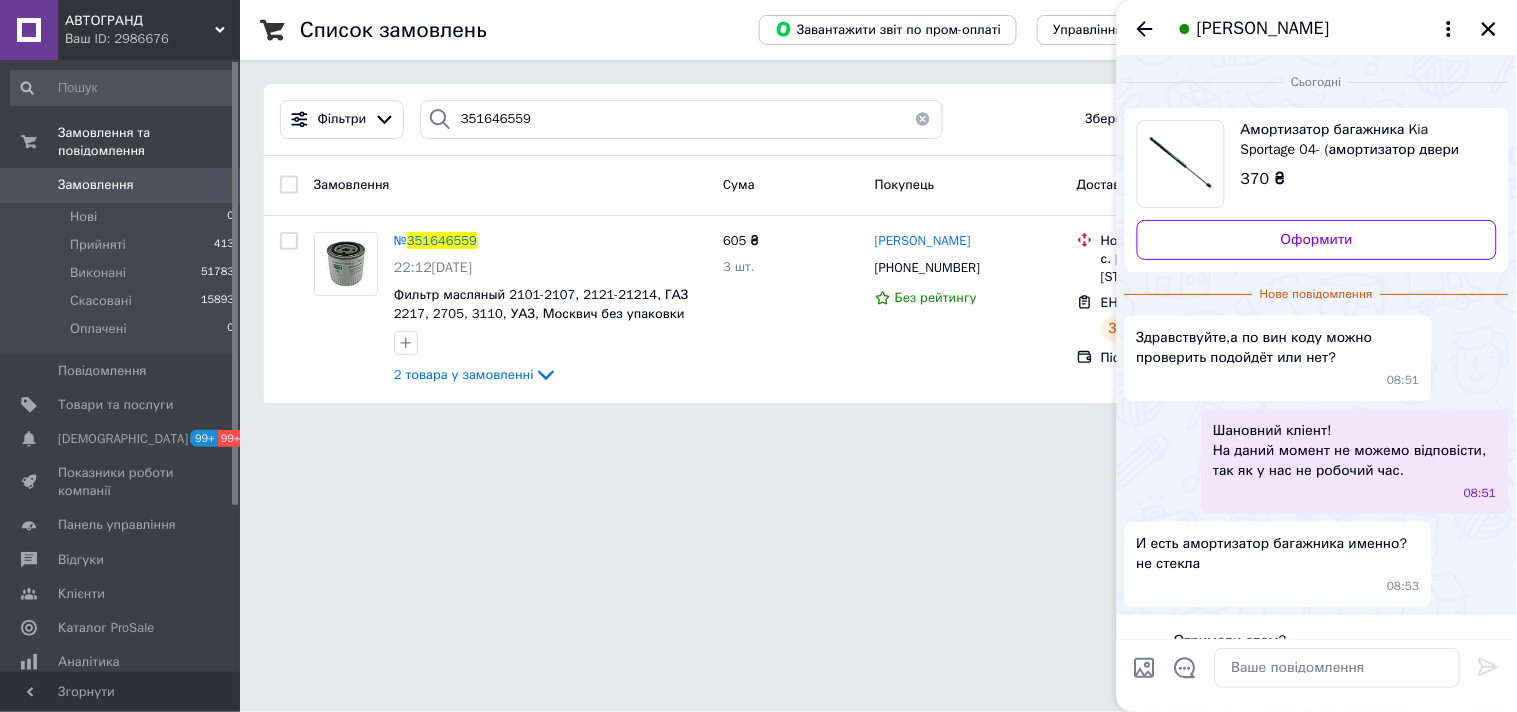 scroll, scrollTop: 50, scrollLeft: 0, axis: vertical 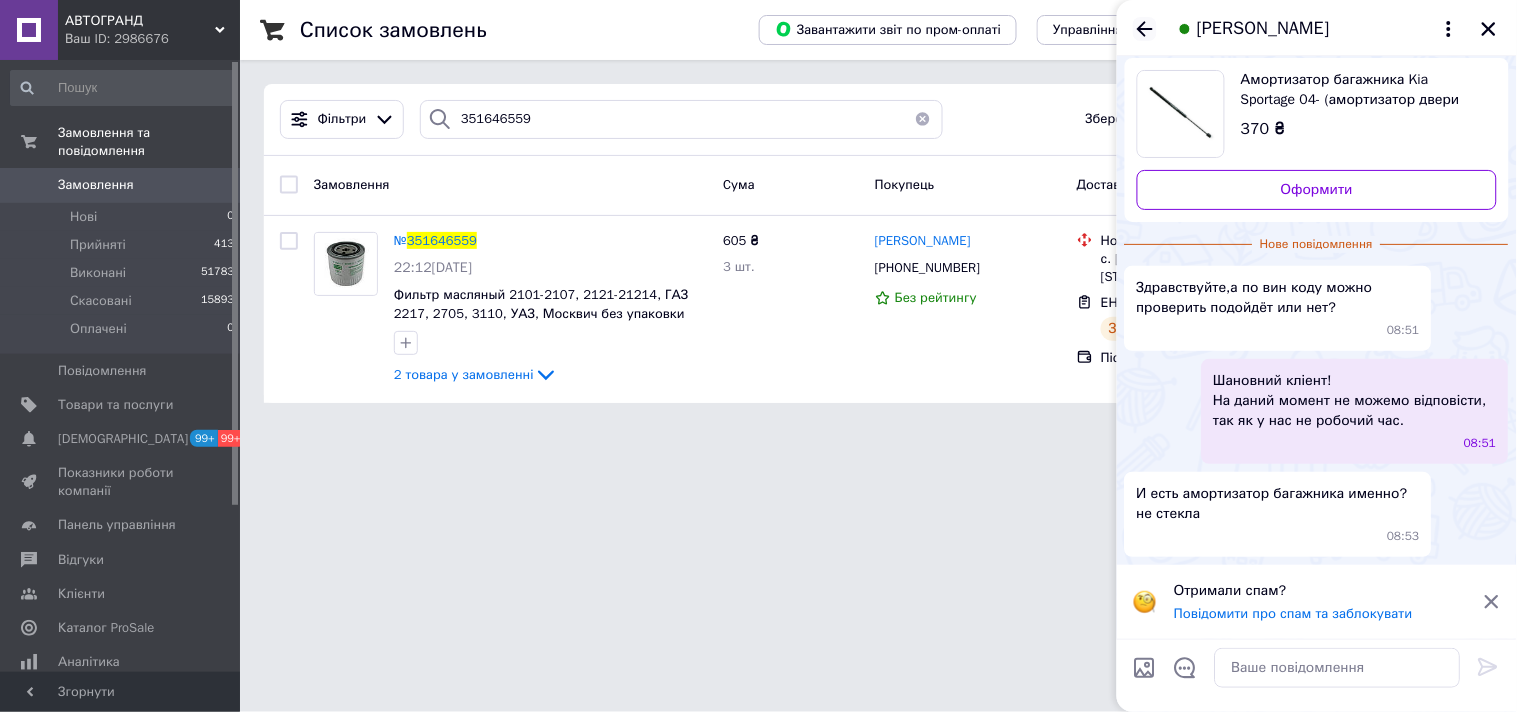 click 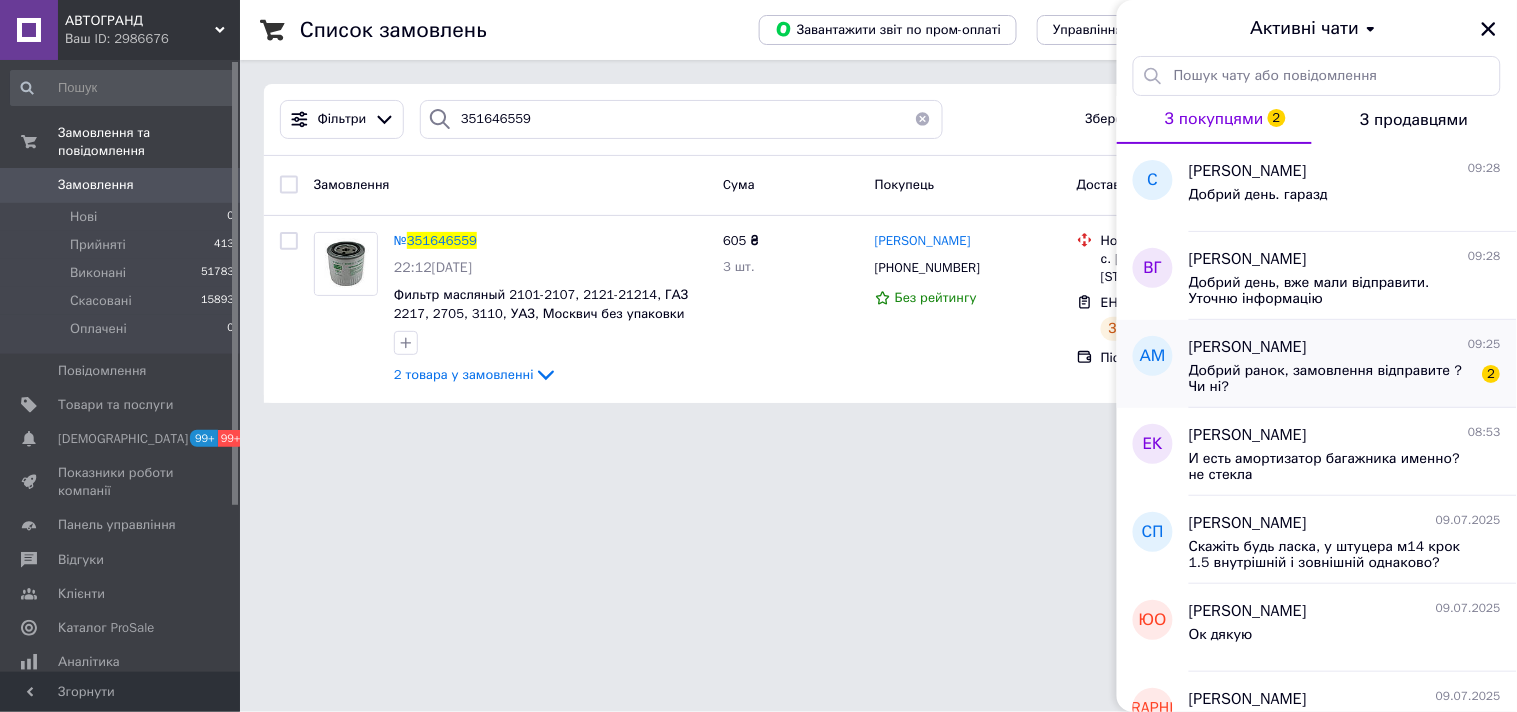 click on "Добрий ранок, замовлення відправите ? Чи ні?" at bounding box center (1331, 379) 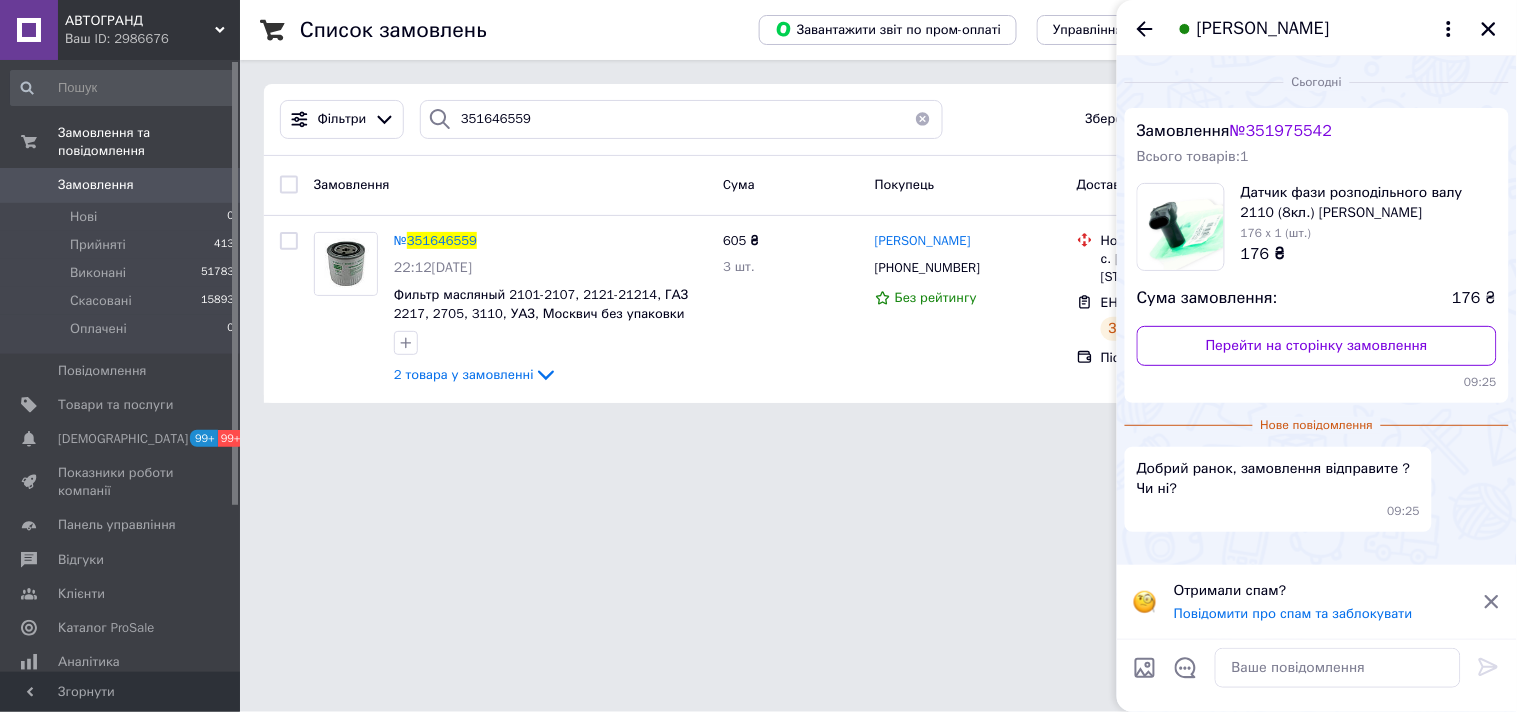 click on "№ 351975542" at bounding box center [1281, 131] 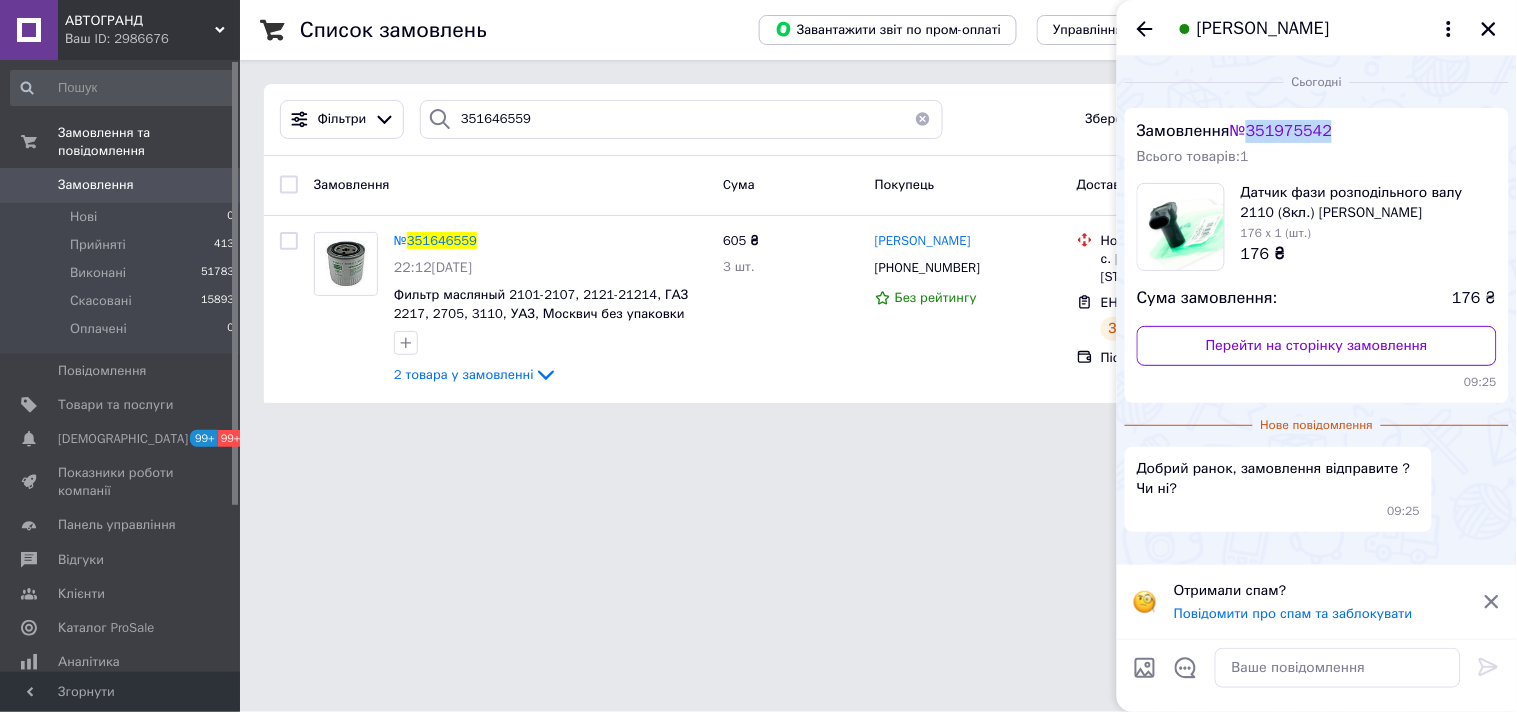 click on "№ 351975542" at bounding box center (1281, 131) 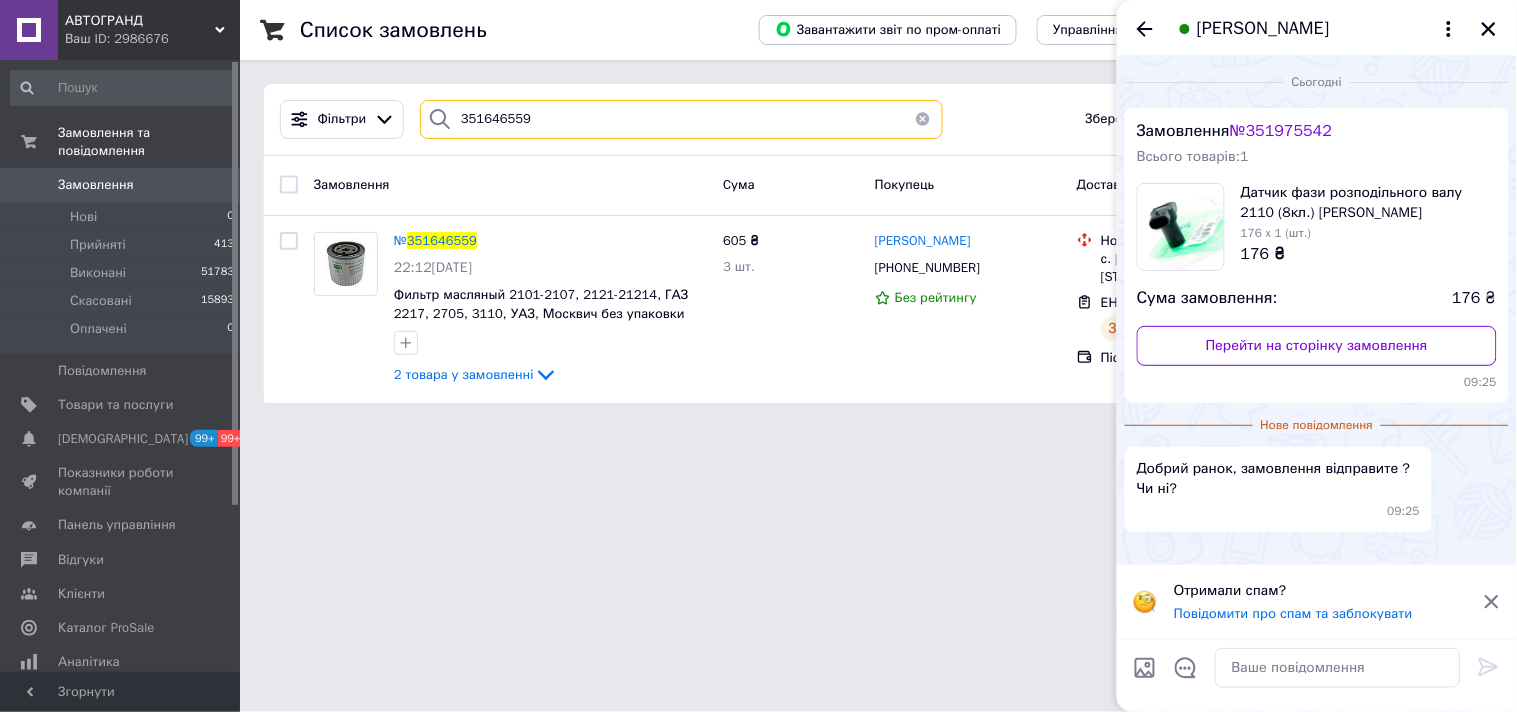 click on "351646559" at bounding box center [681, 119] 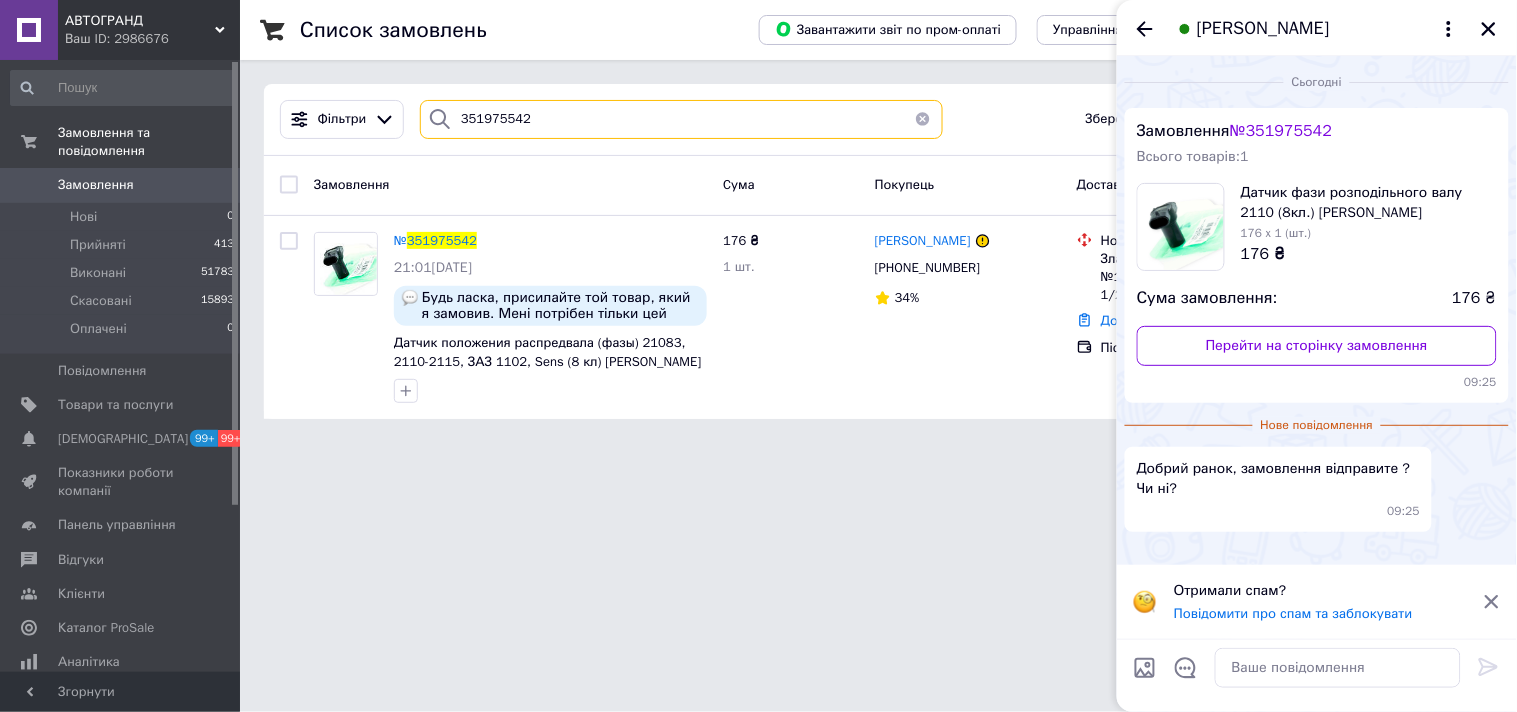 type on "351975542" 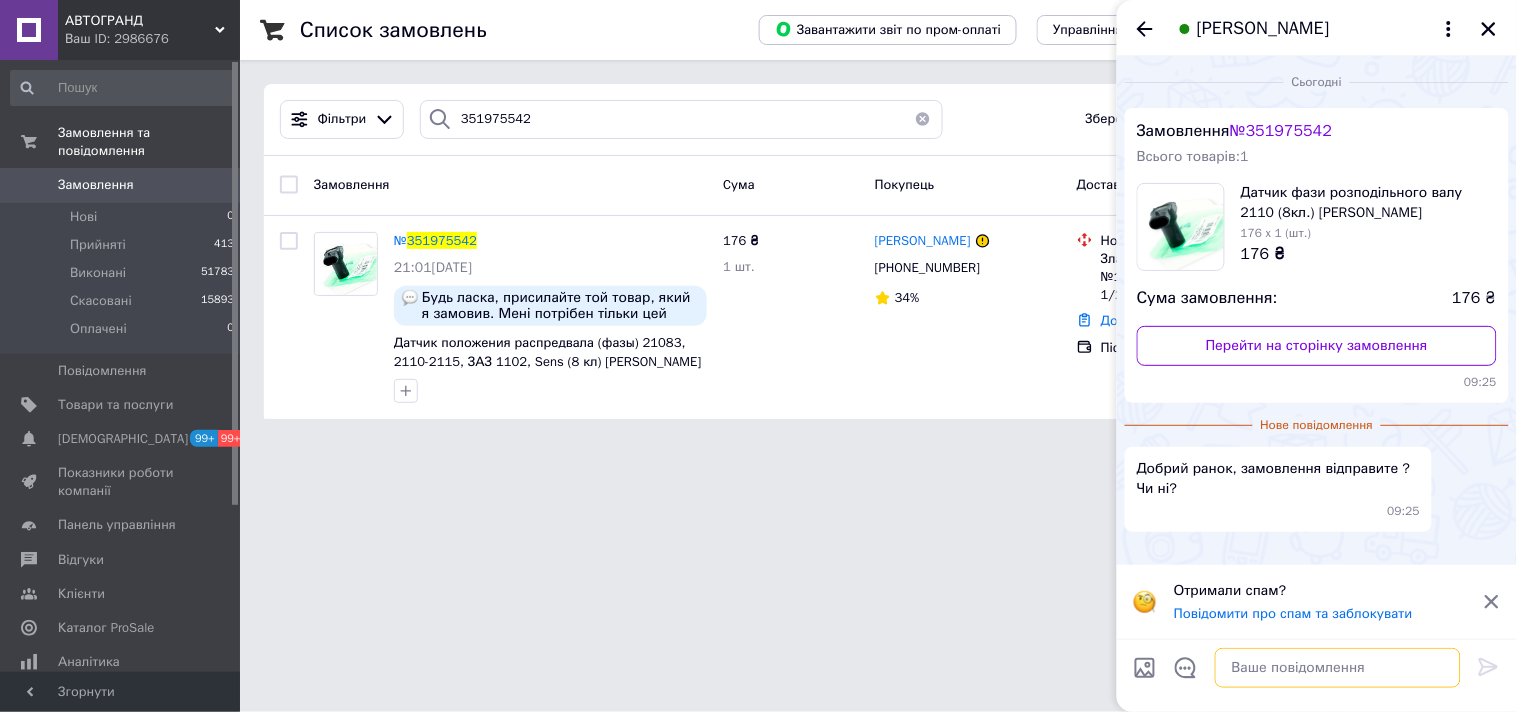 click at bounding box center (1338, 668) 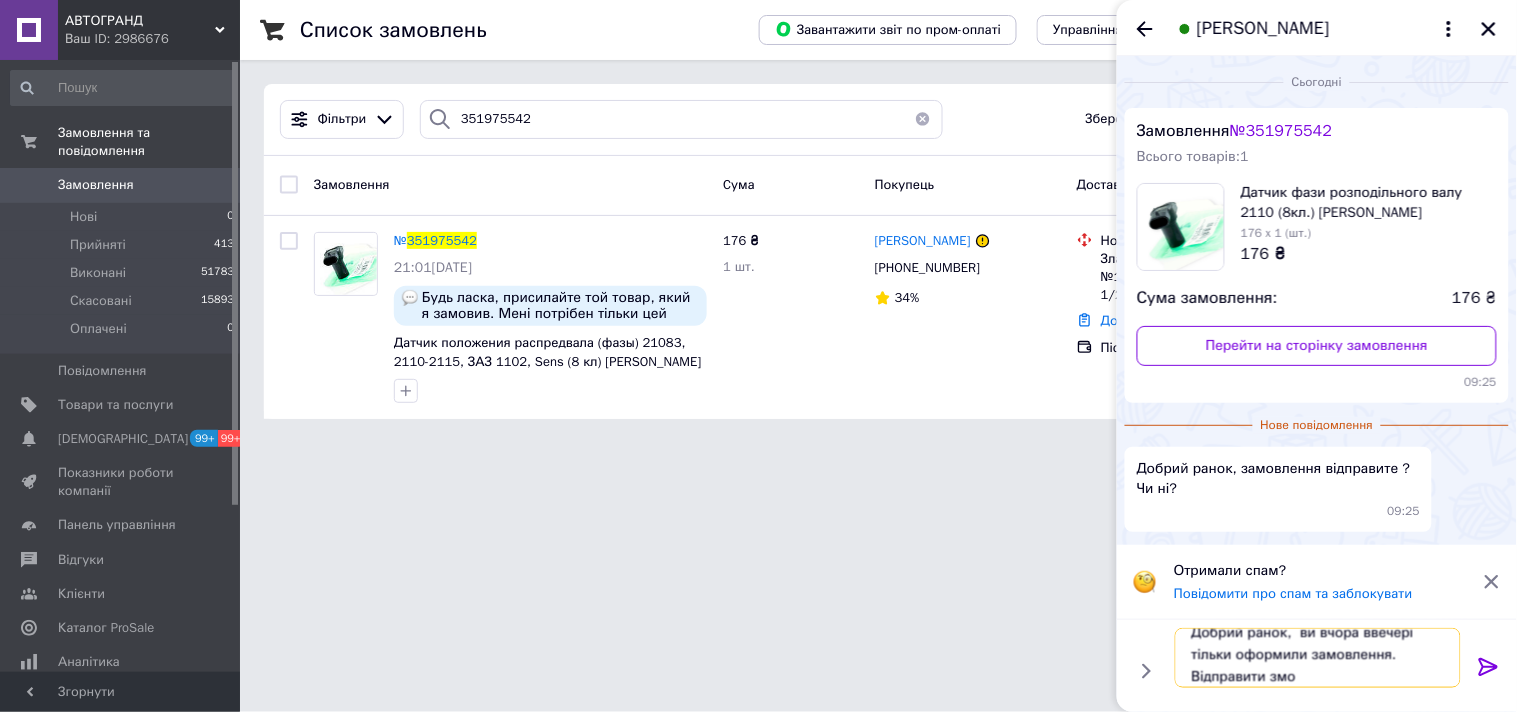 scroll, scrollTop: 2, scrollLeft: 0, axis: vertical 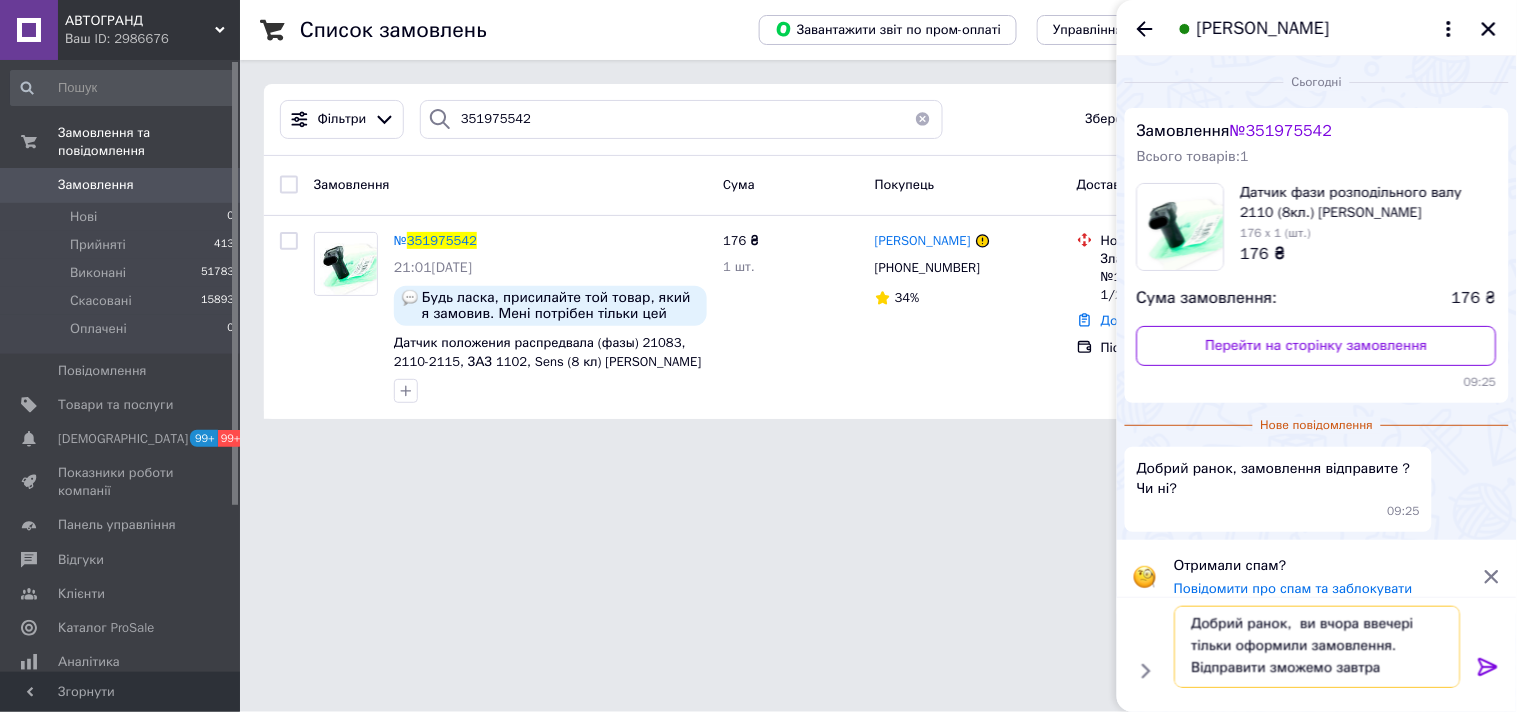 type on "Добрий ранок,  ви вчора ввечері тільки оформили замовлення. Відправити зможемо завтра" 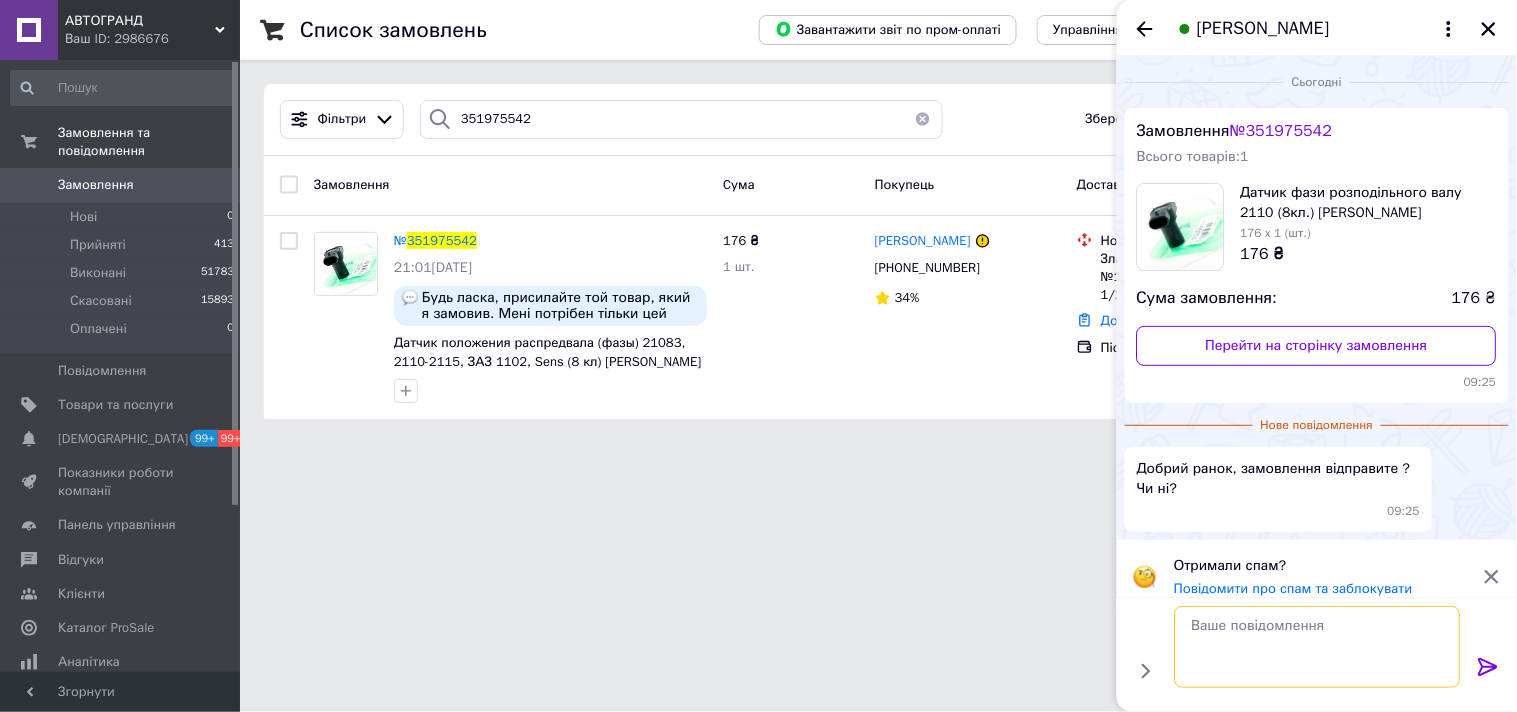 scroll, scrollTop: 0, scrollLeft: 0, axis: both 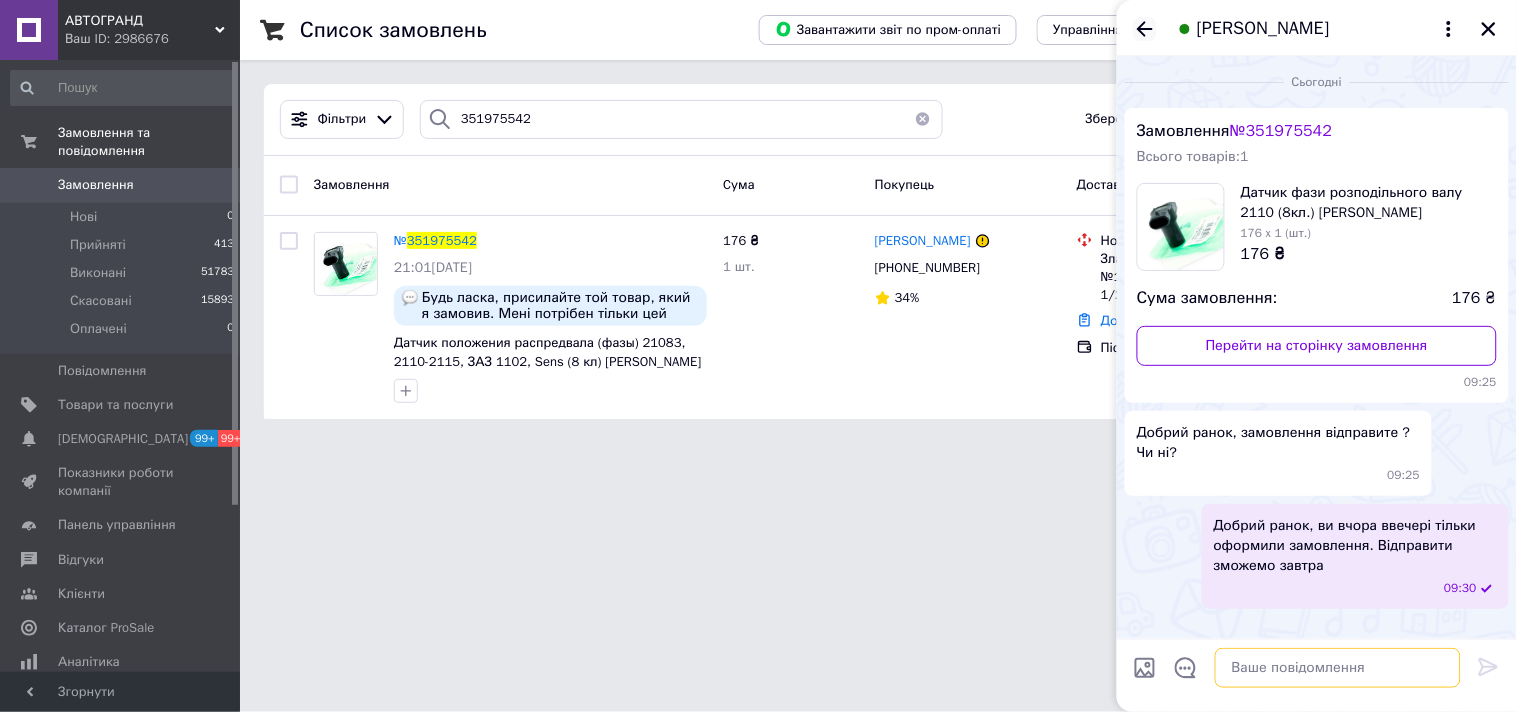 type 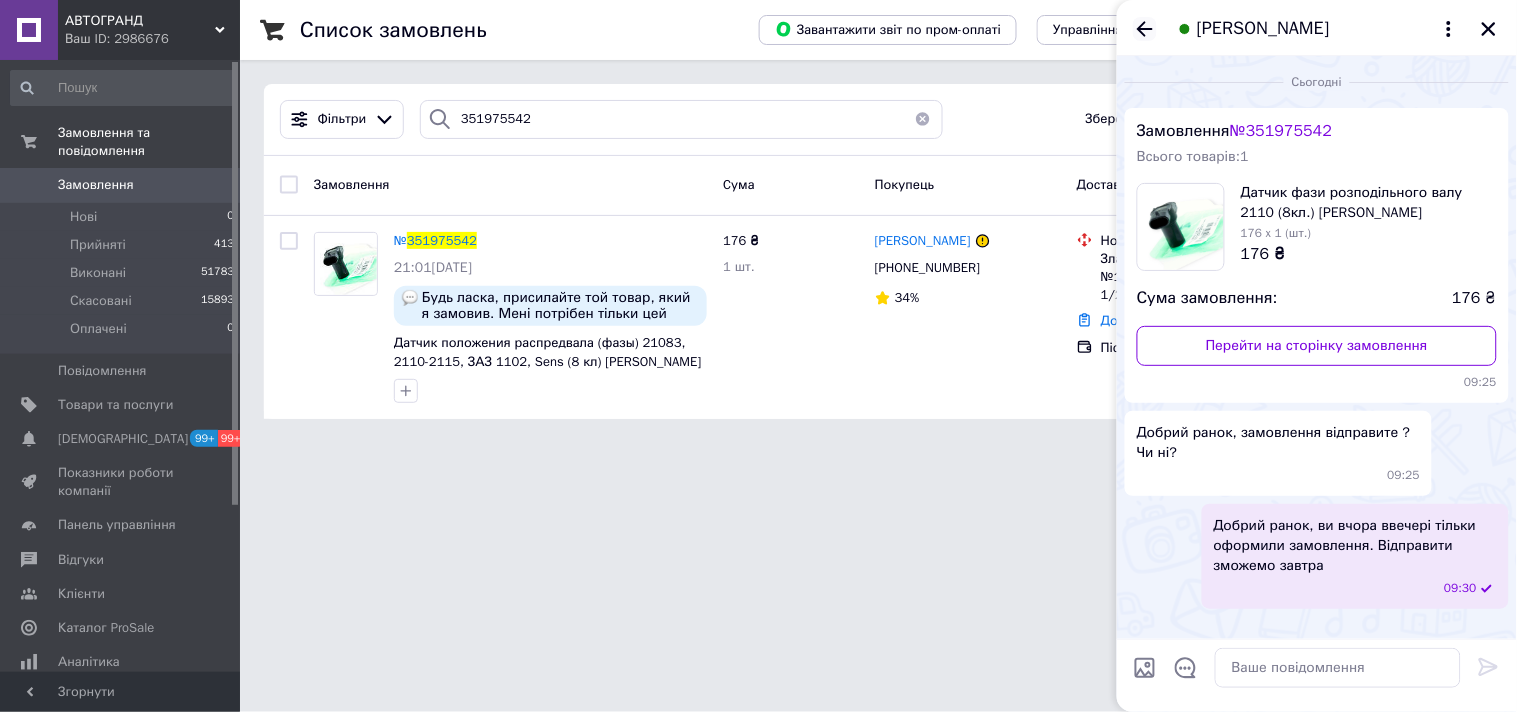 click on "Анастасія Мироненко" at bounding box center (1317, 28) 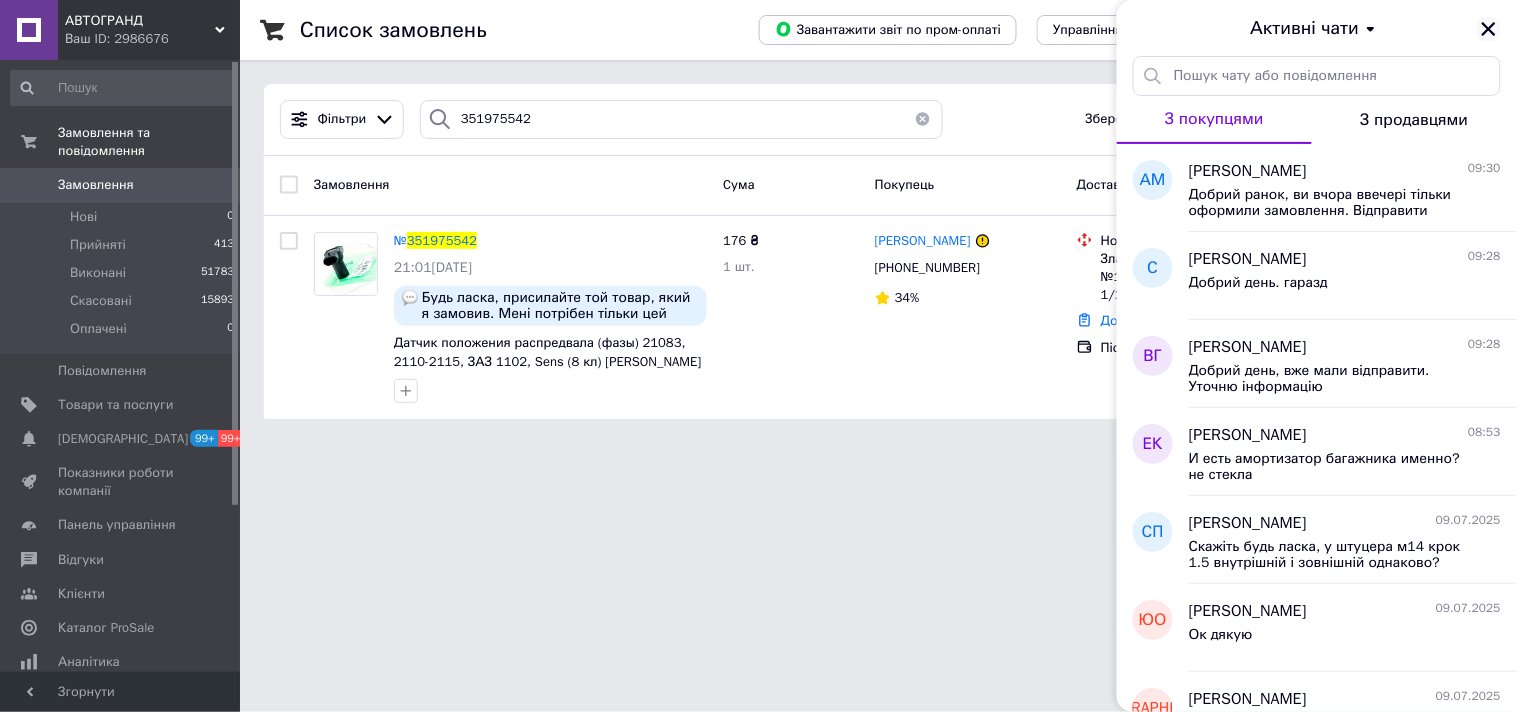 click 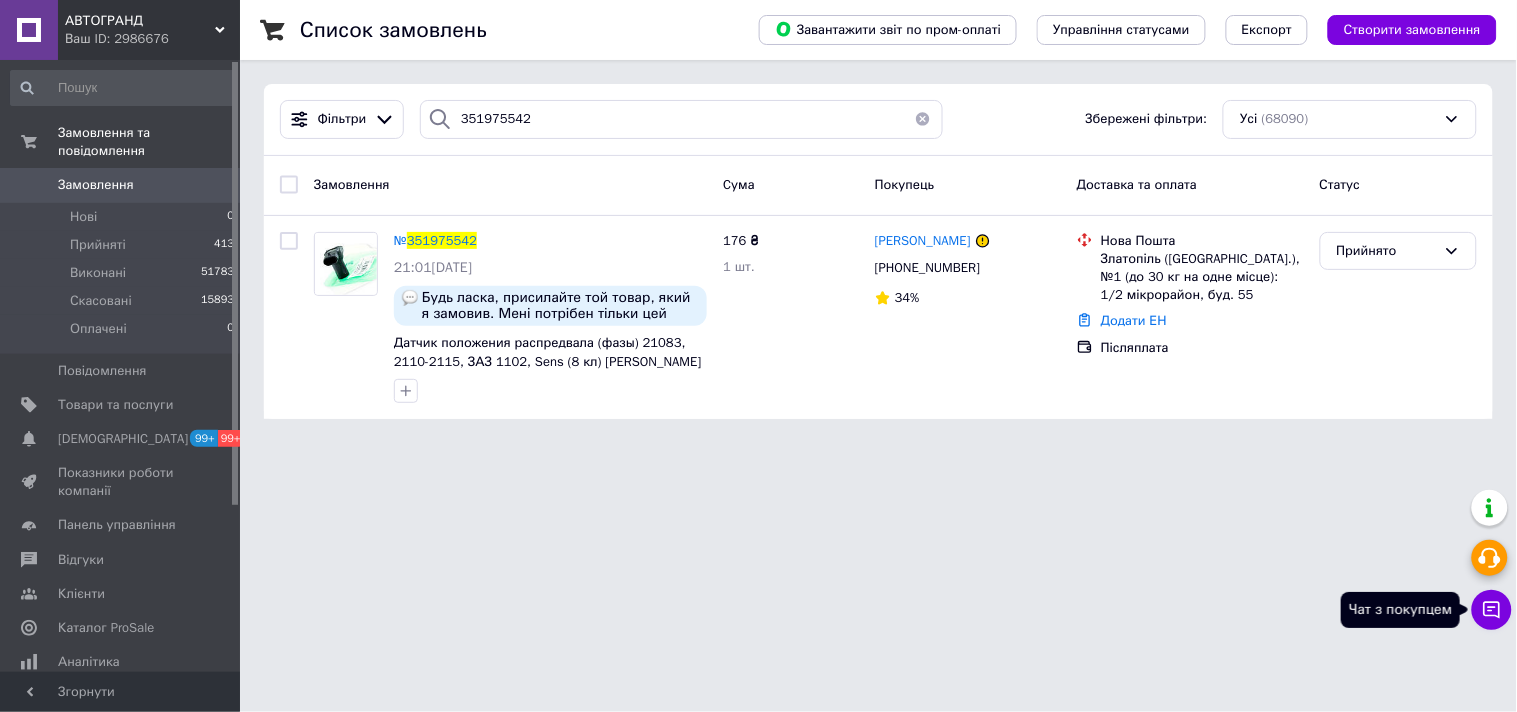 click 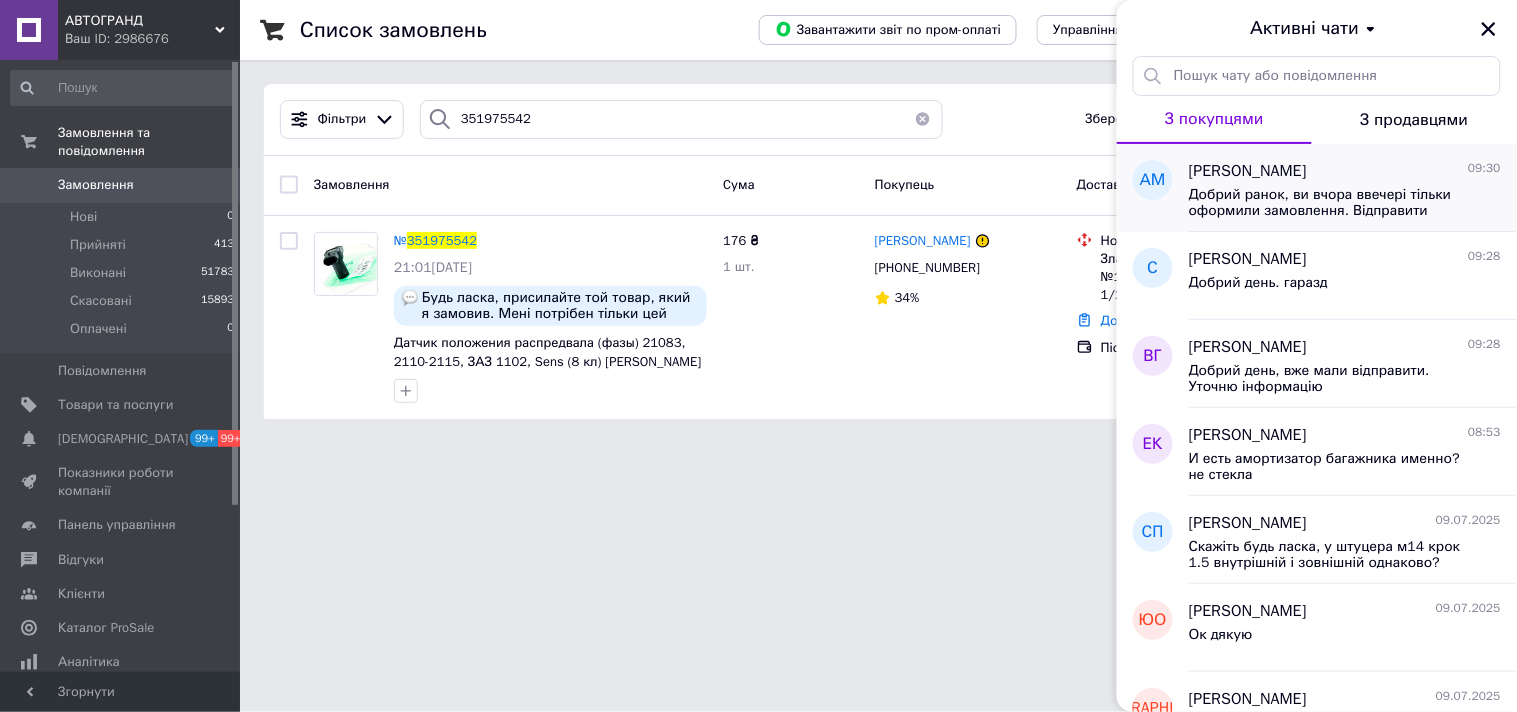 click on "Добрий ранок,  ви вчора ввечері тільки оформили замовлення. Відправити зможемо завтра" at bounding box center (1331, 203) 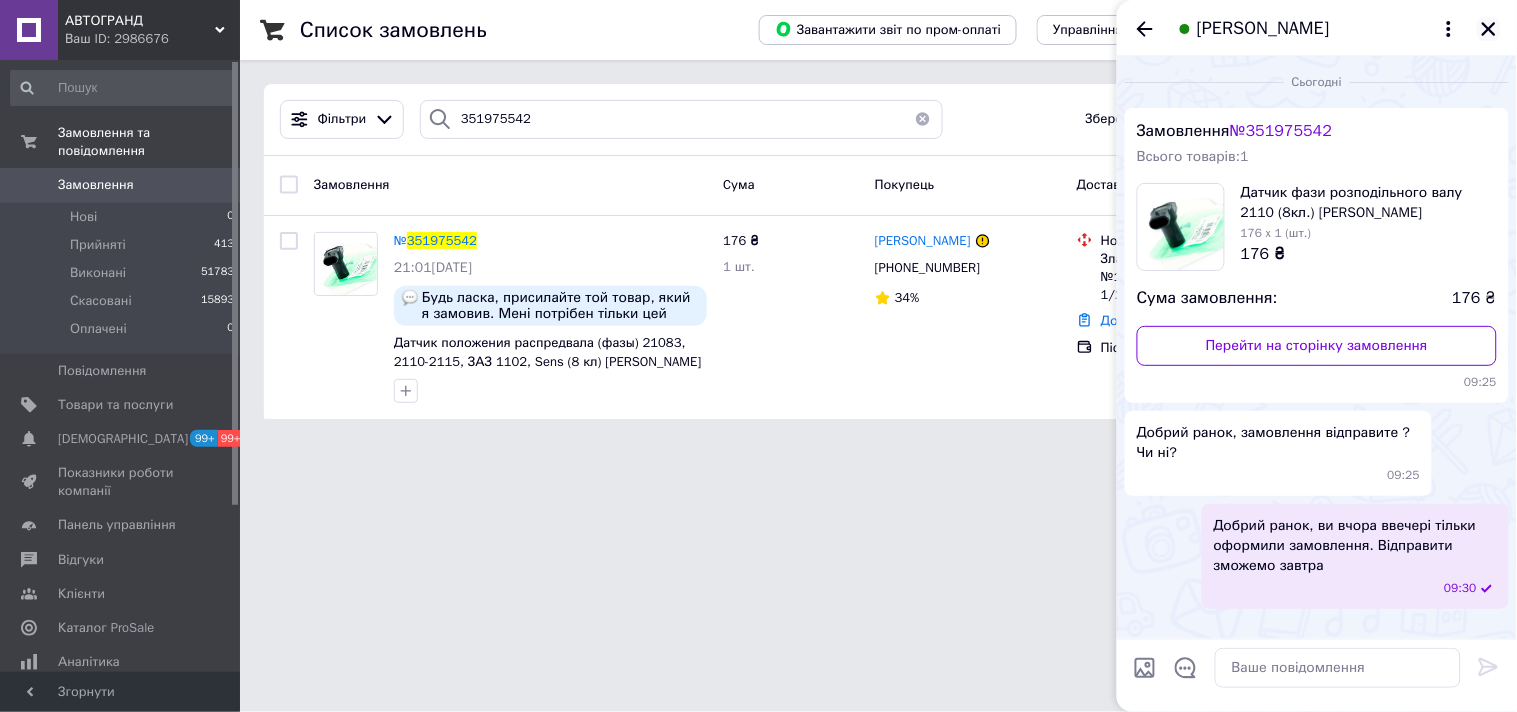 click 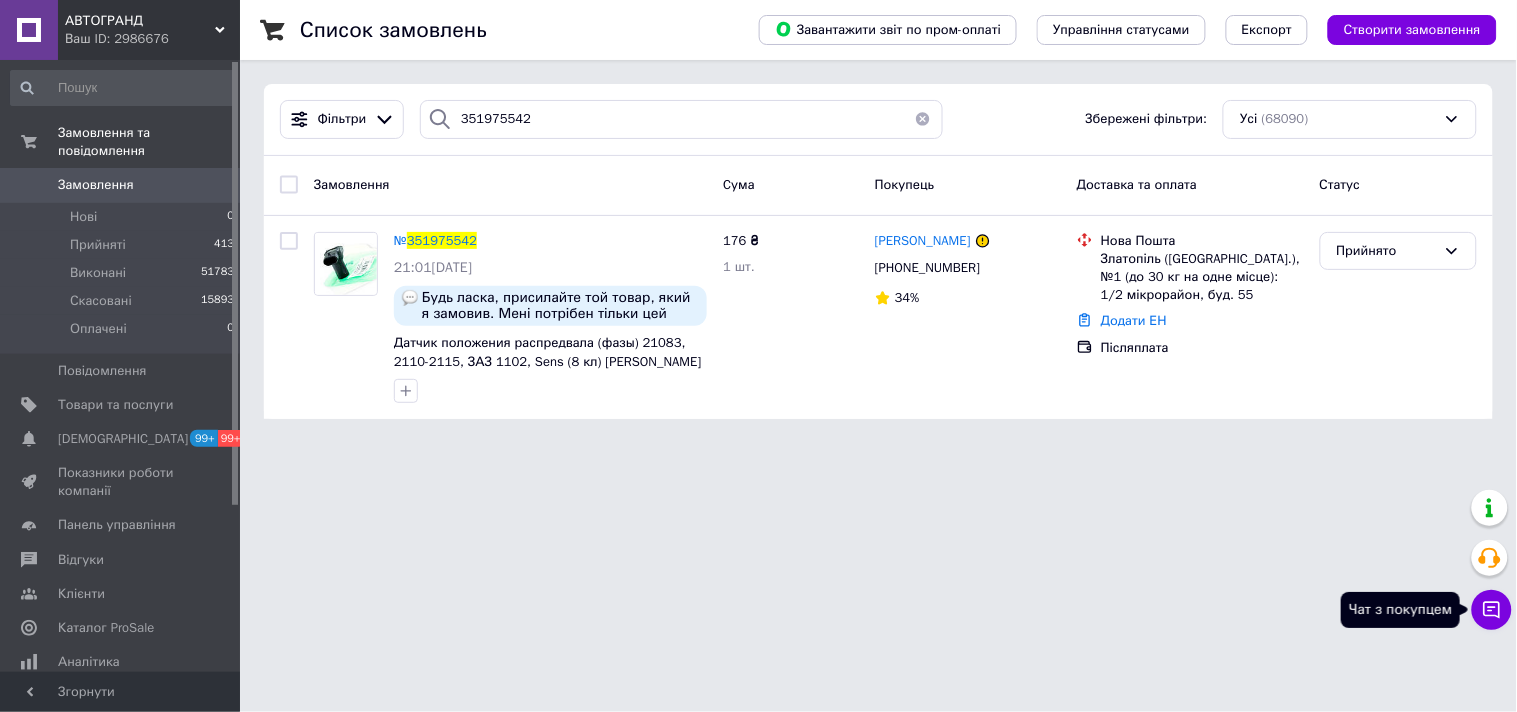 click 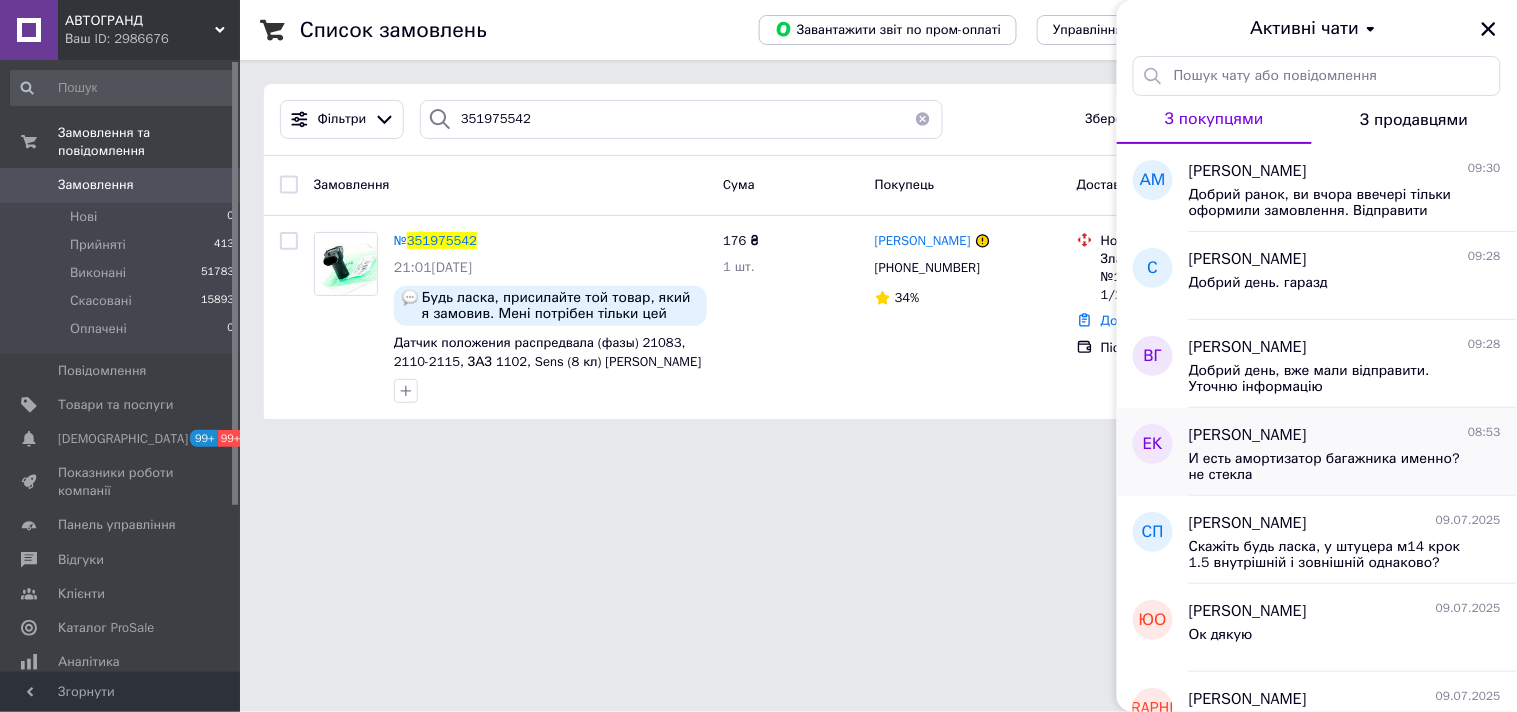 click on "И есть амортизатор багажника именно?не стекла" at bounding box center (1331, 467) 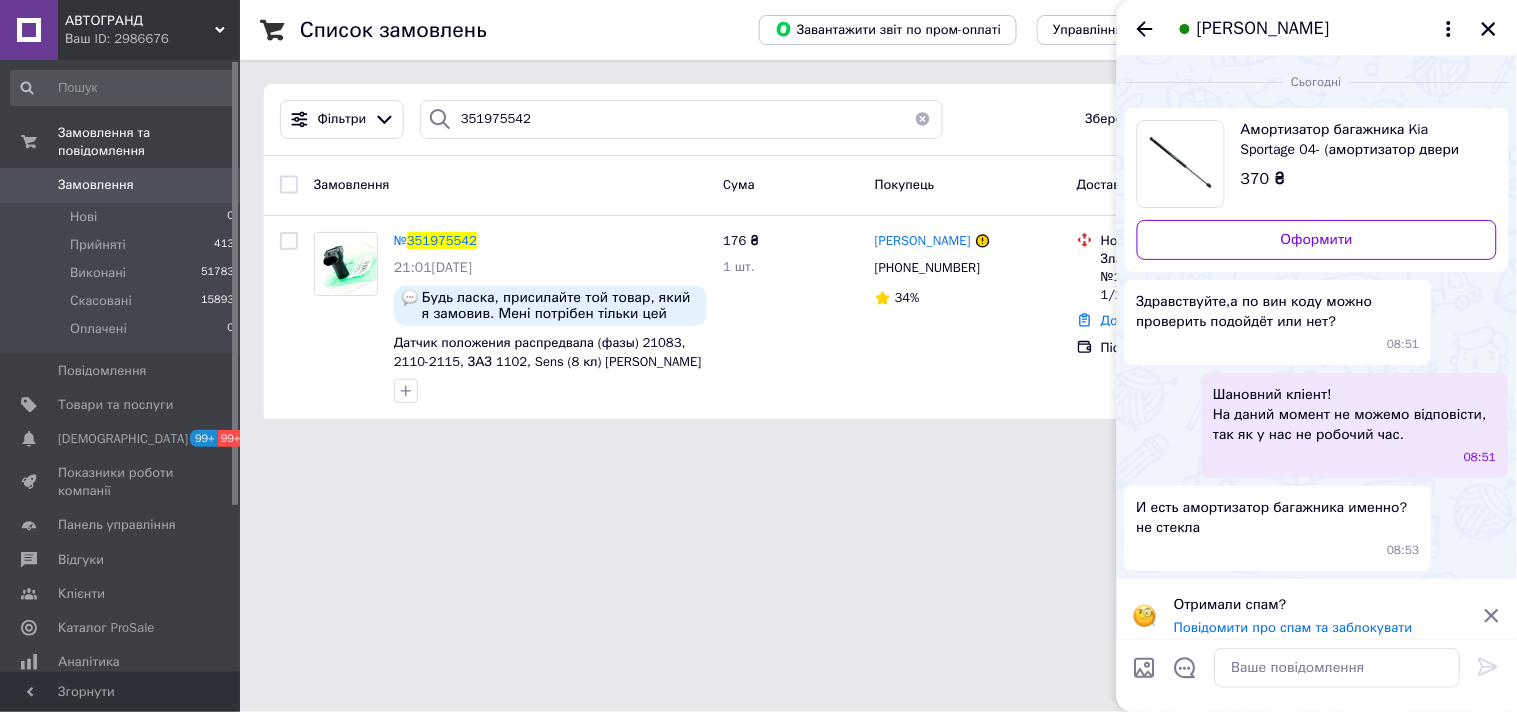 scroll, scrollTop: 13, scrollLeft: 0, axis: vertical 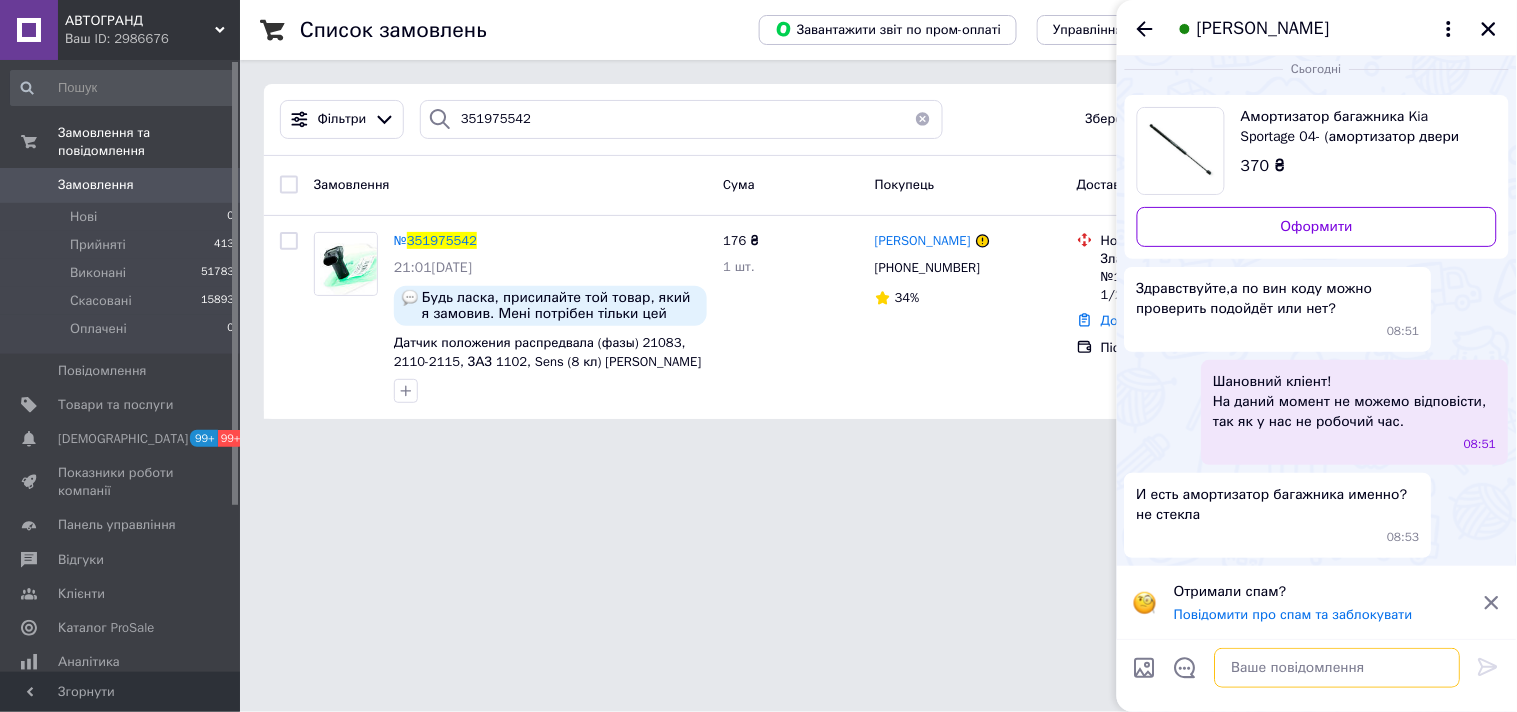 click at bounding box center (1338, 668) 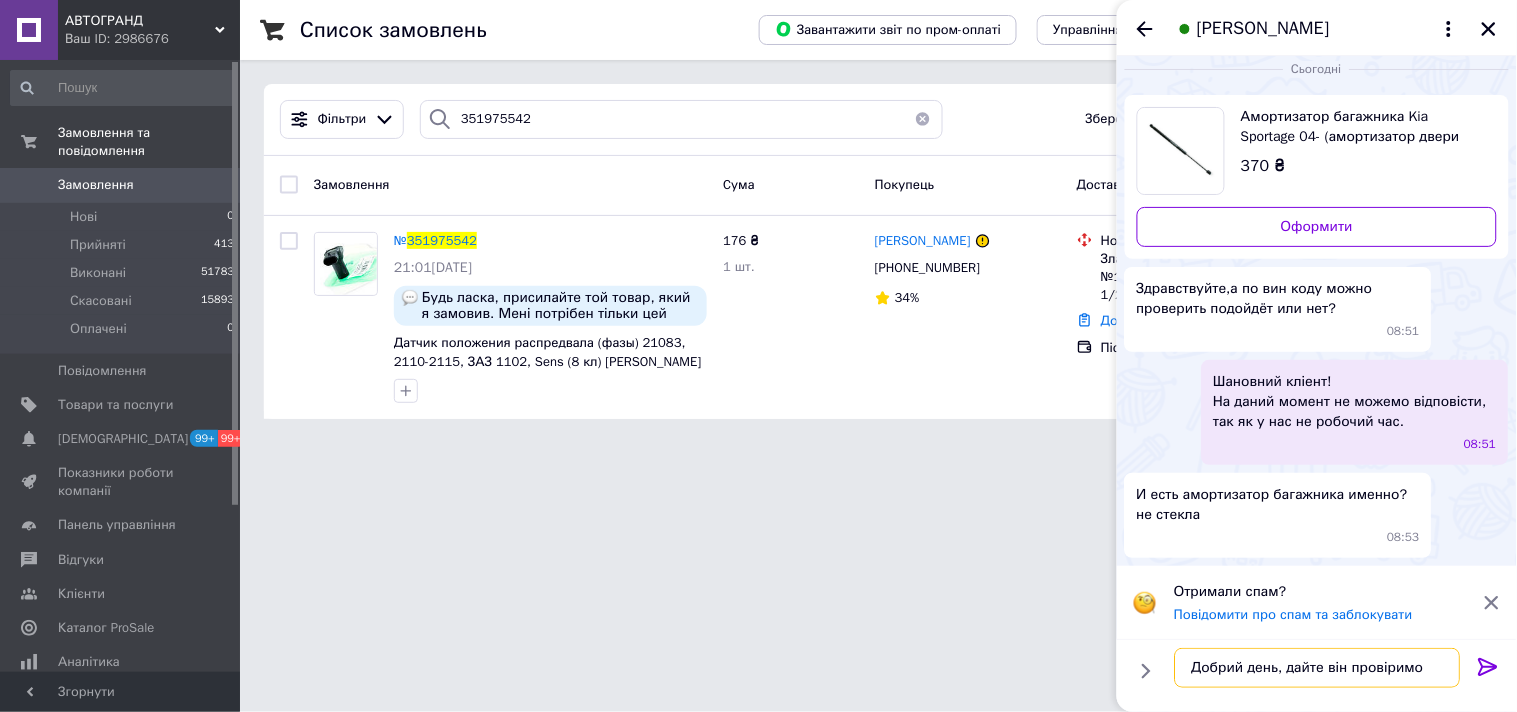 type on "Добрий день, дайте він провіримо" 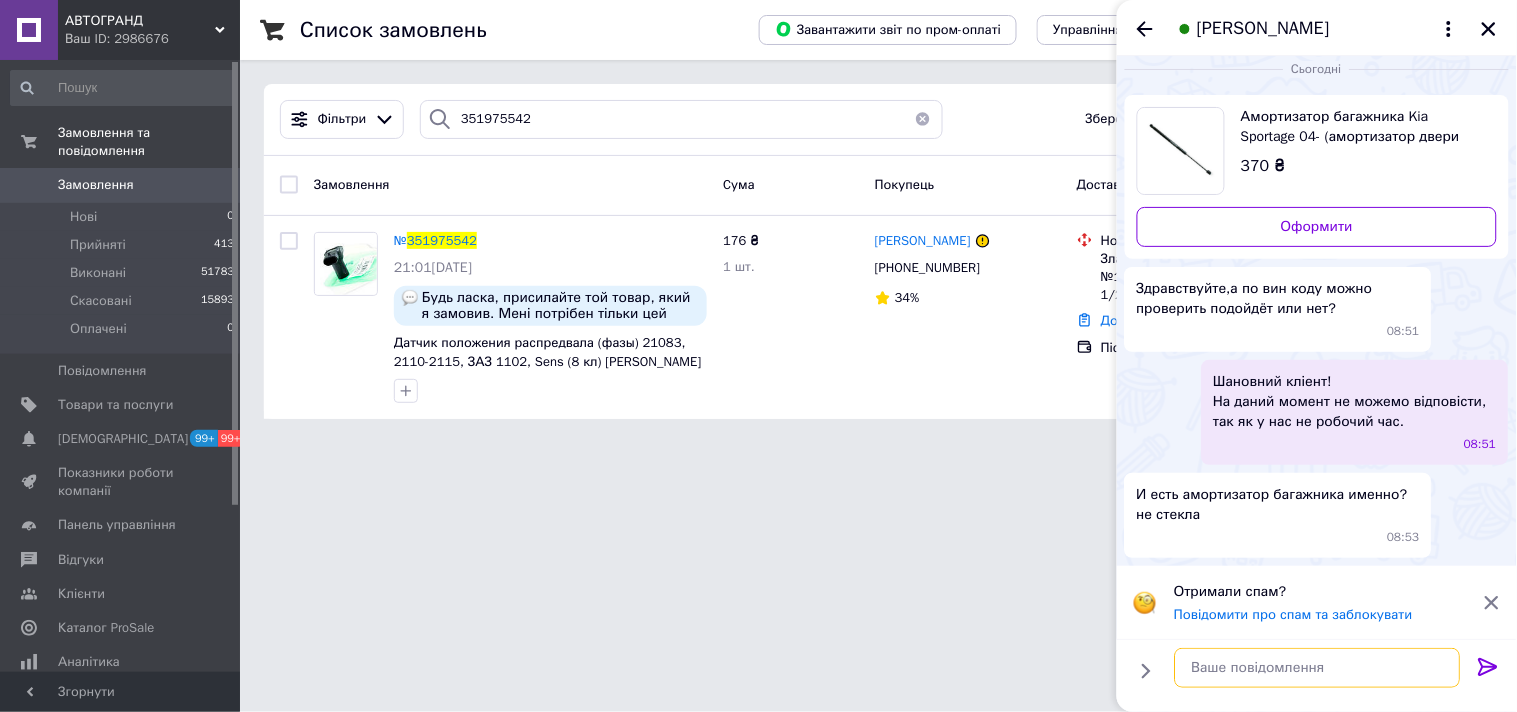 scroll, scrollTop: 0, scrollLeft: 0, axis: both 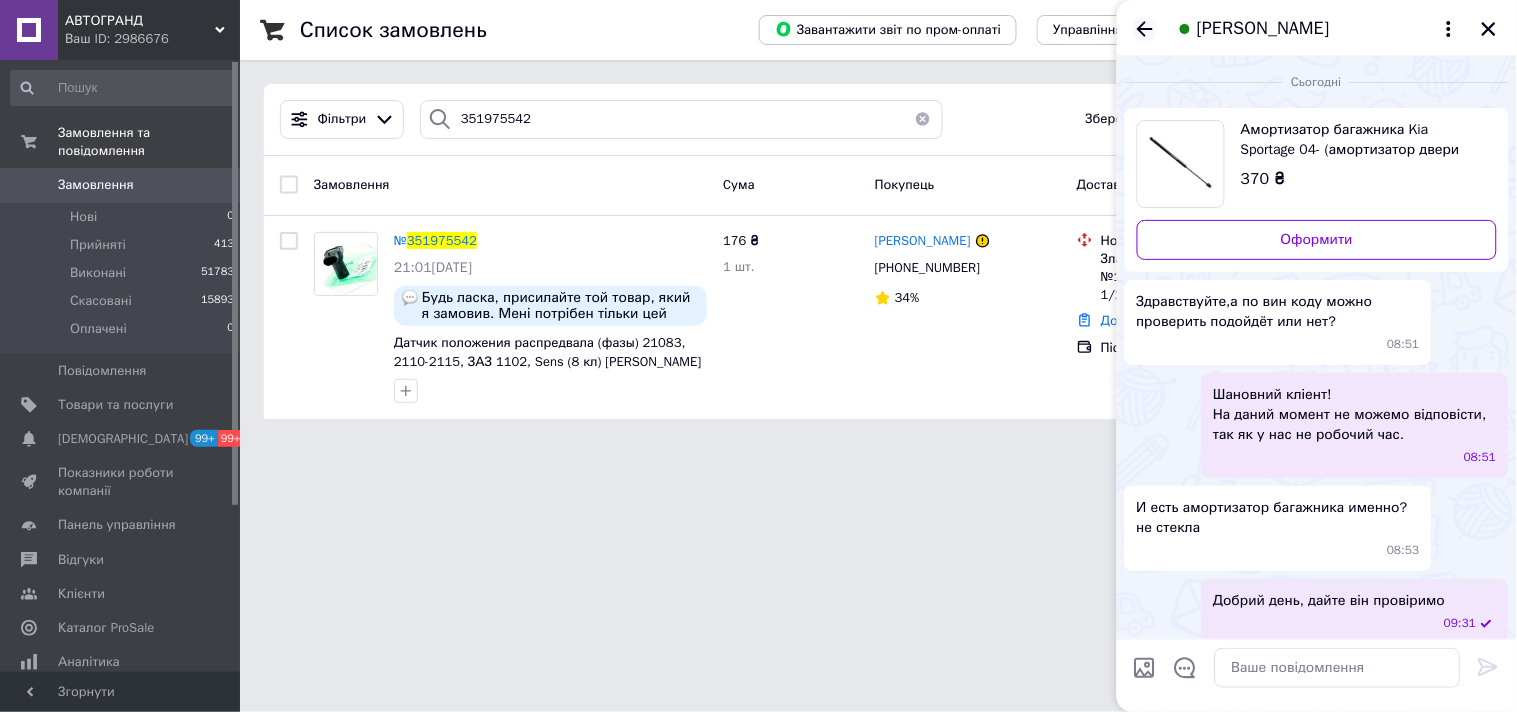click 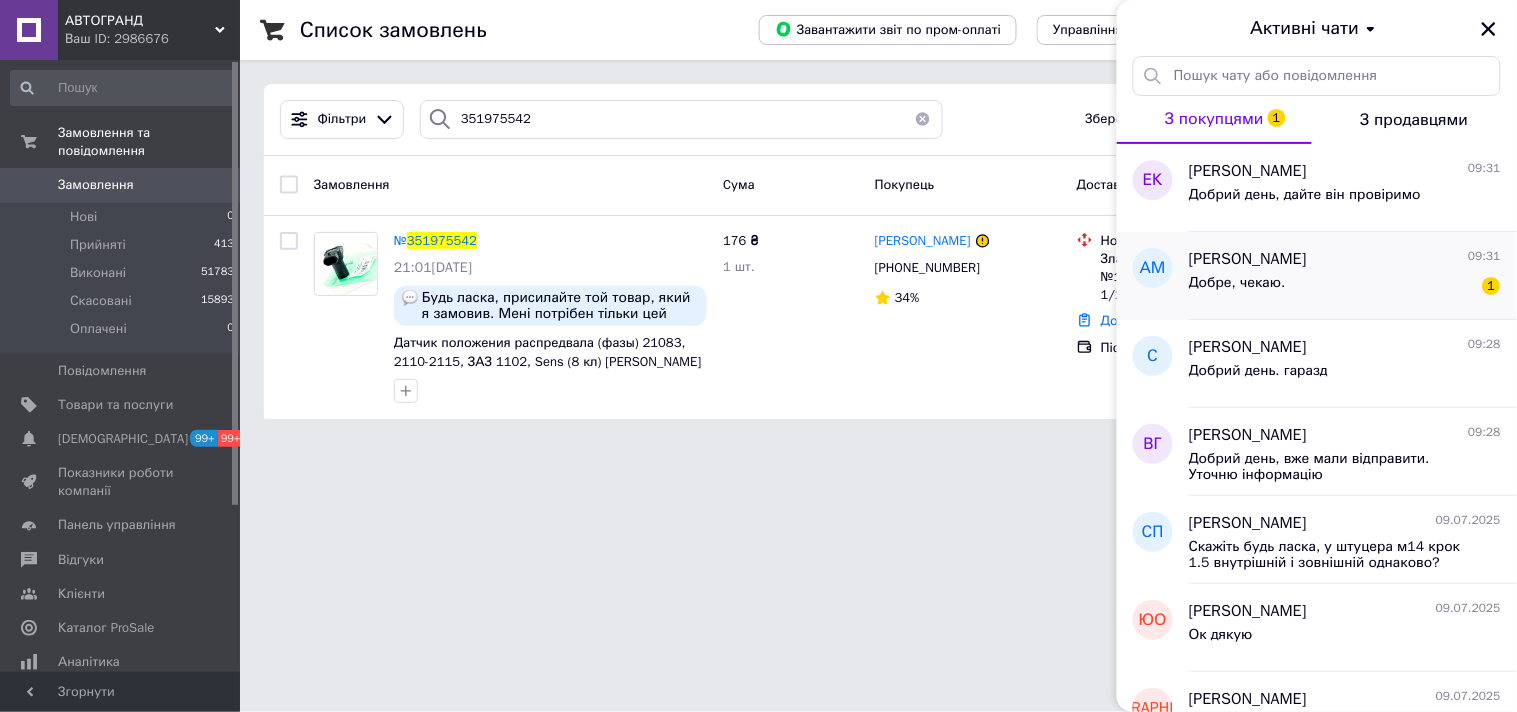 click on "Добре, чекаю. 1" at bounding box center (1345, 287) 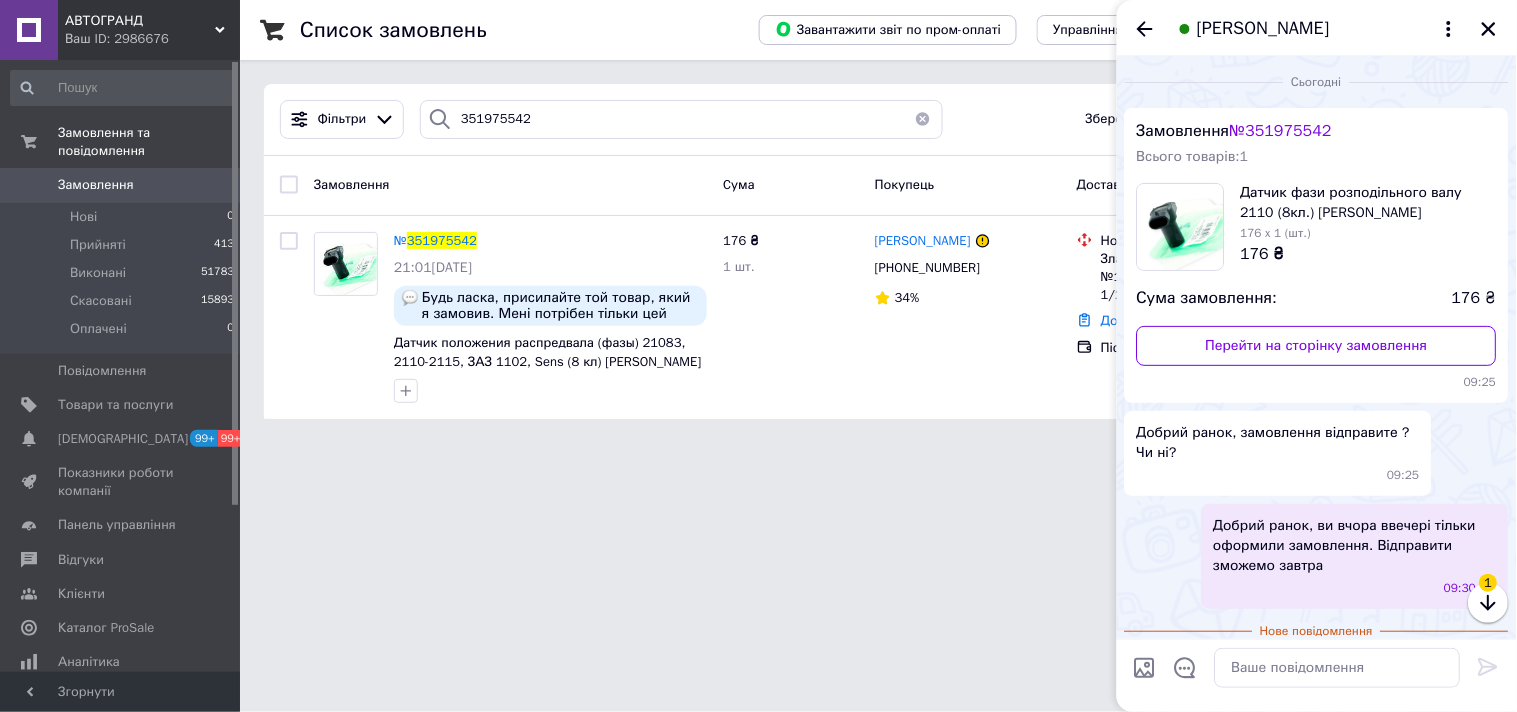 scroll, scrollTop: 66, scrollLeft: 0, axis: vertical 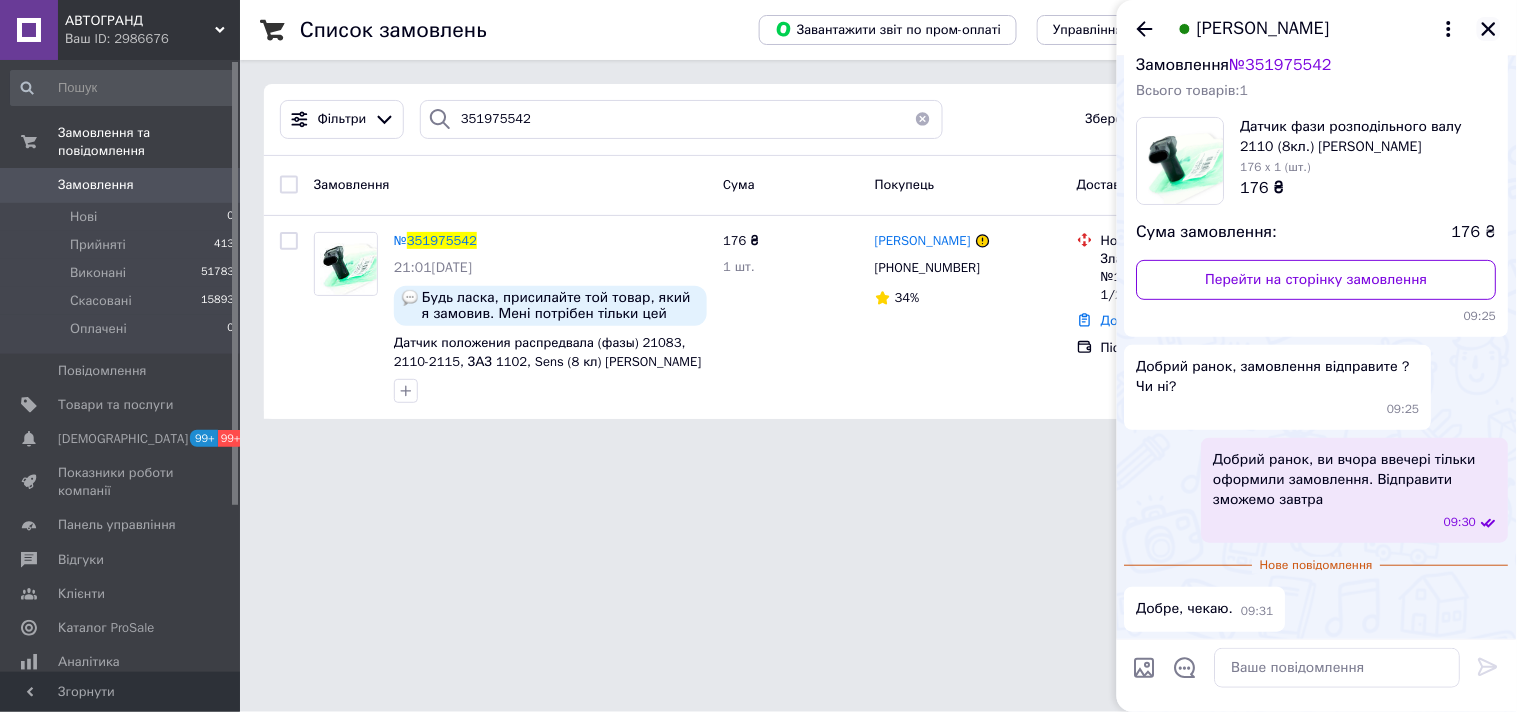 click 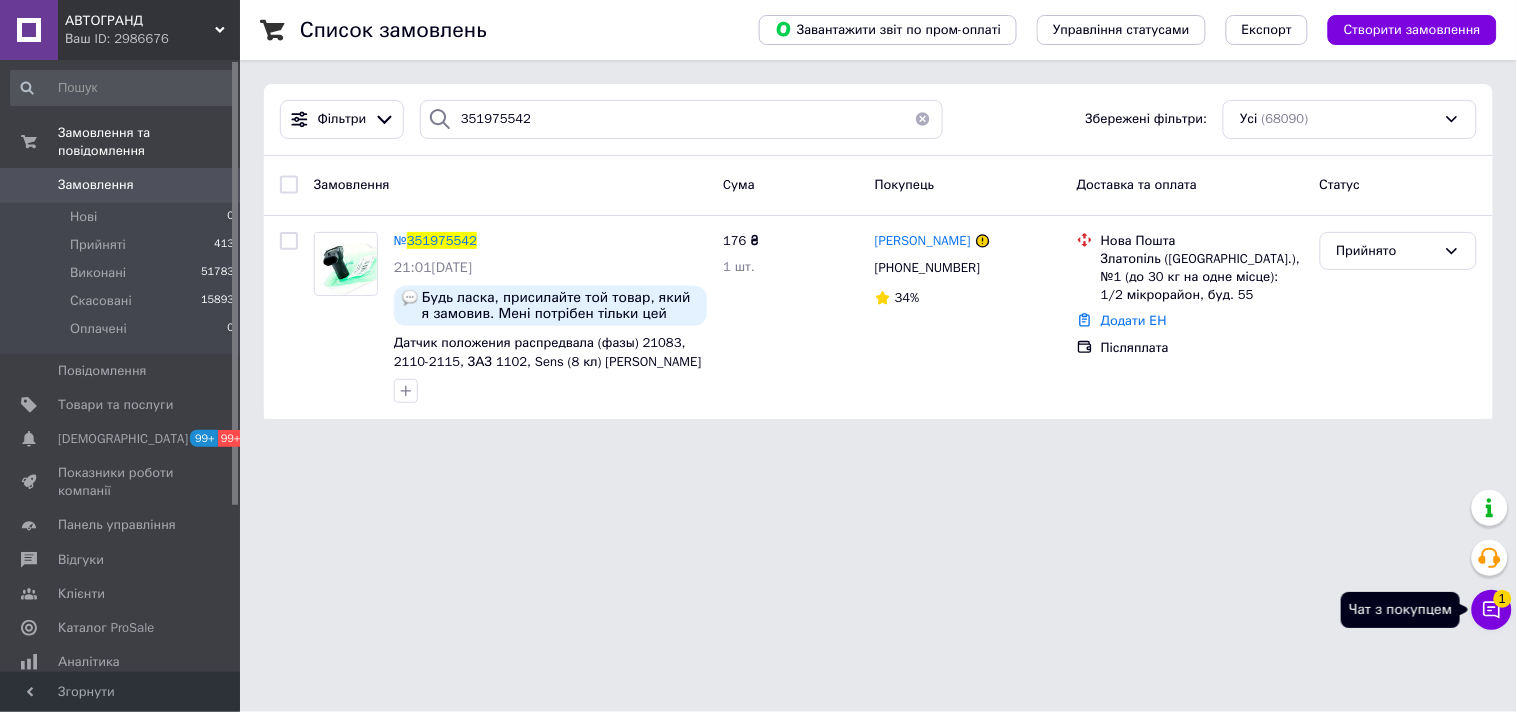 click 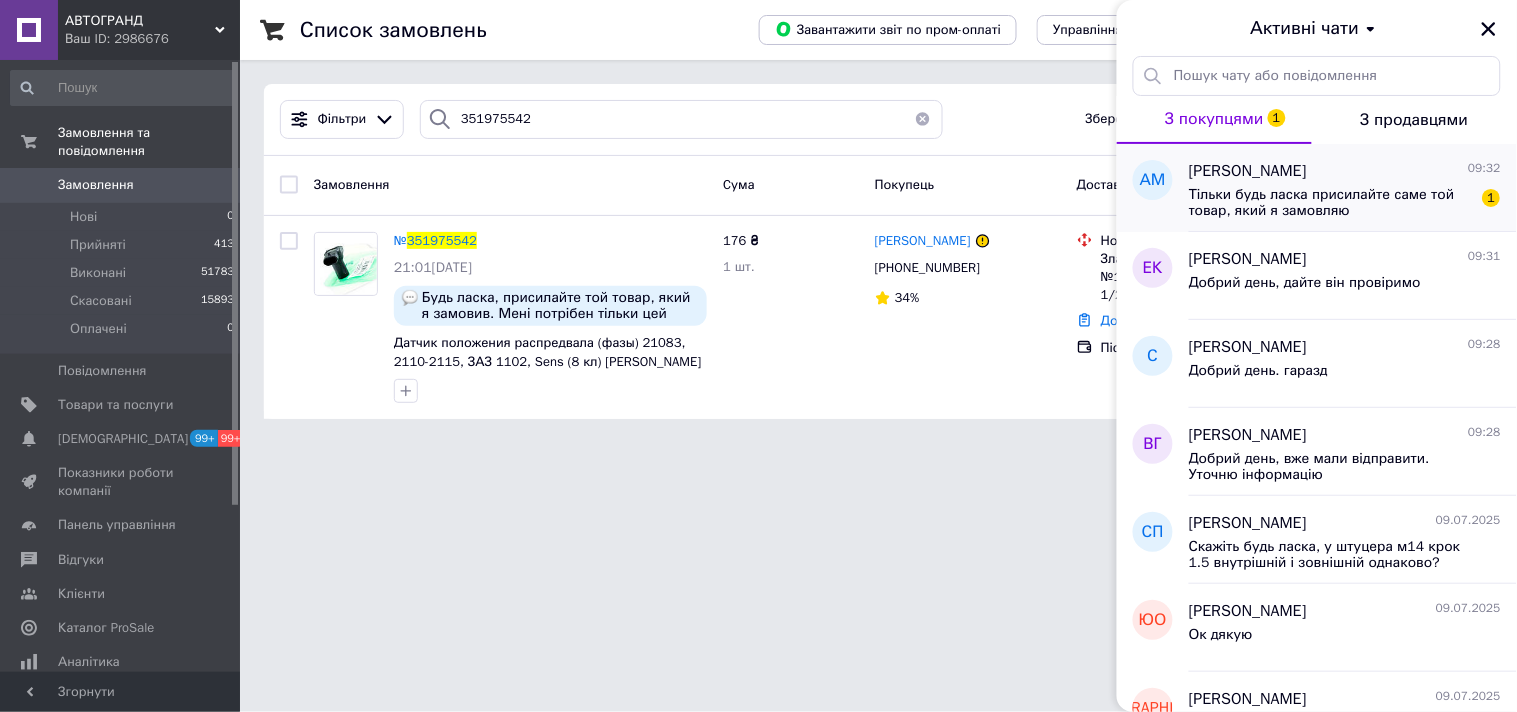 click on "Тільки будь ласка присилайте саме той товар, який я замовляю" at bounding box center [1331, 203] 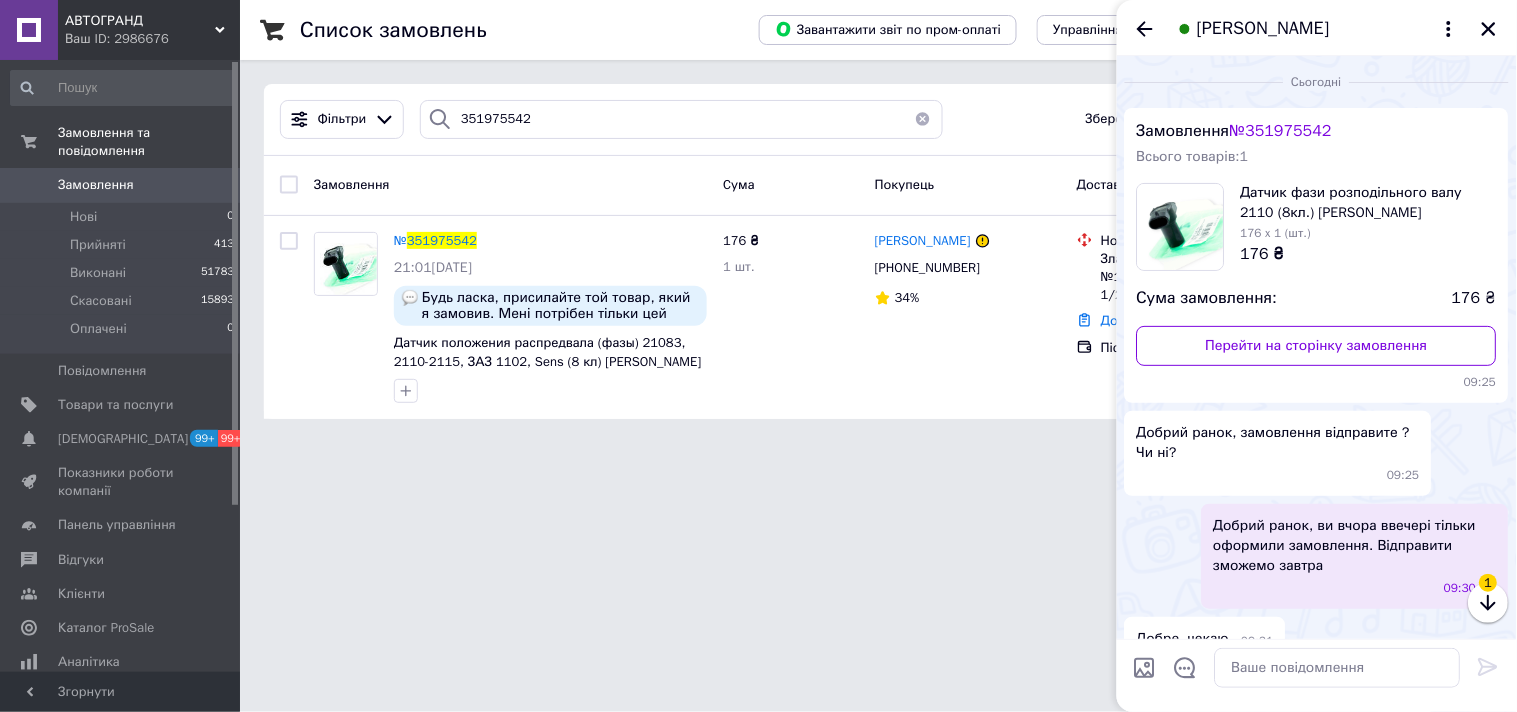 scroll, scrollTop: 160, scrollLeft: 0, axis: vertical 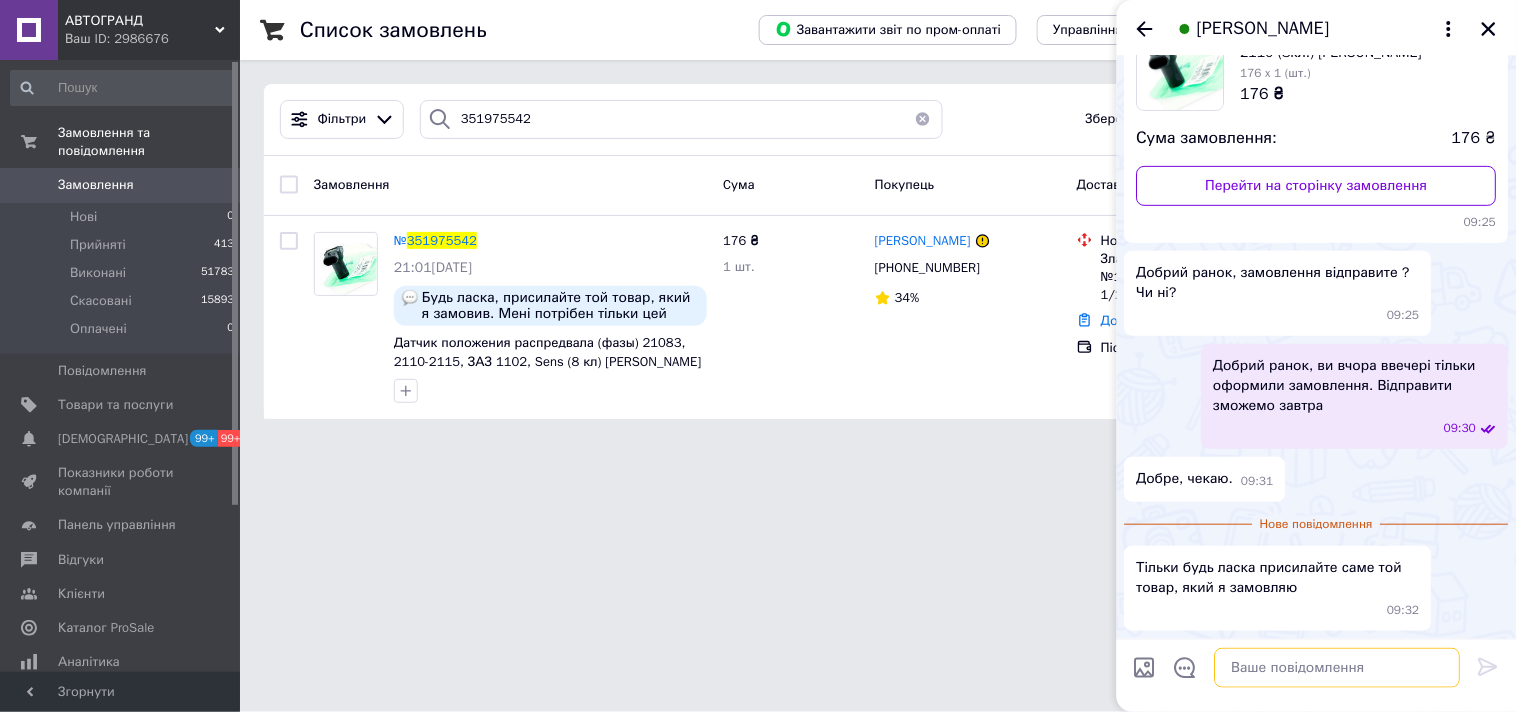 click at bounding box center (1338, 668) 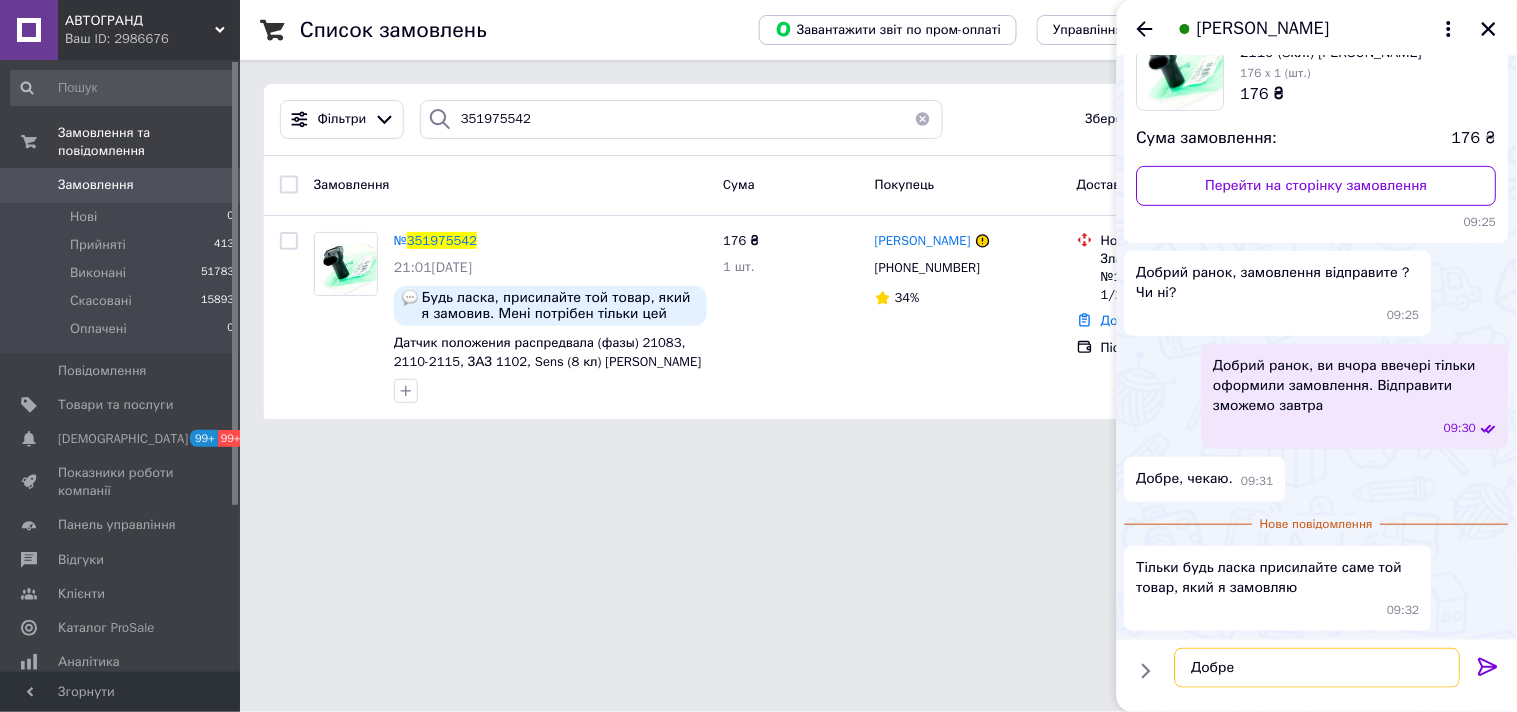type on "Добре" 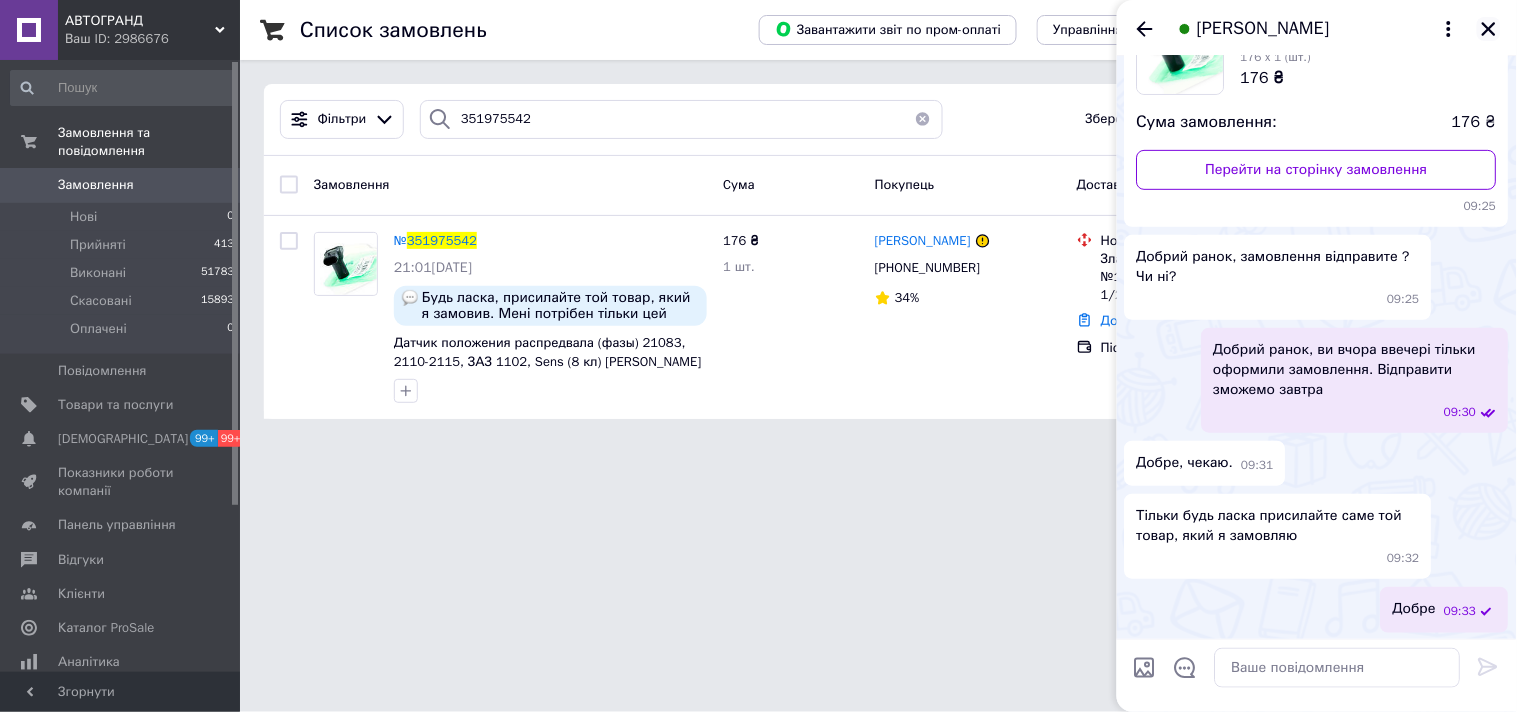 click 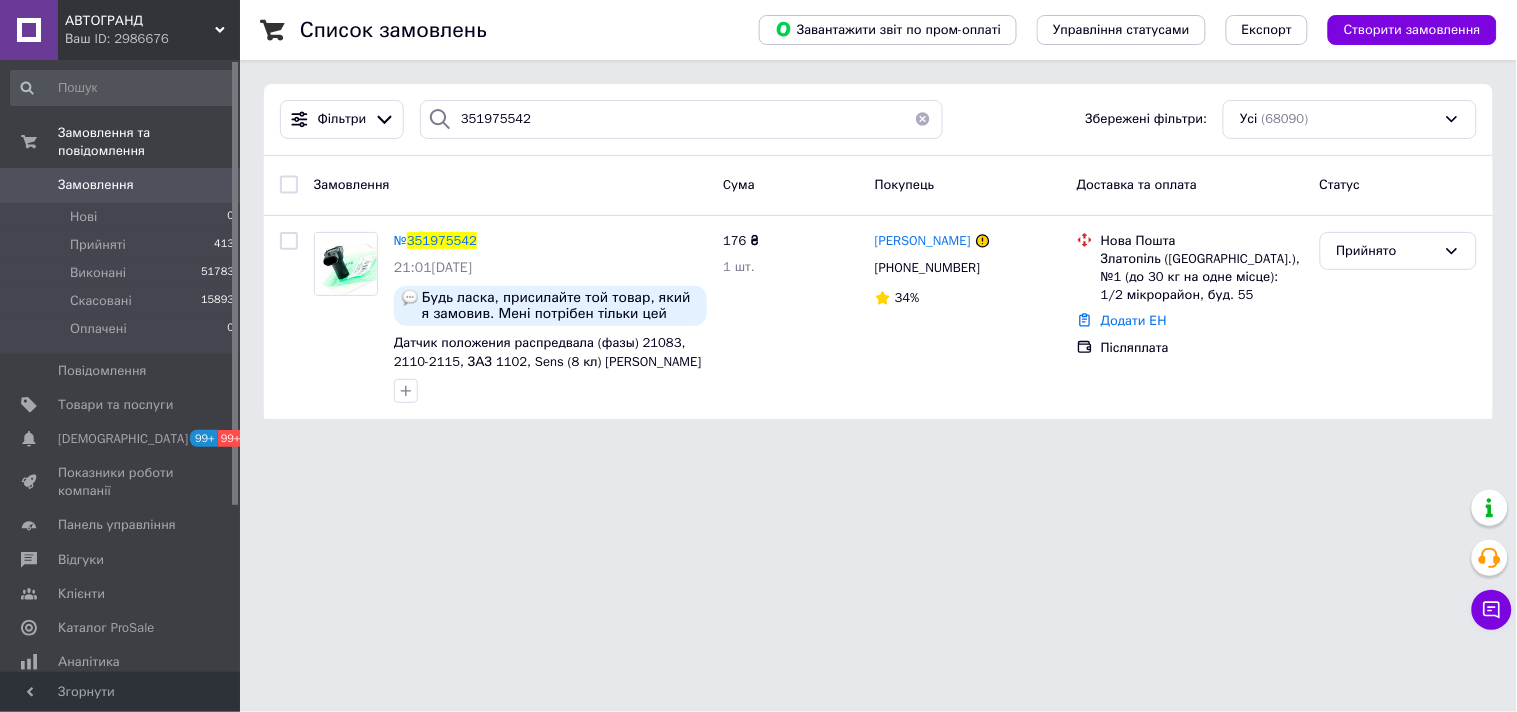 click on "АВТОГРАНД Ваш ID: 2986676" at bounding box center (149, 30) 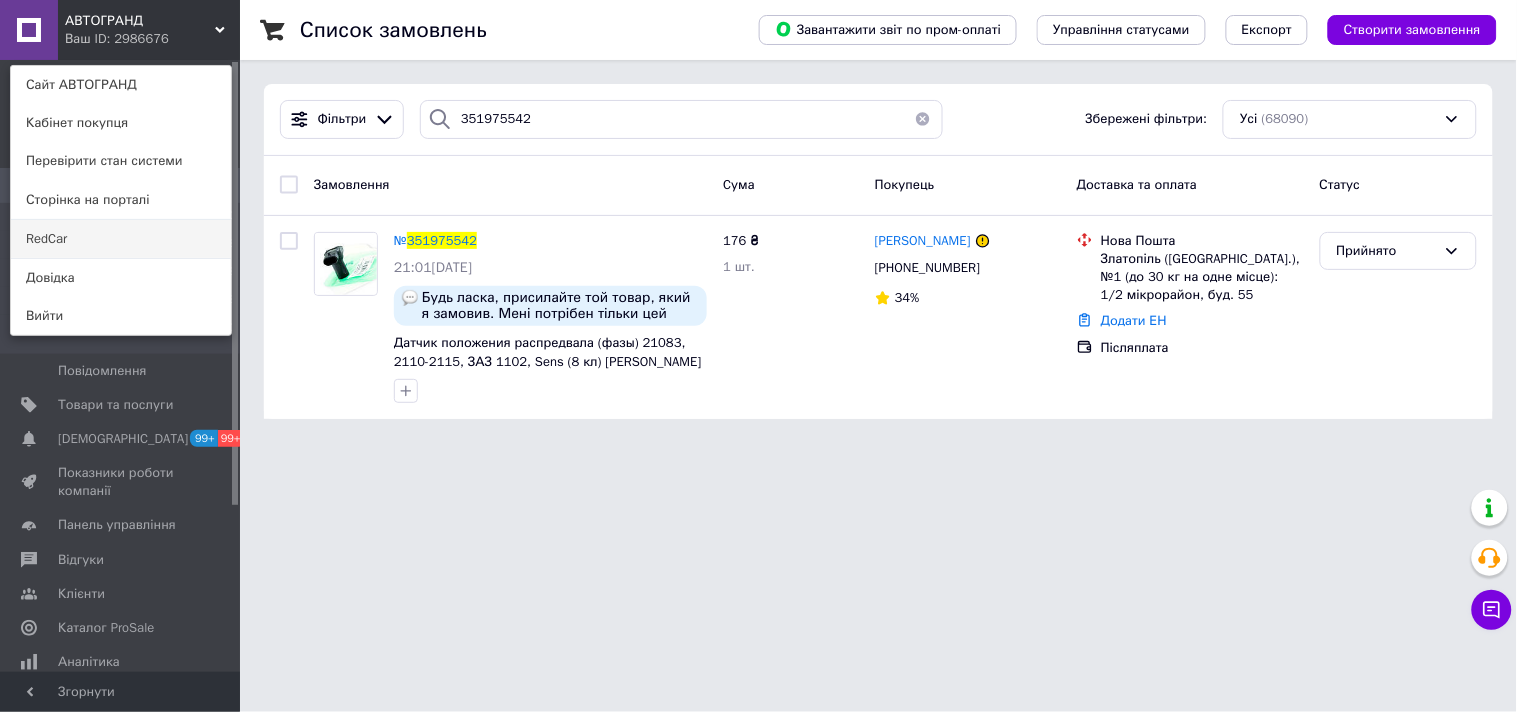 click on "RedCar" at bounding box center [121, 239] 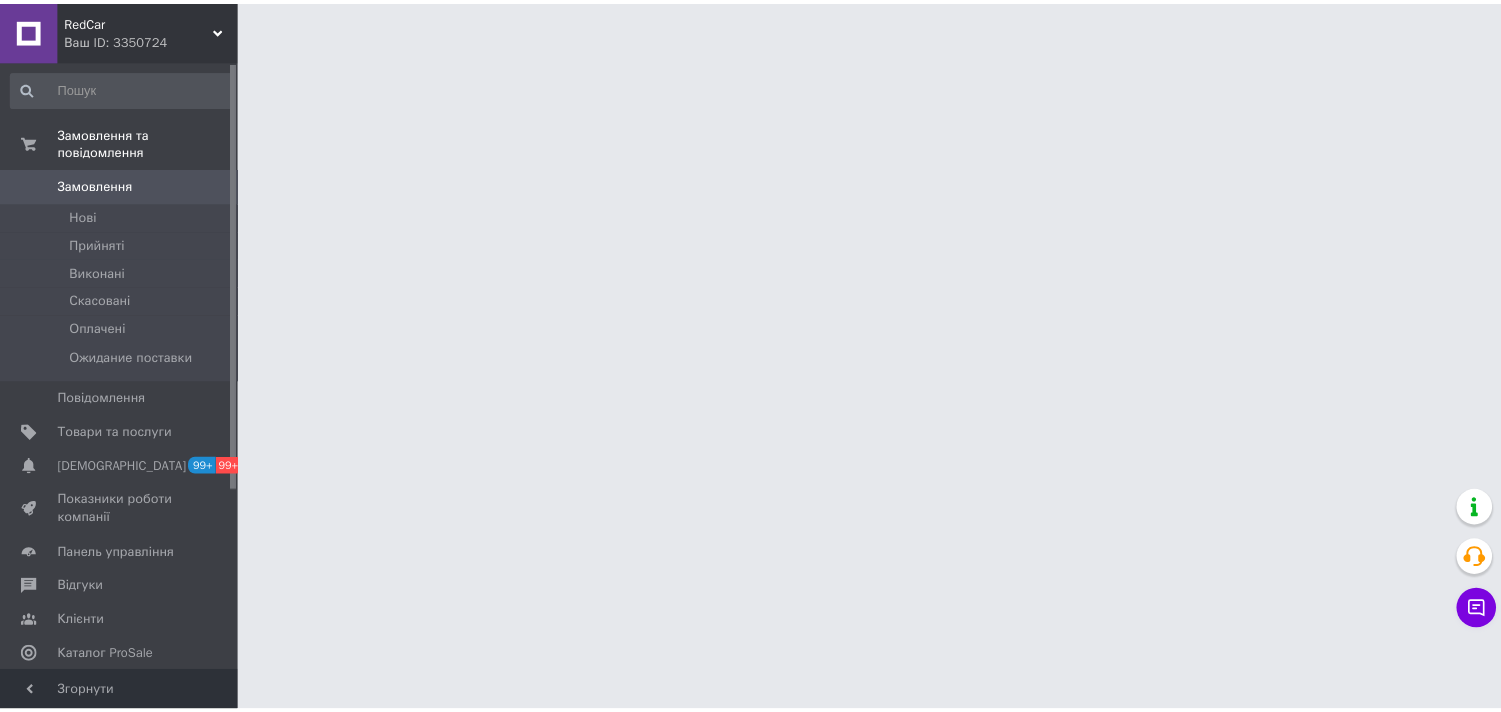 scroll, scrollTop: 0, scrollLeft: 0, axis: both 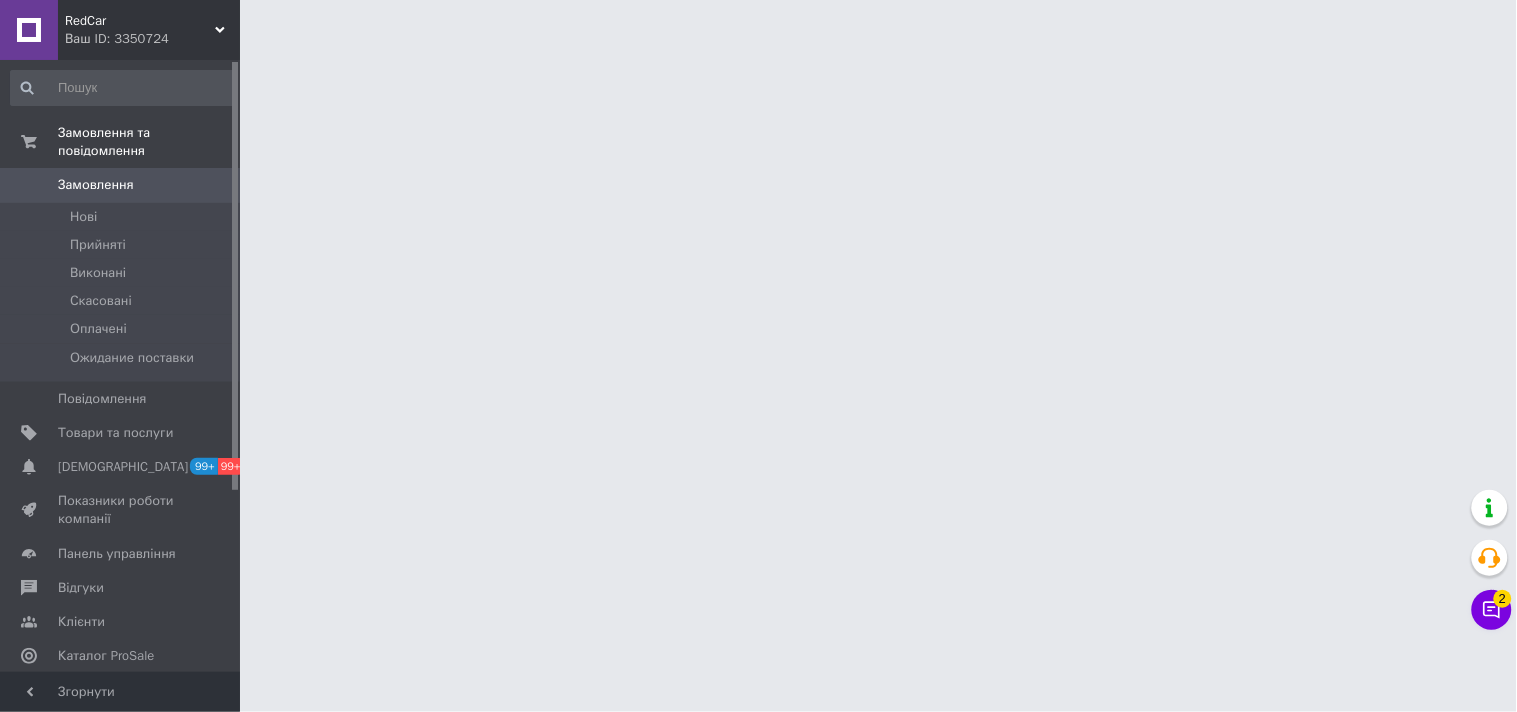 click on "Чат з покупцем 2" at bounding box center [1492, 610] 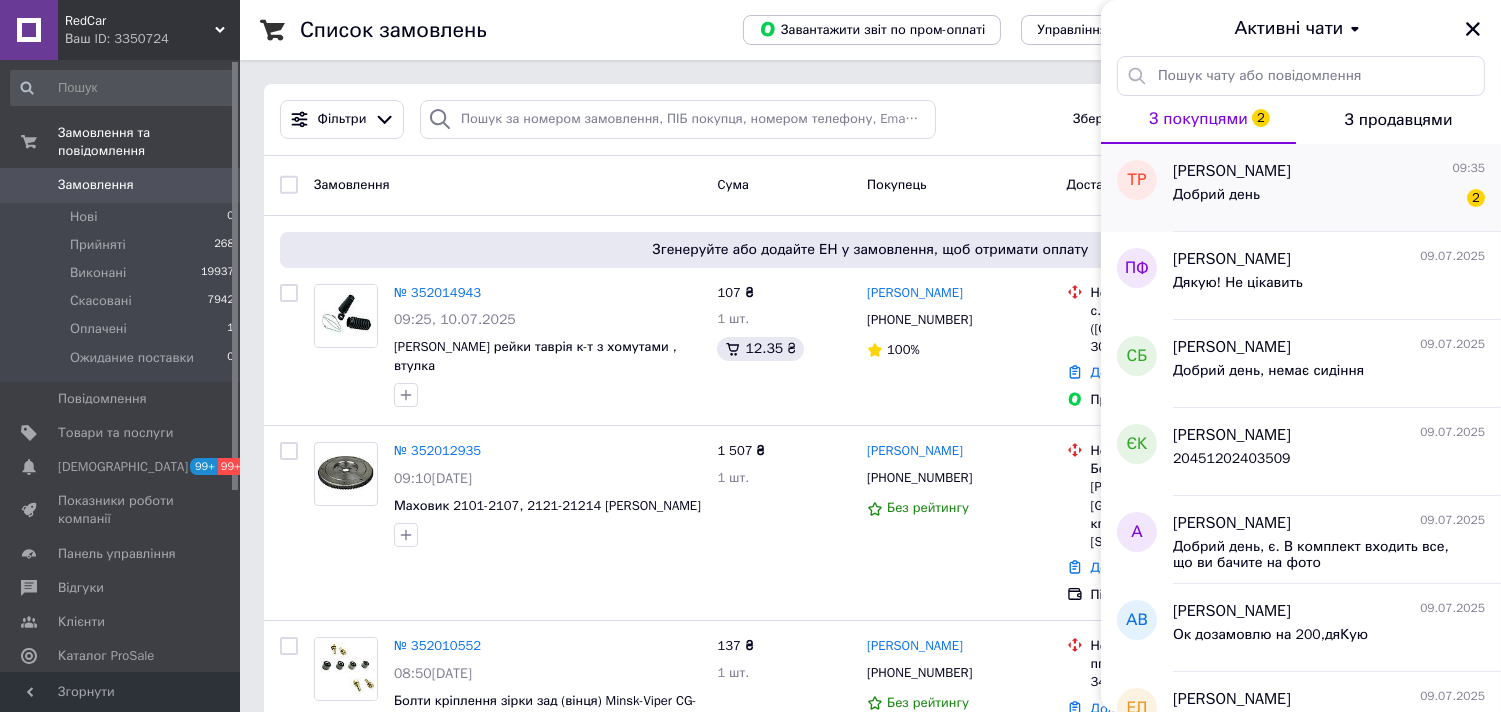 click on "Добрий день 2" at bounding box center [1329, 199] 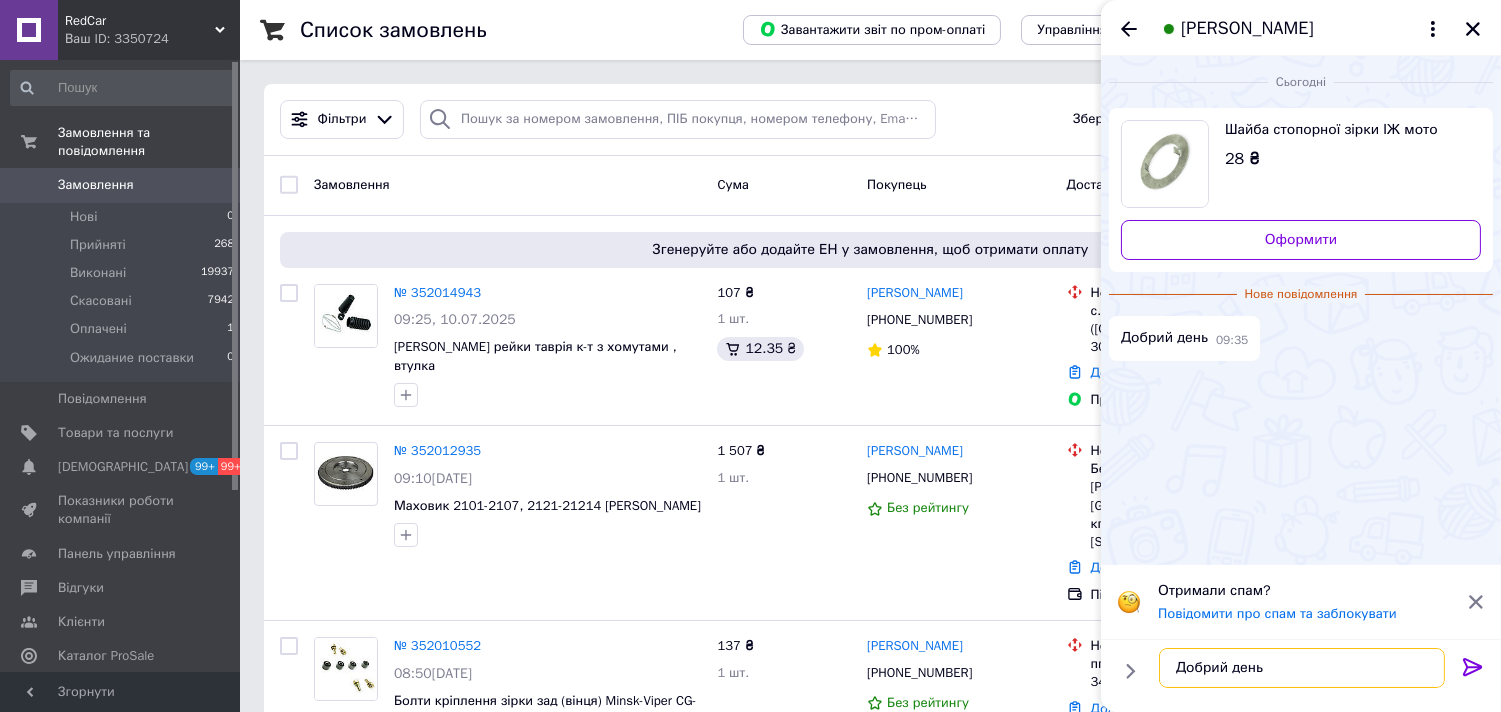 type on "Добрий день" 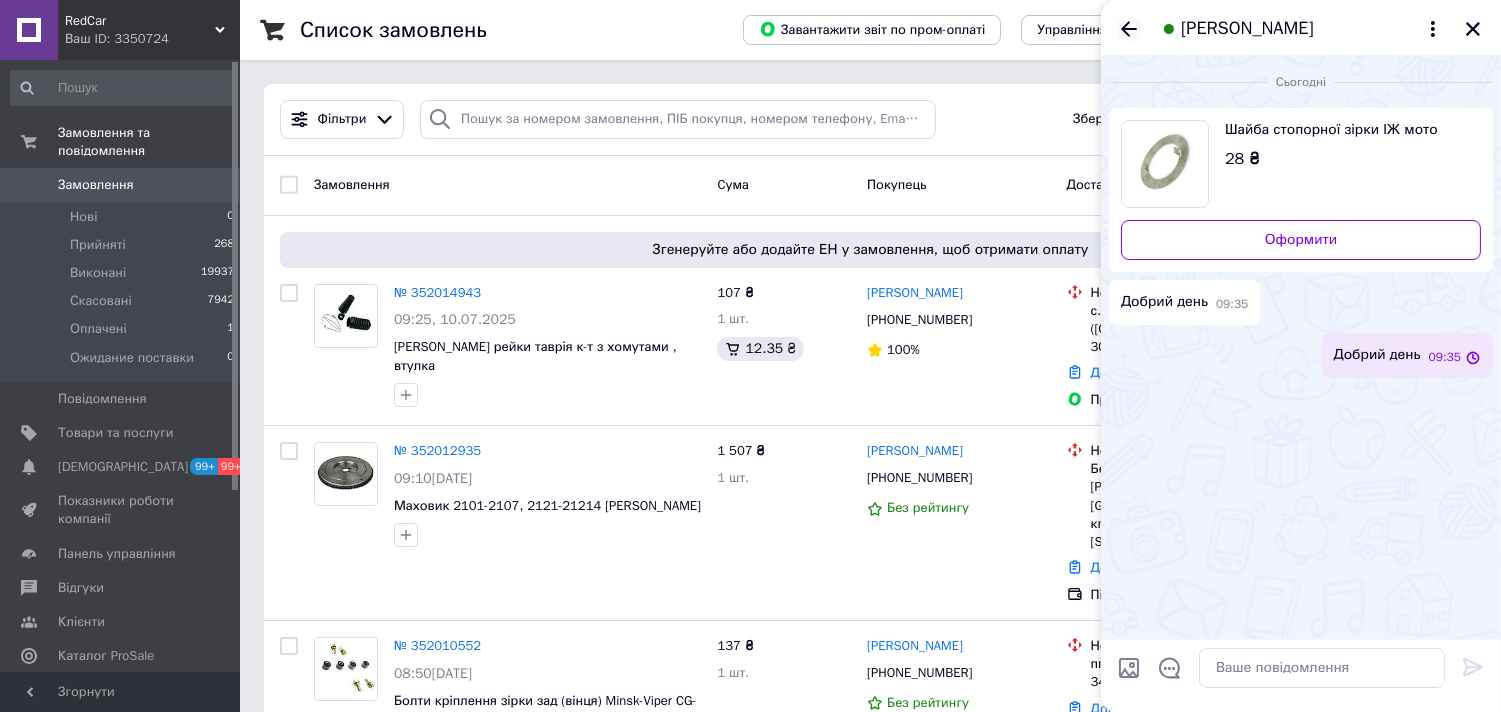 click 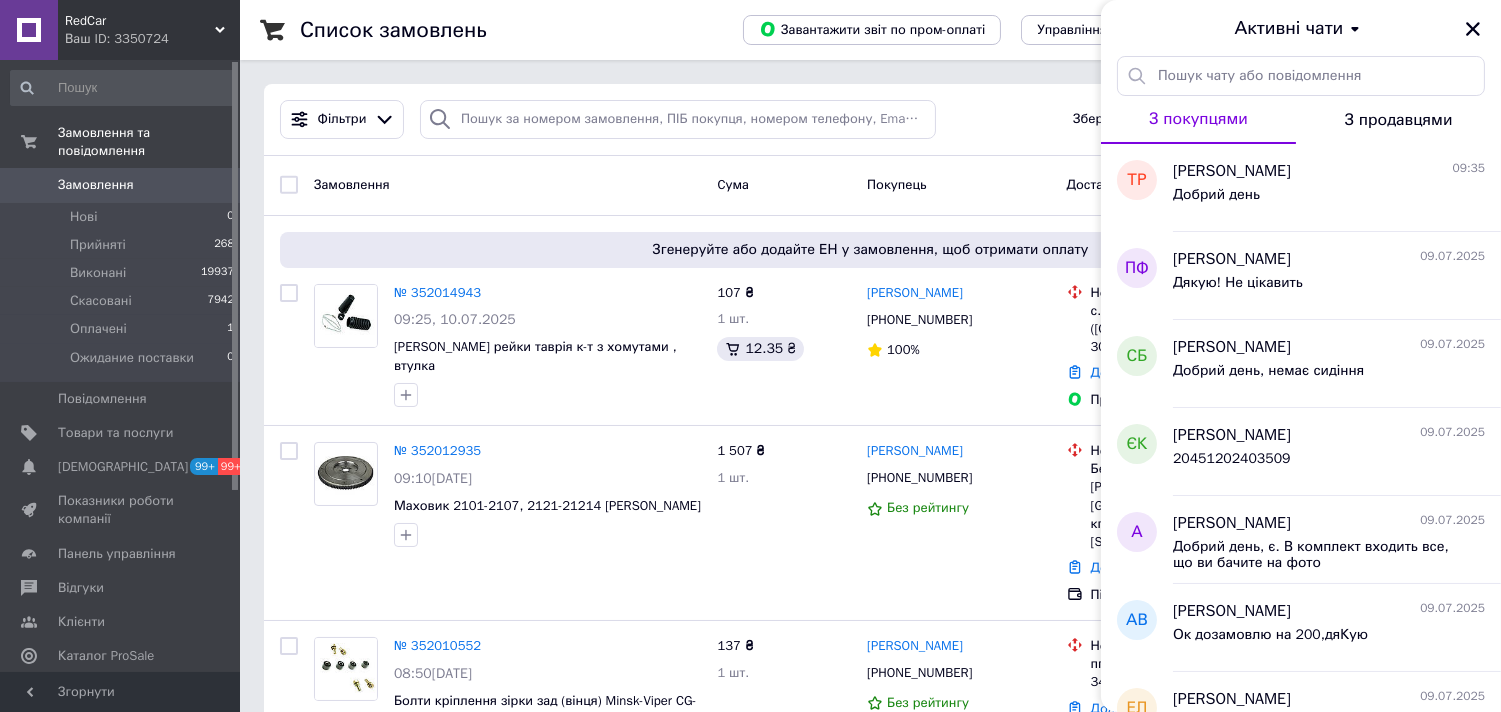click on "Активні чати" at bounding box center [1301, 28] 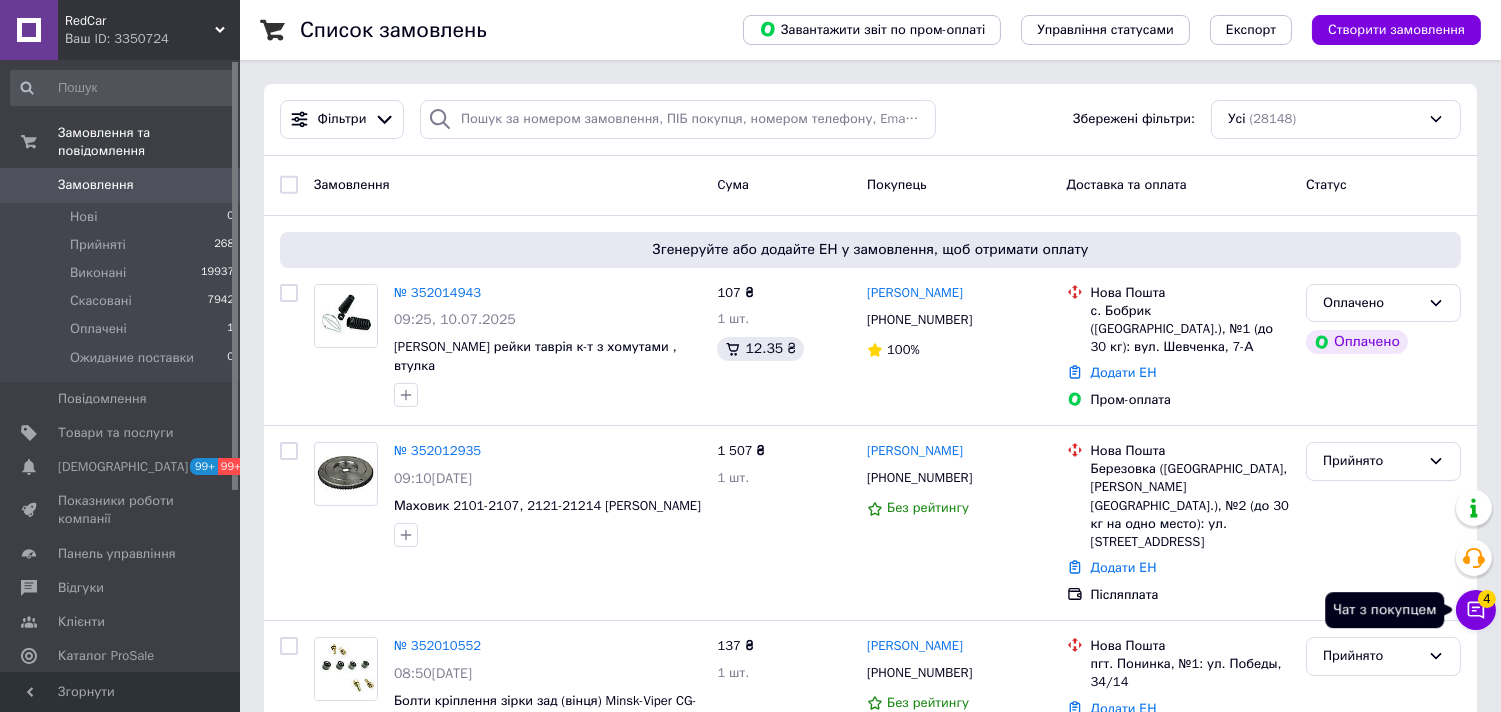 click 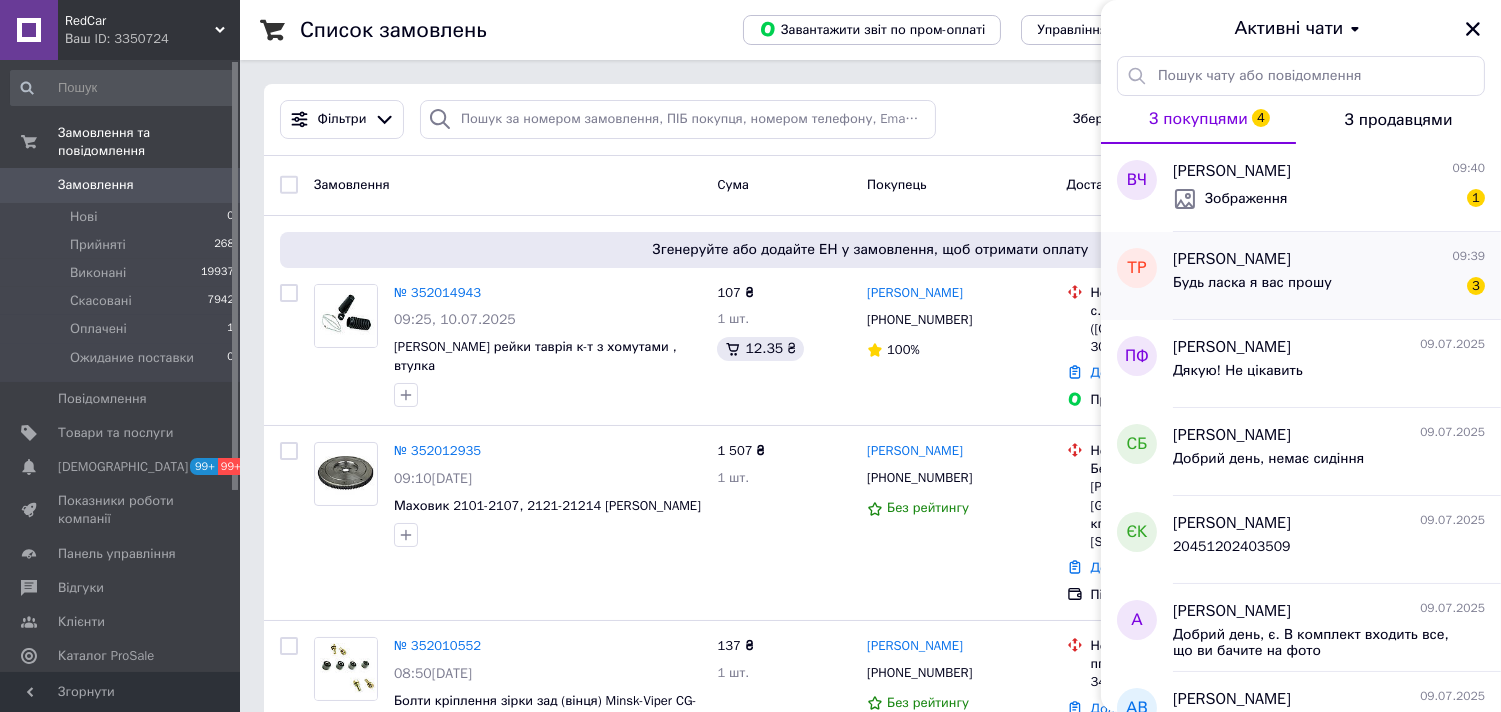 click on "Будь ласка я вас прошу" at bounding box center [1252, 289] 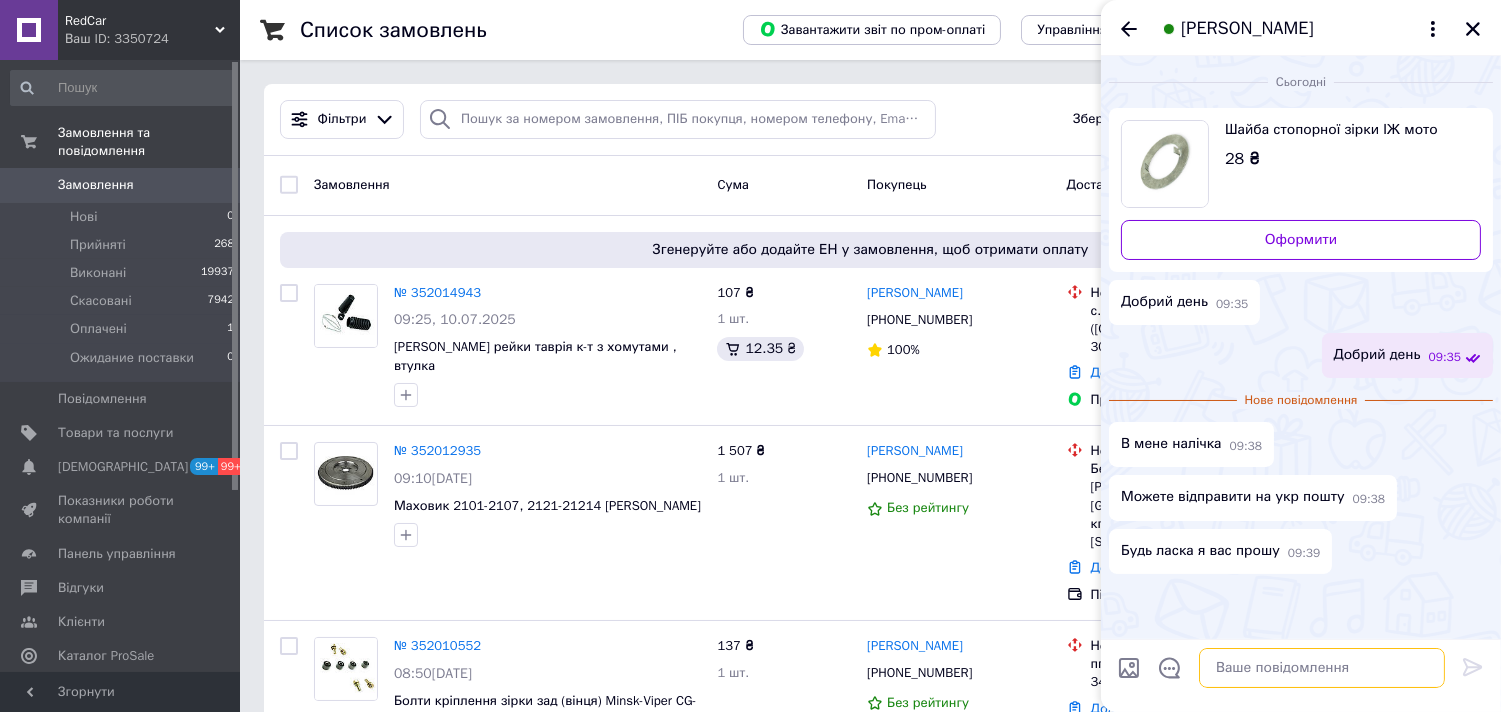 click at bounding box center [1322, 668] 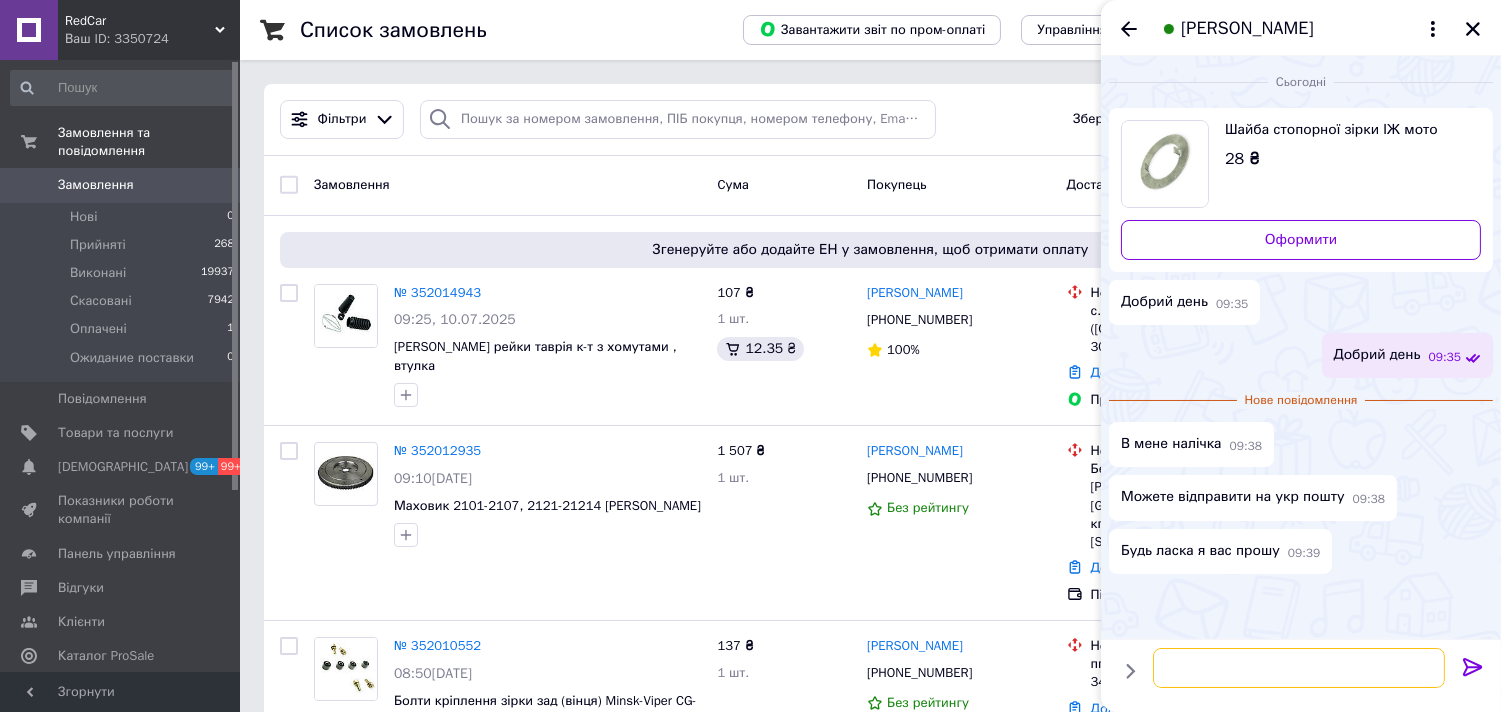 type on "н" 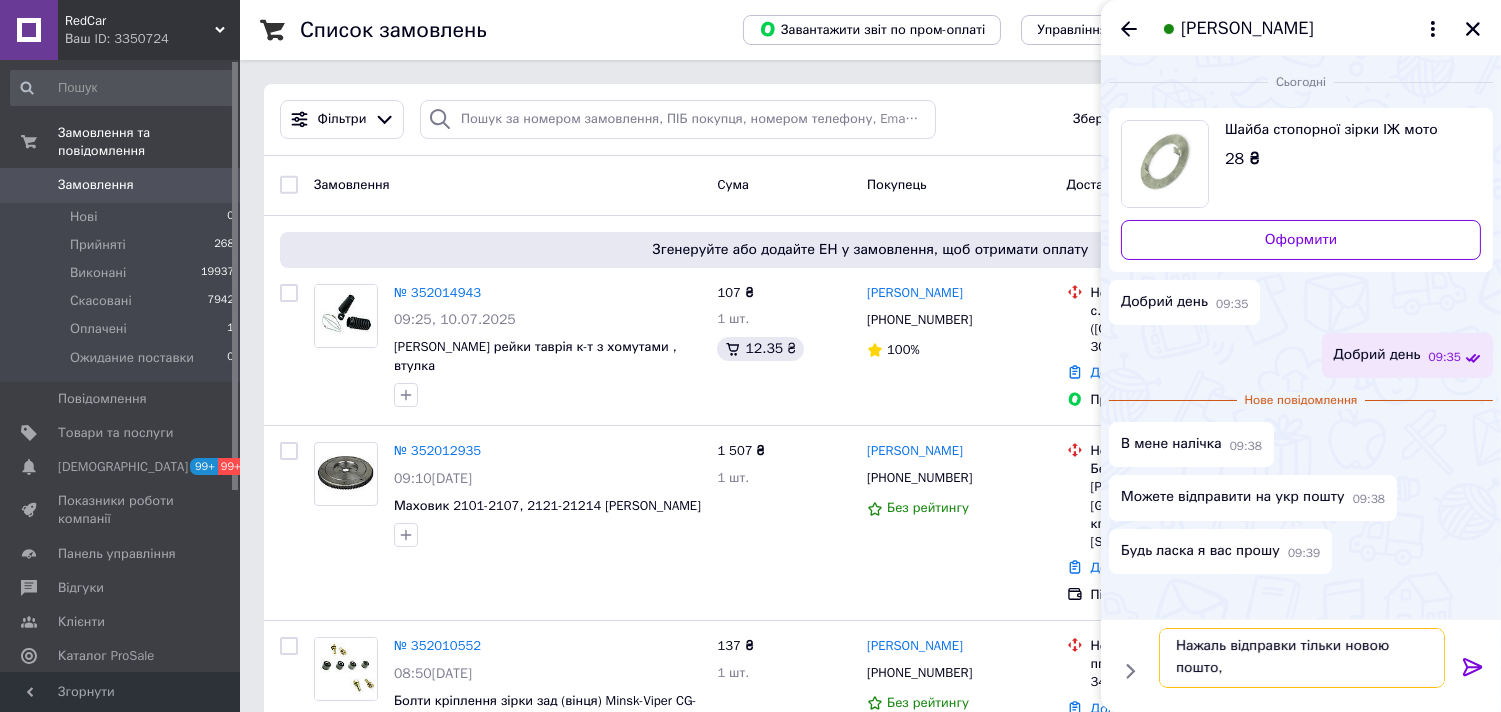 scroll, scrollTop: 2, scrollLeft: 0, axis: vertical 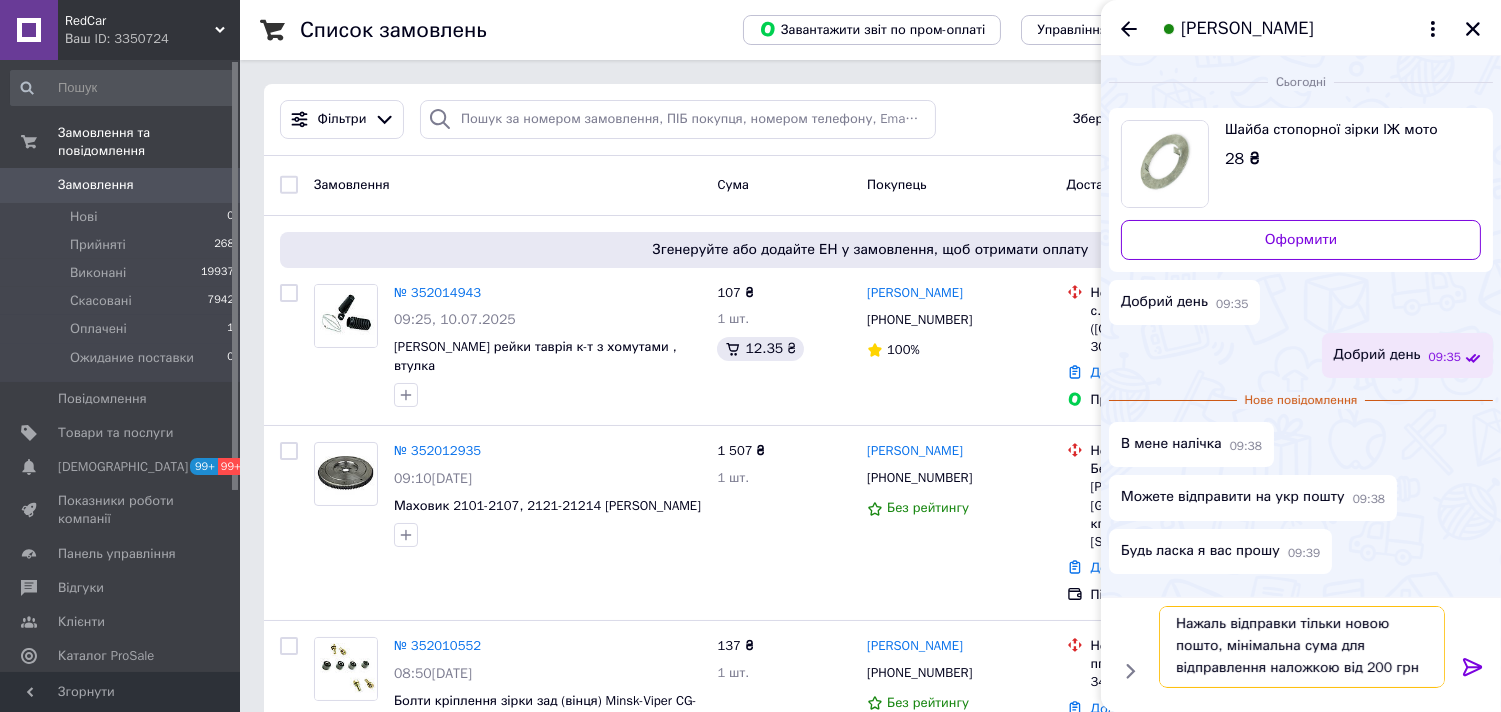 type on "Нажаль відправки тільки новою пошто, мінімальна сума для відправлення наложкою від 200 грн" 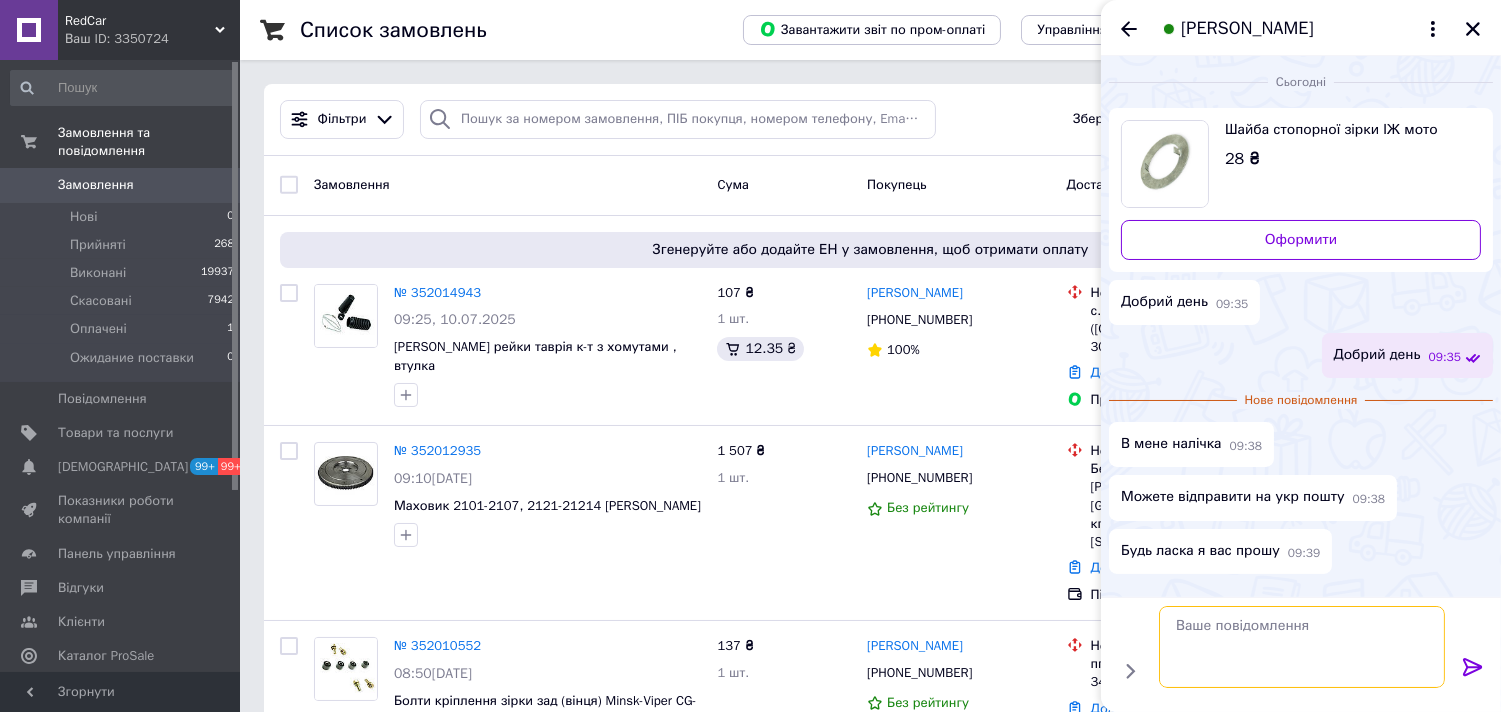 scroll, scrollTop: 0, scrollLeft: 0, axis: both 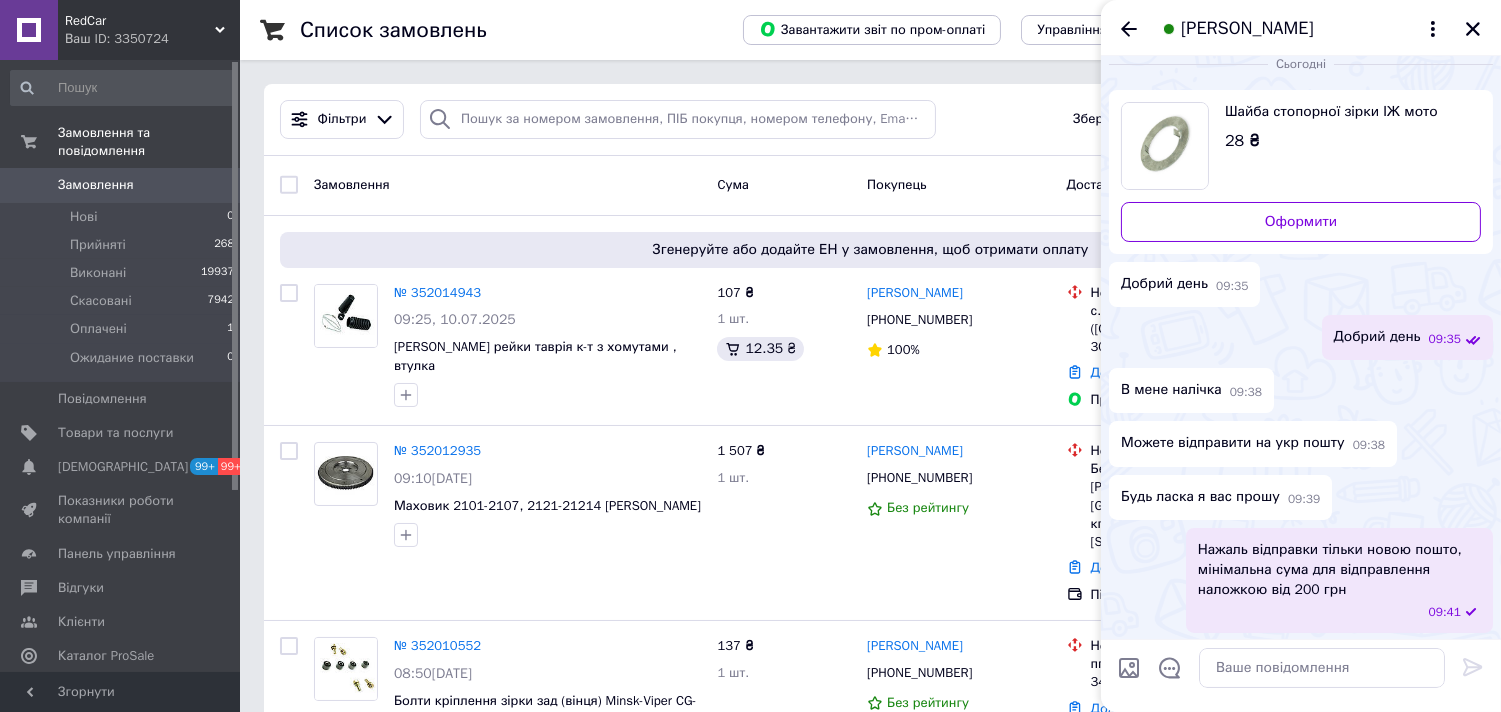 click on "[PERSON_NAME]" at bounding box center (1301, 28) 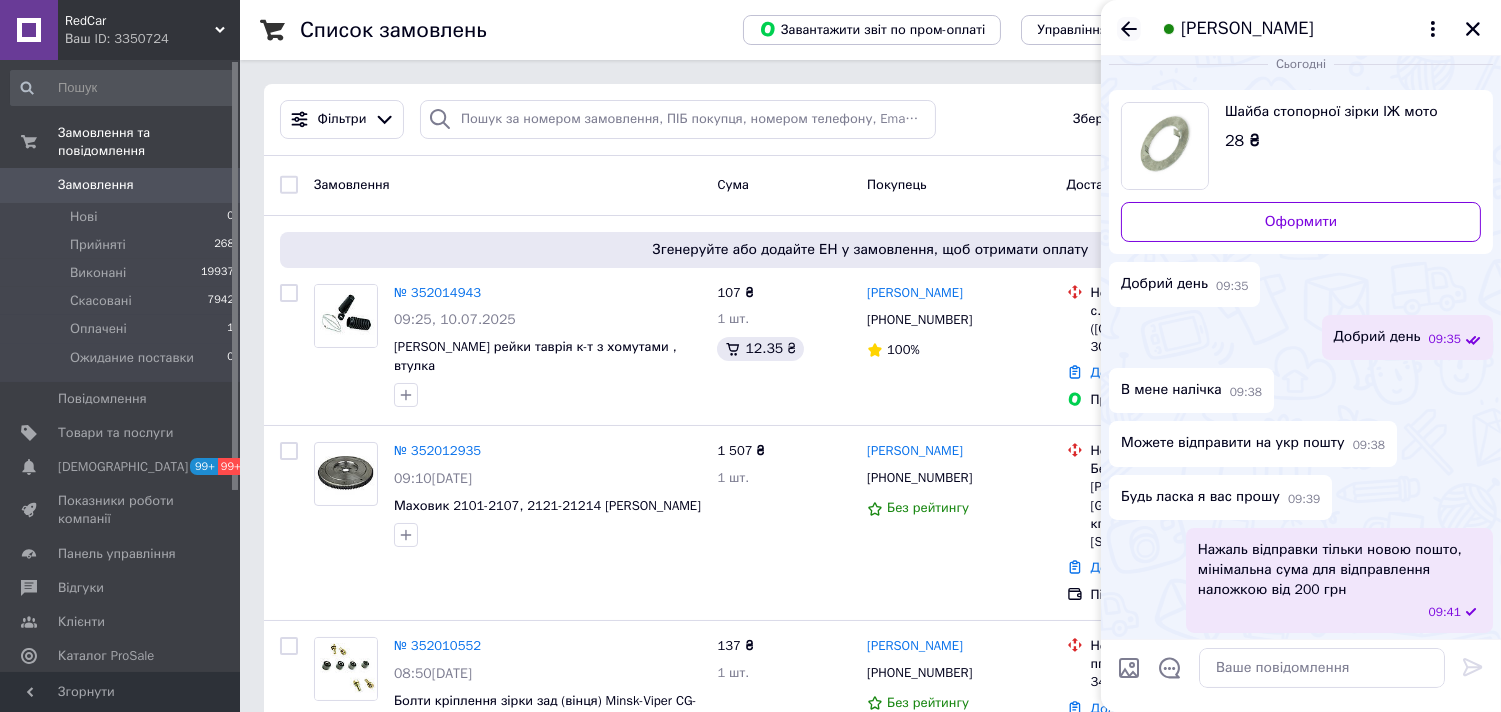 click 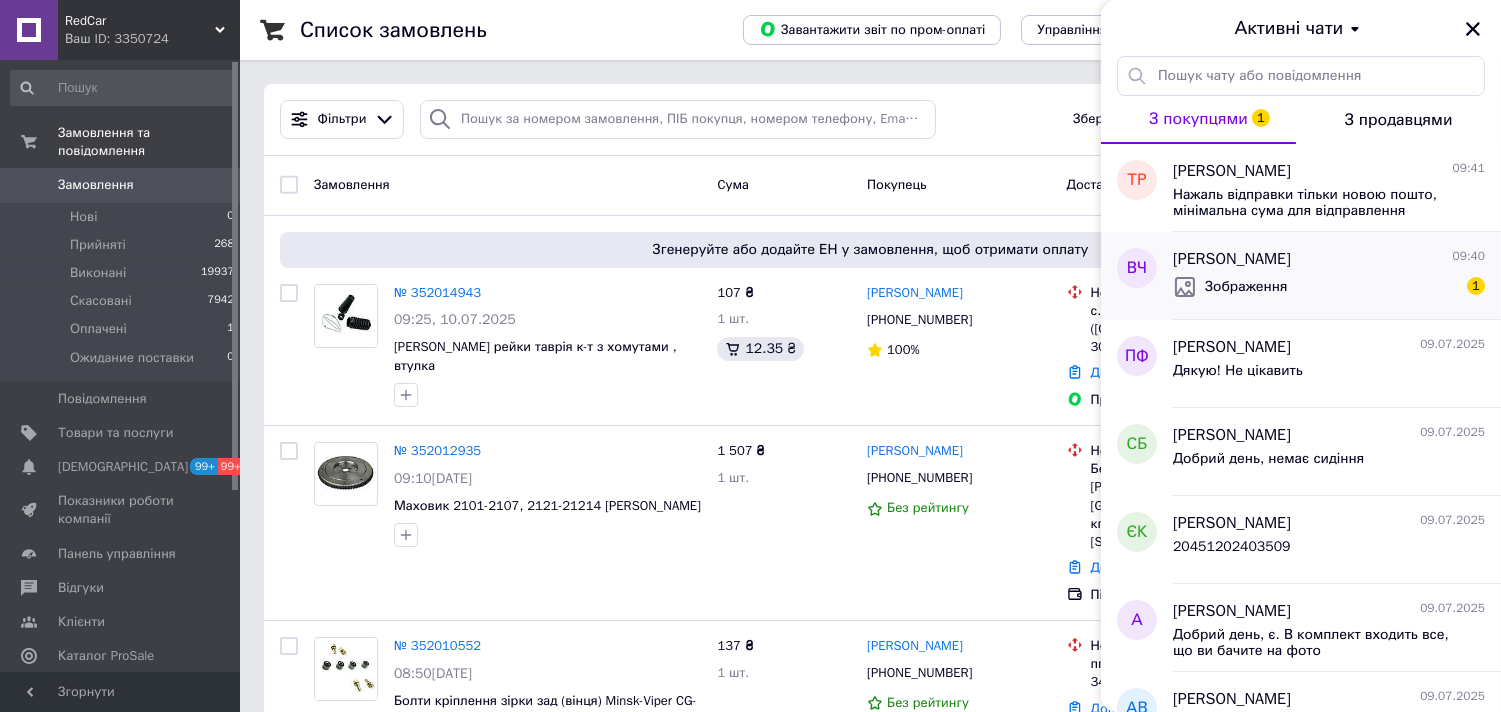 click on "Зображення 1" at bounding box center (1329, 287) 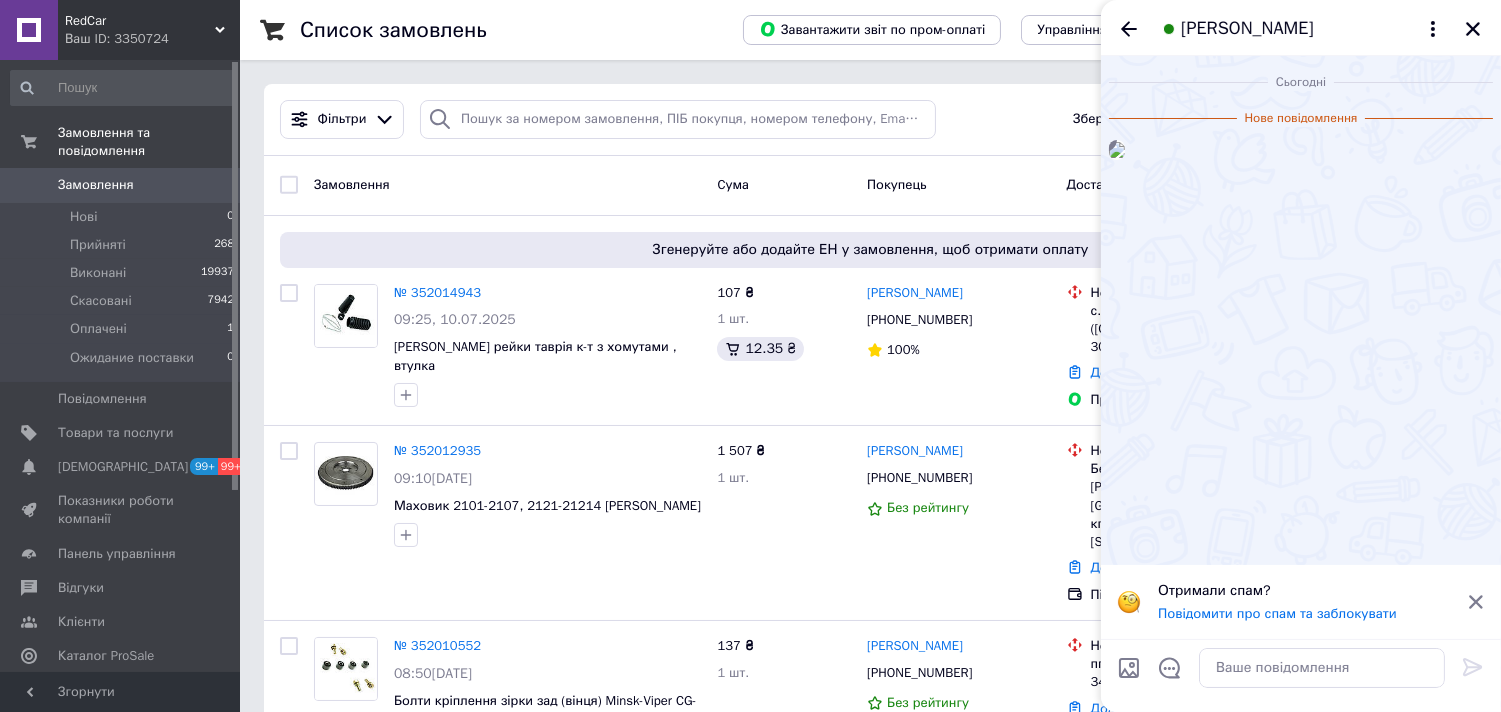 click on "[PERSON_NAME]" at bounding box center [1247, 29] 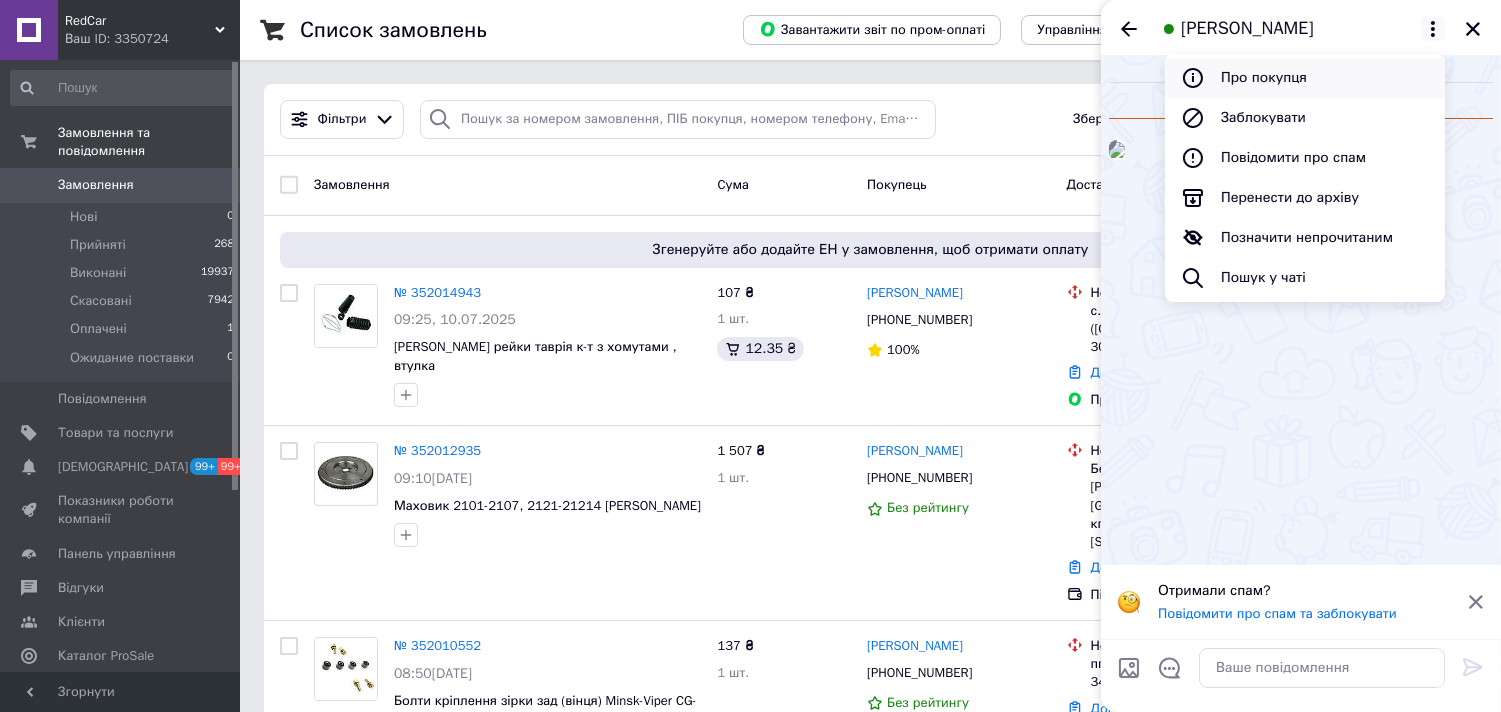 click on "Про покупця" at bounding box center (1305, 78) 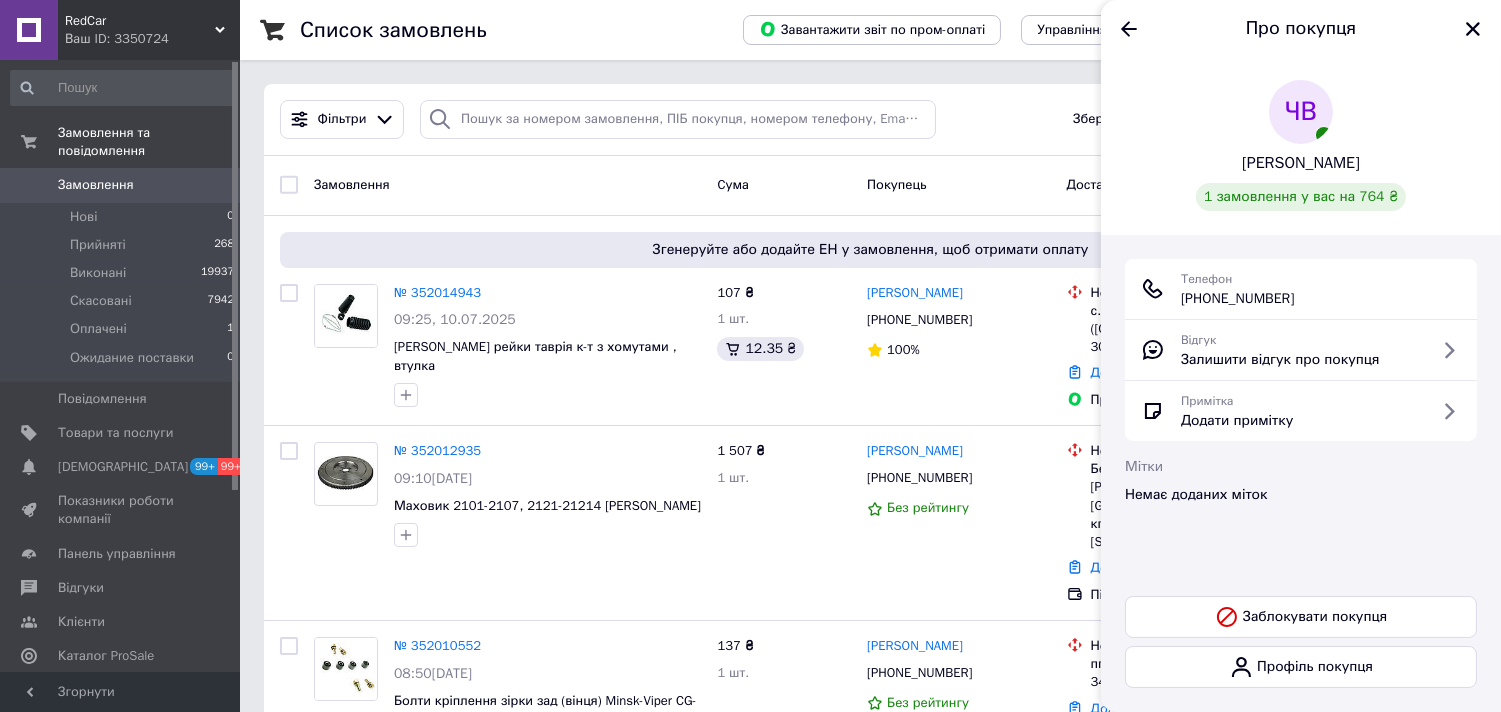 click on "[PHONE_NUMBER]" at bounding box center (1238, 299) 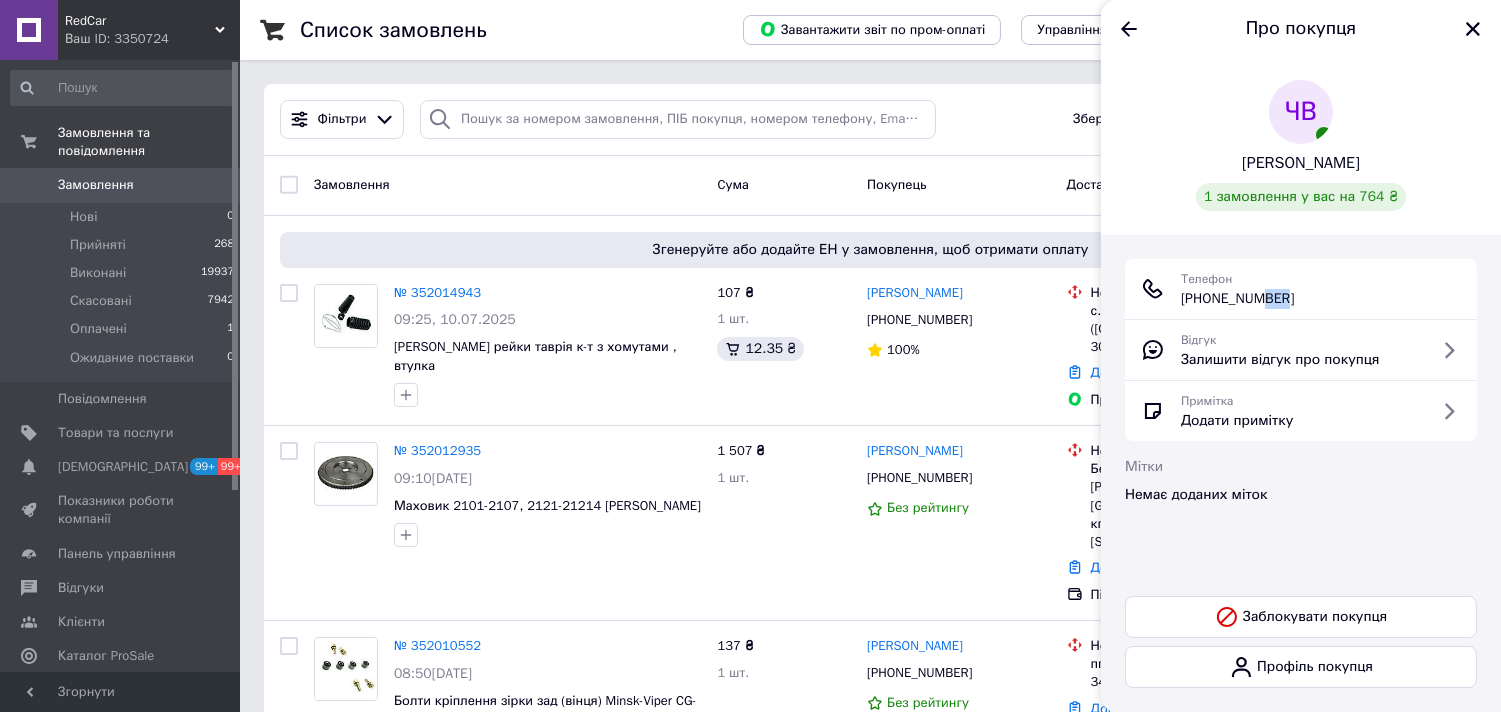 click on "[PHONE_NUMBER]" at bounding box center [1238, 299] 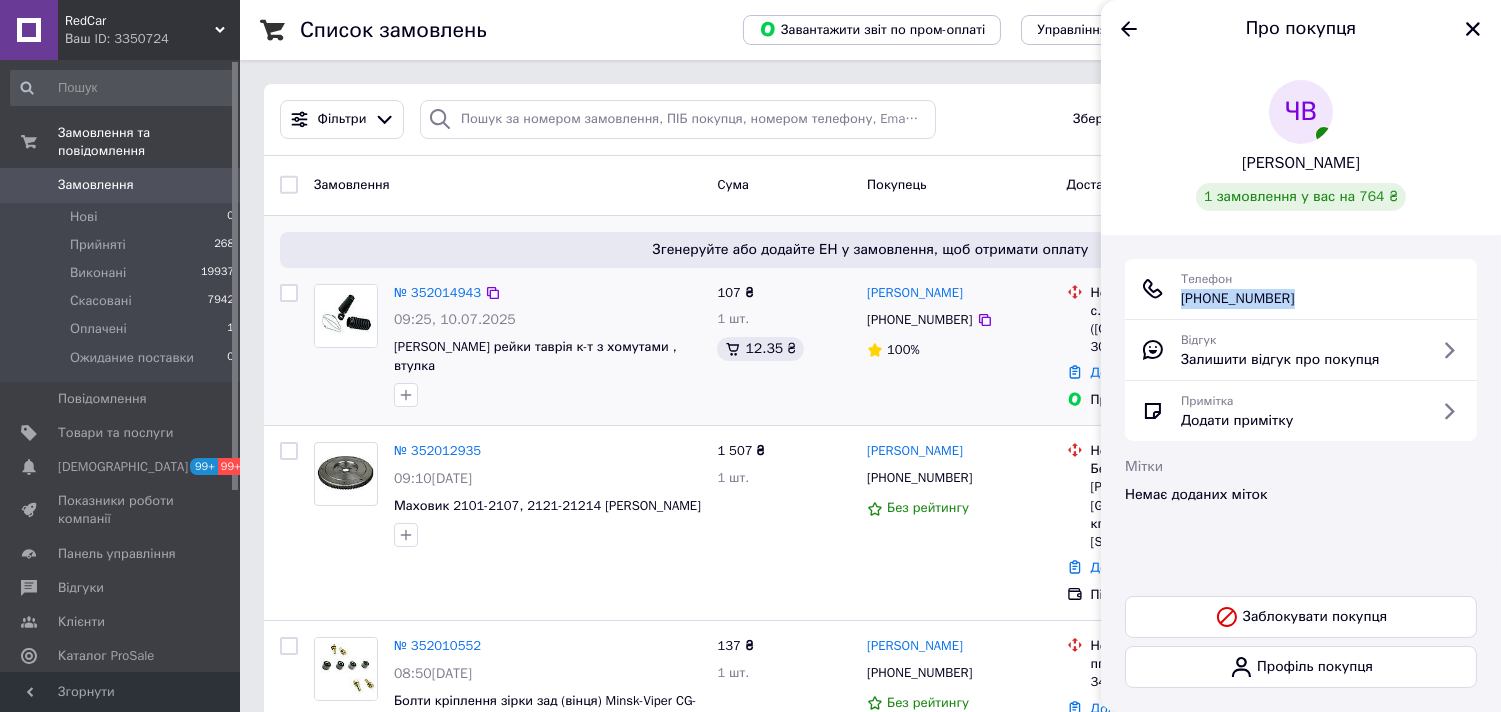 copy on "[PHONE_NUMBER]" 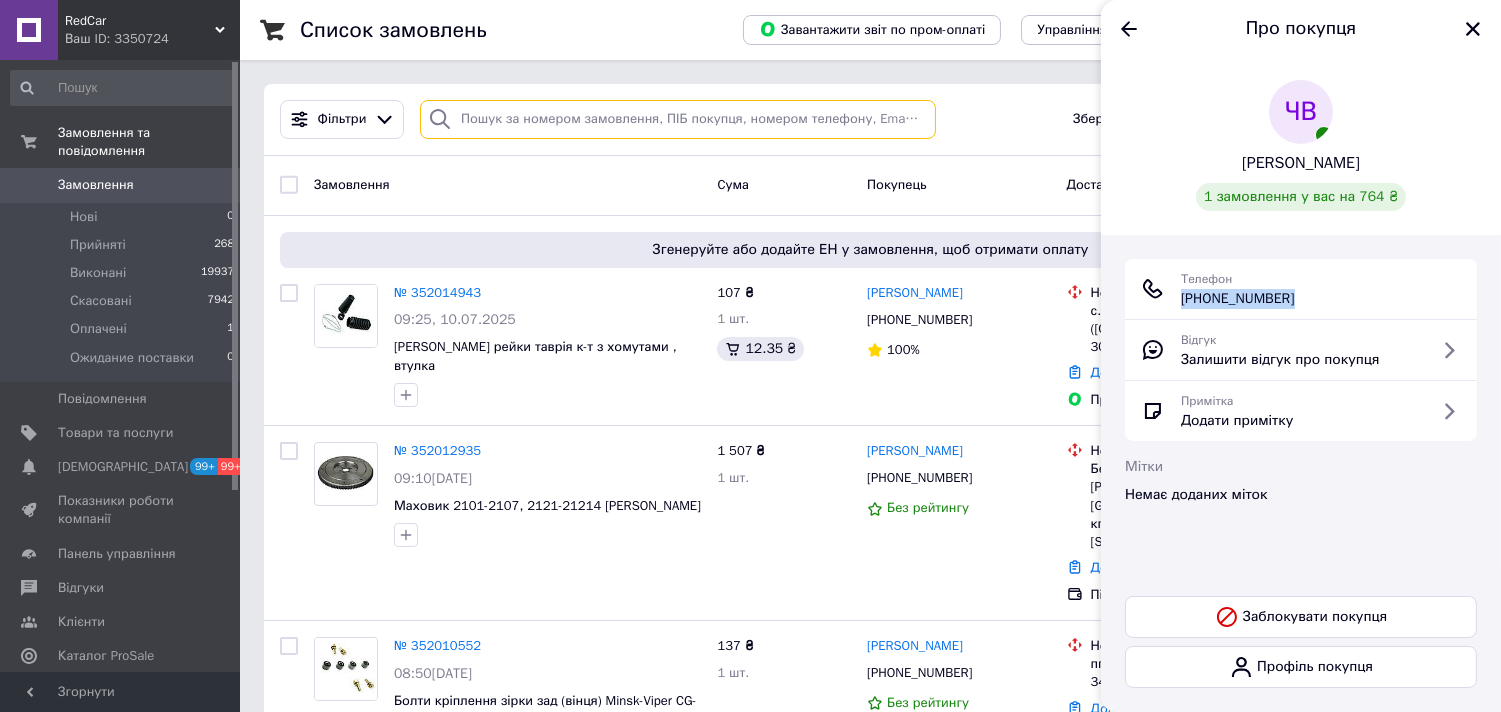 click at bounding box center (678, 119) 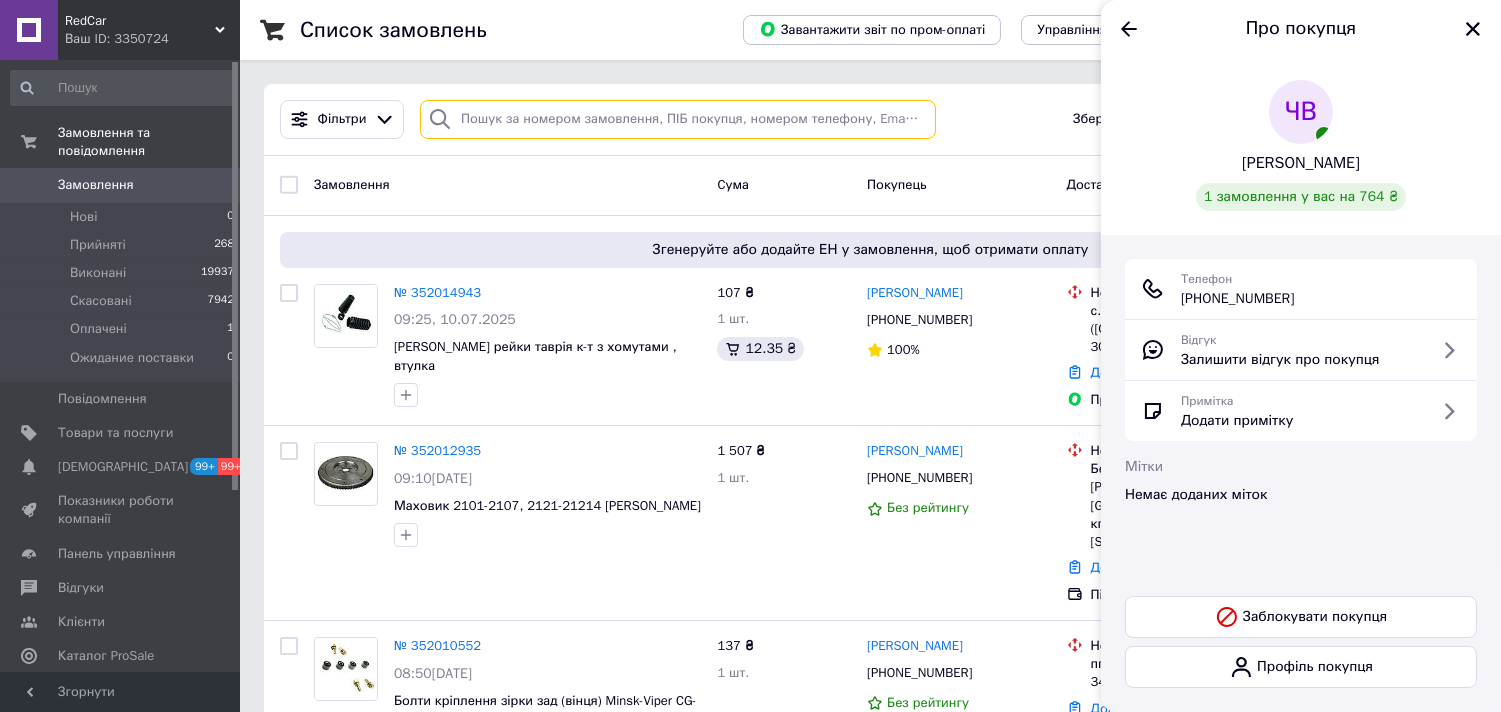 paste on "[PHONE_NUMBER]" 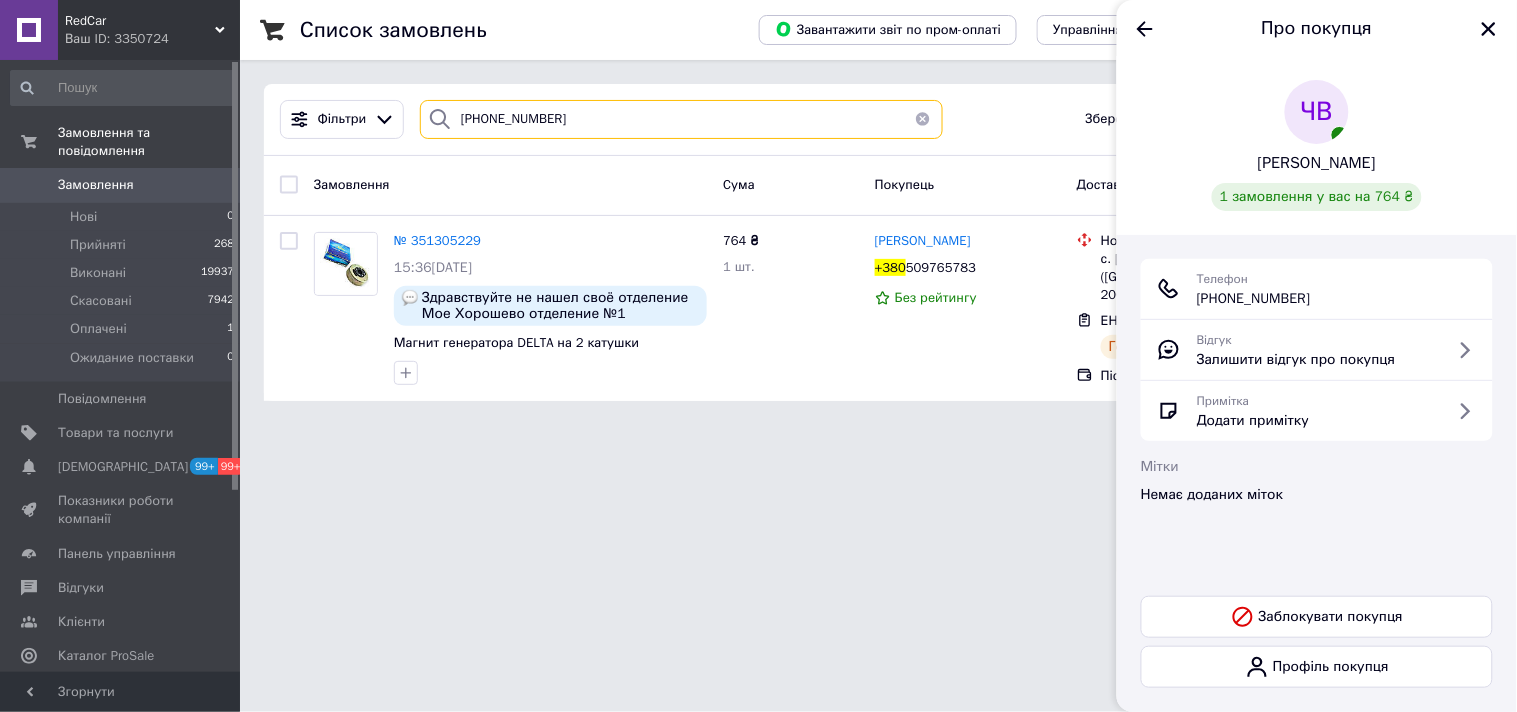 type on "[PHONE_NUMBER]" 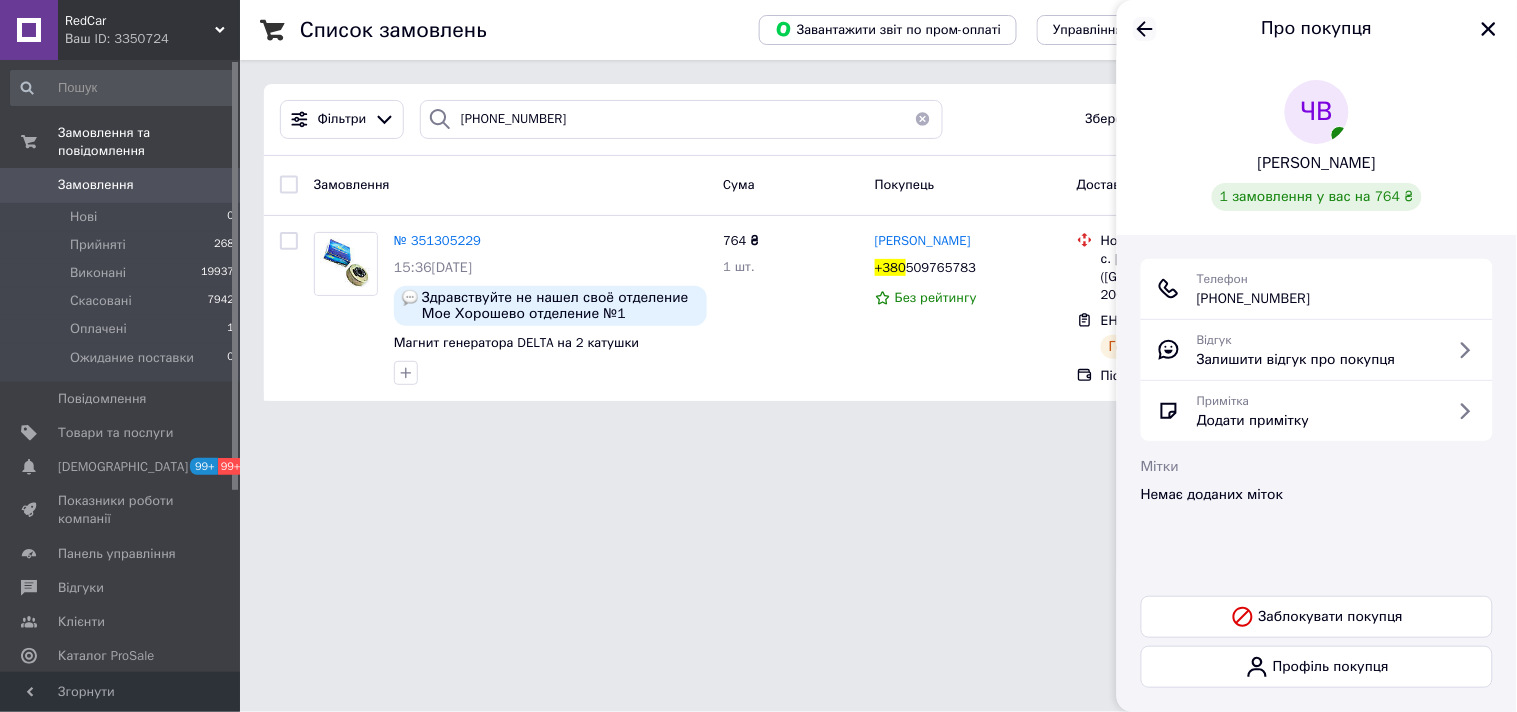 click 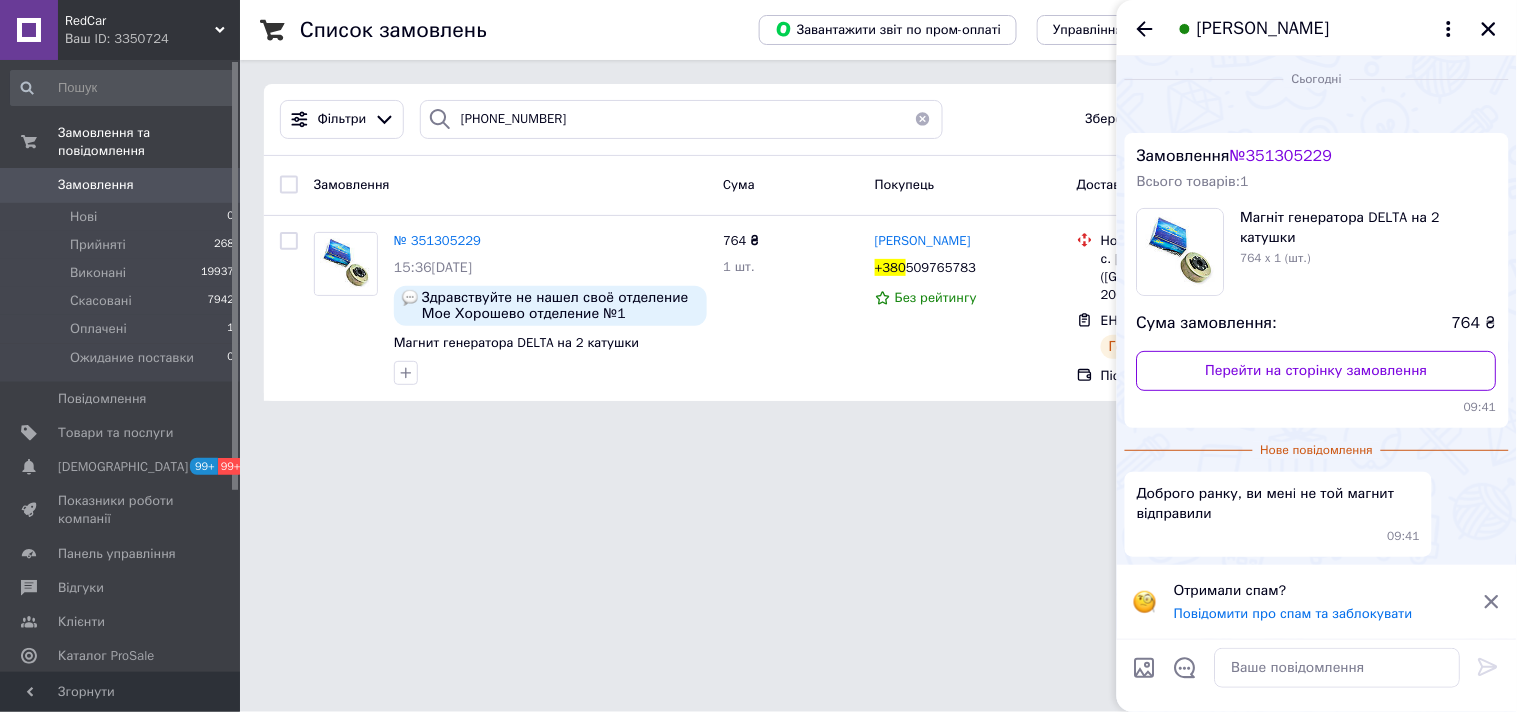 scroll, scrollTop: 0, scrollLeft: 0, axis: both 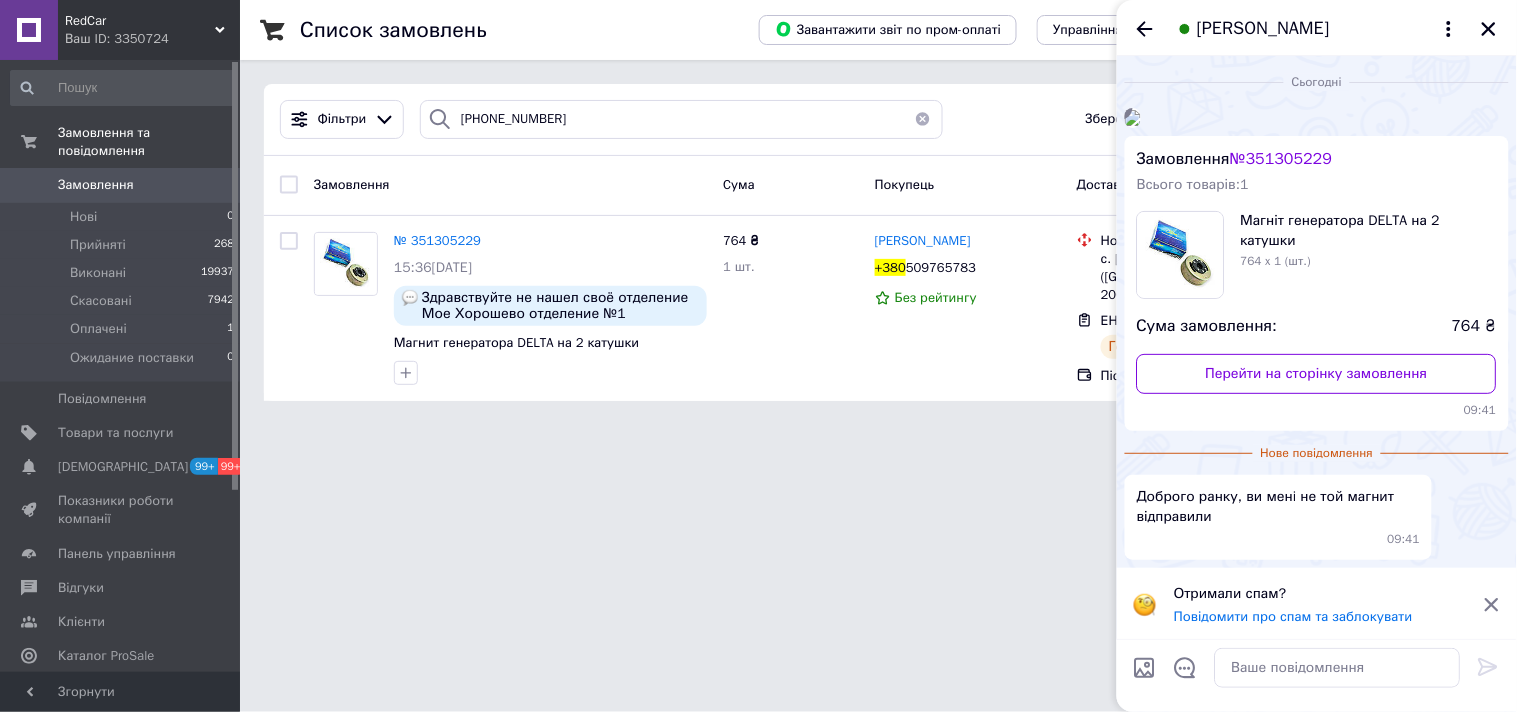 click at bounding box center [1133, 118] 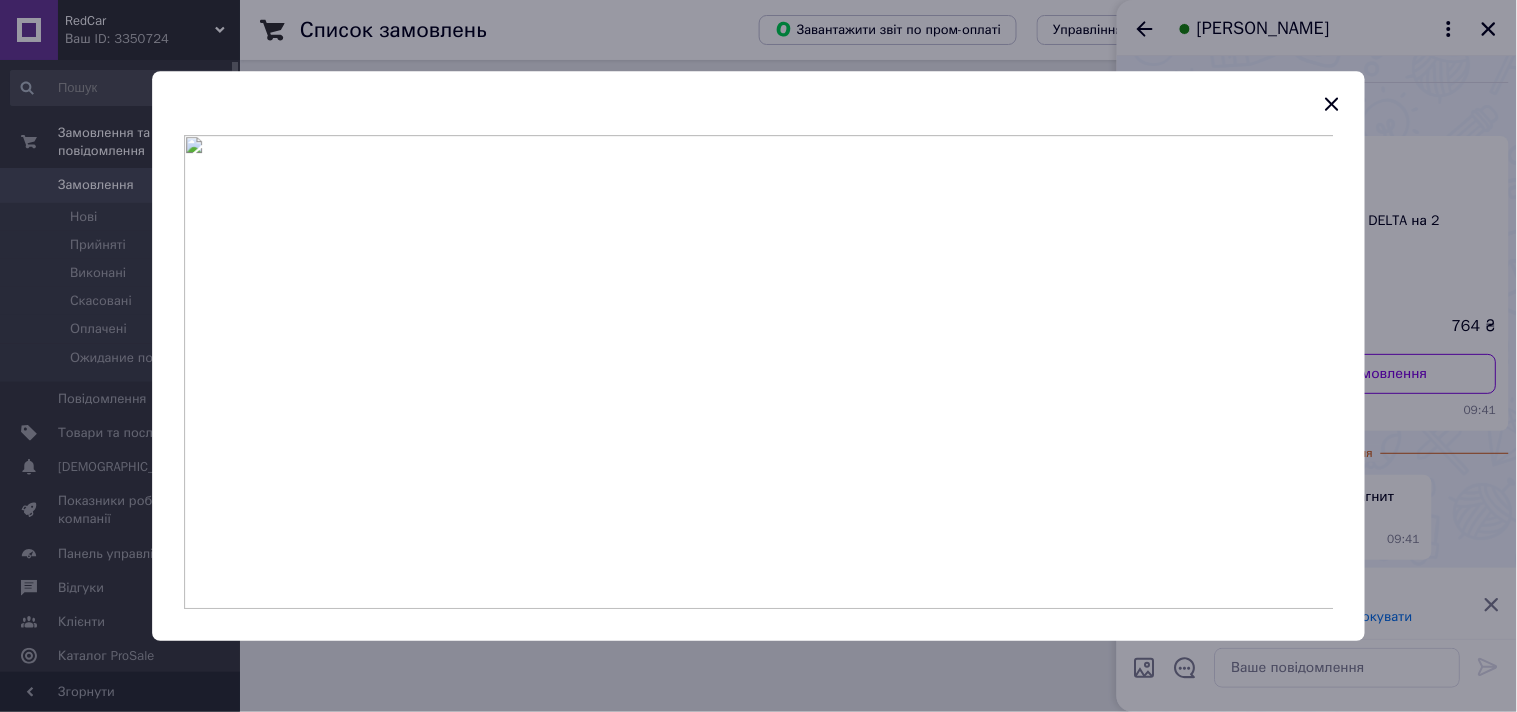 click 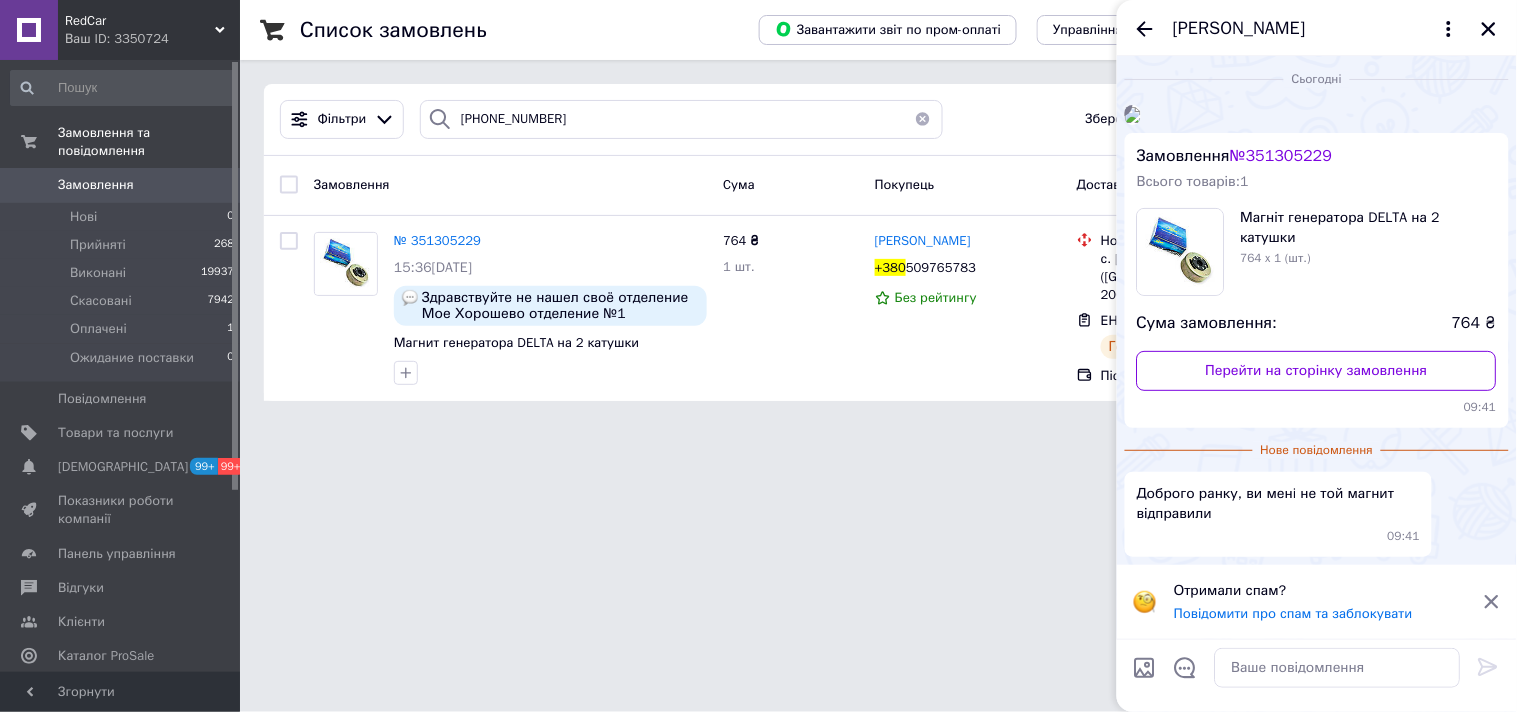 scroll, scrollTop: 0, scrollLeft: 0, axis: both 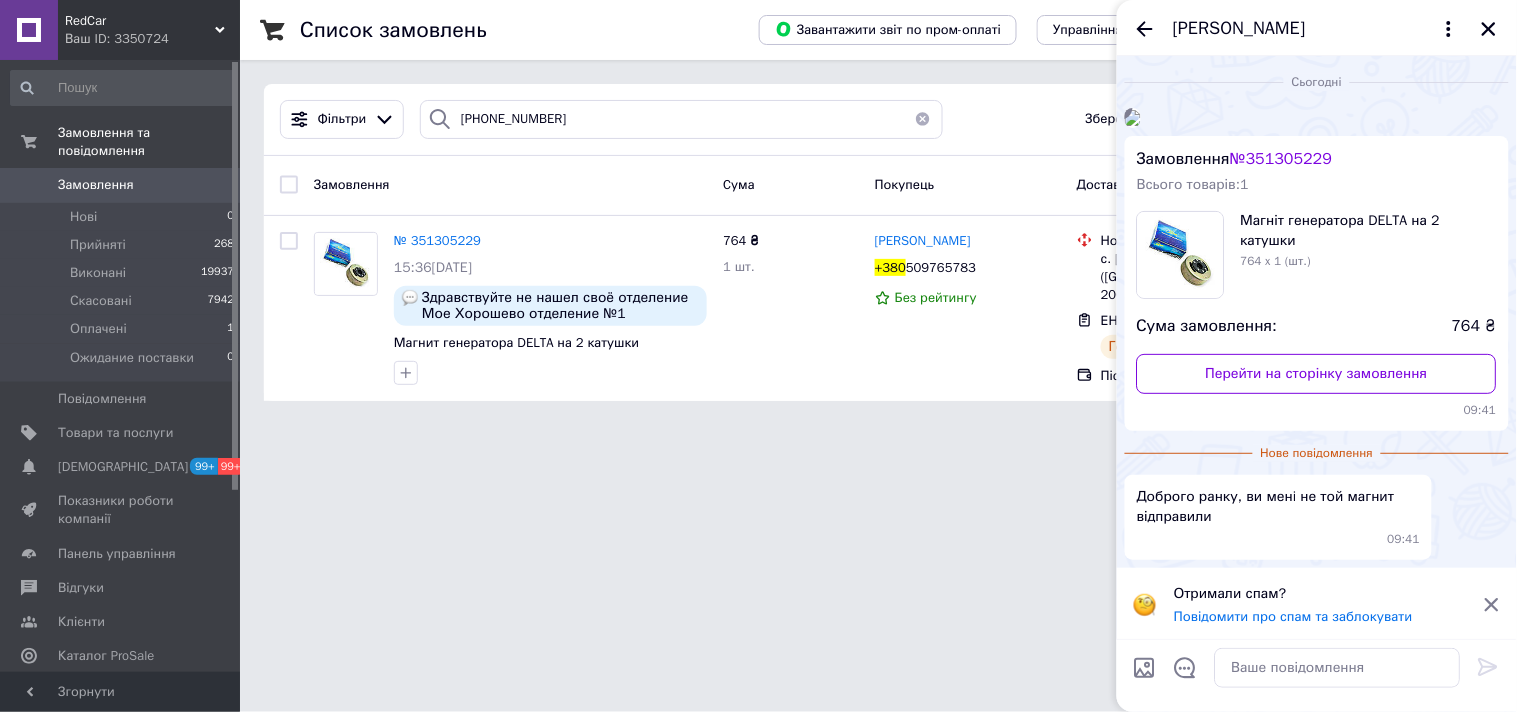 click at bounding box center (1133, 118) 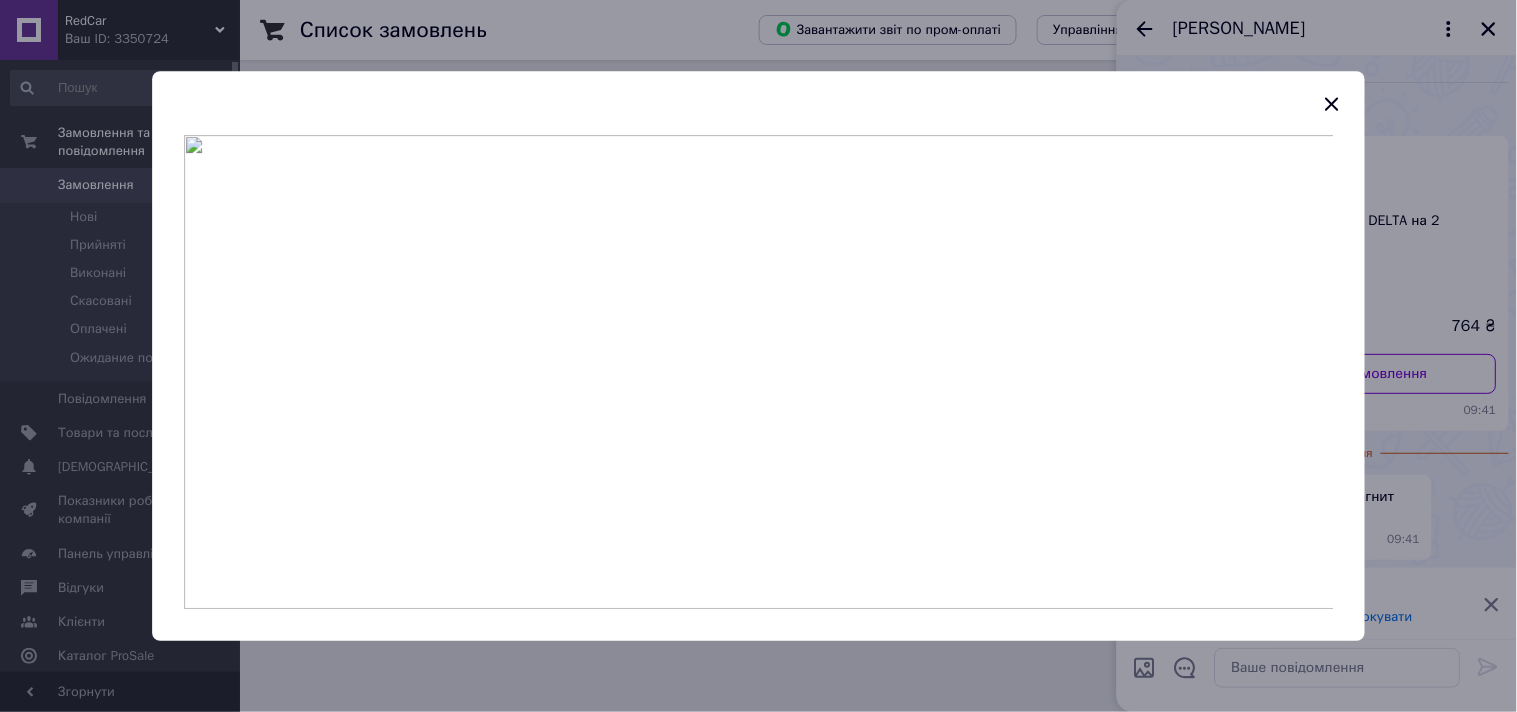 click at bounding box center [759, 372] 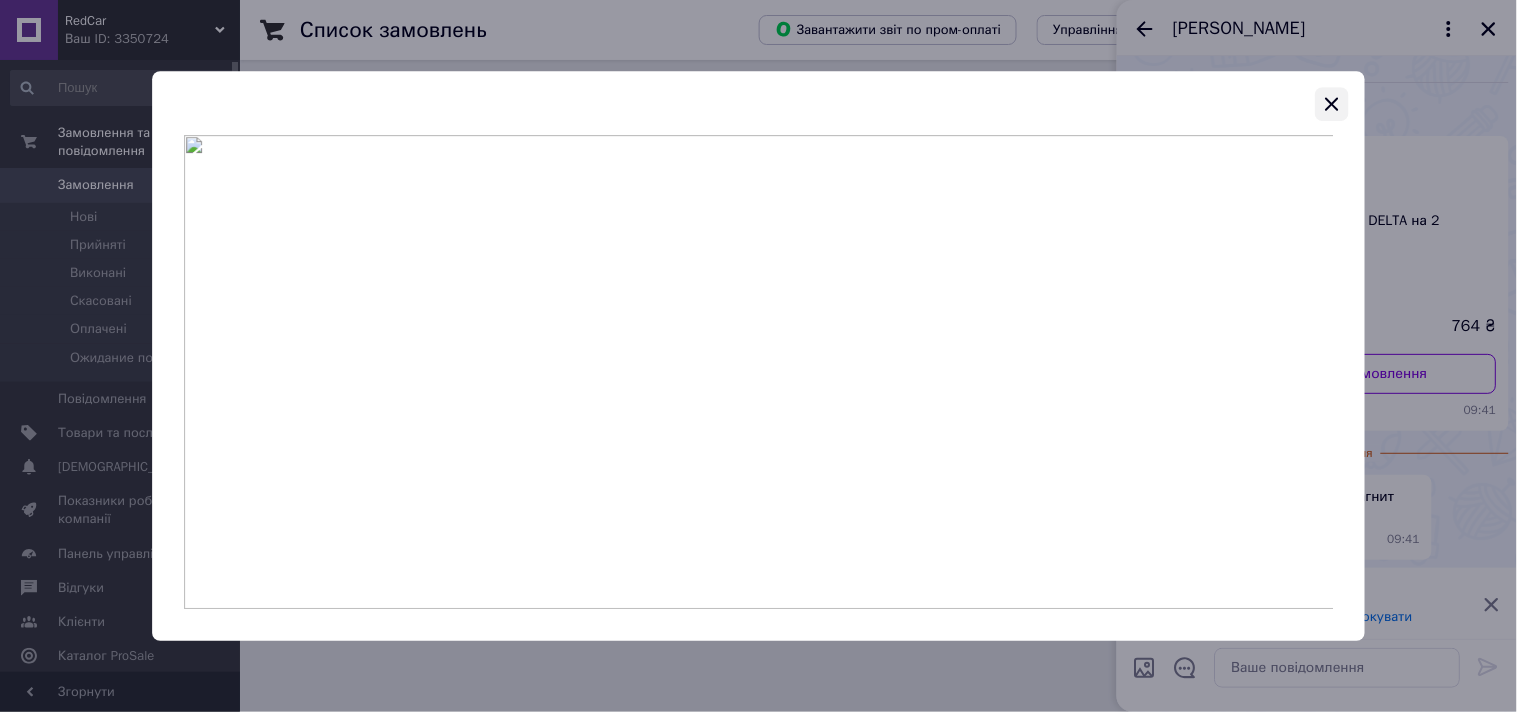 click 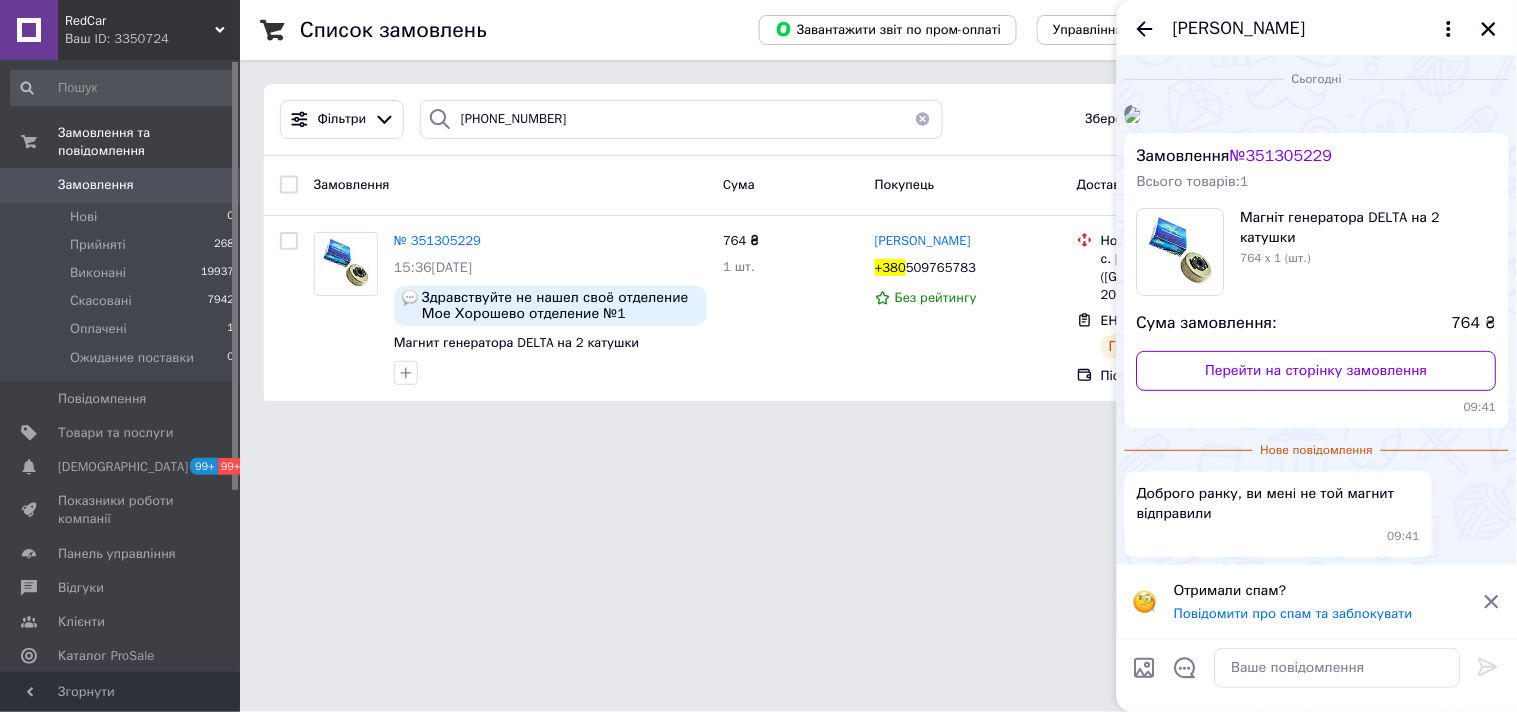 scroll, scrollTop: 0, scrollLeft: 0, axis: both 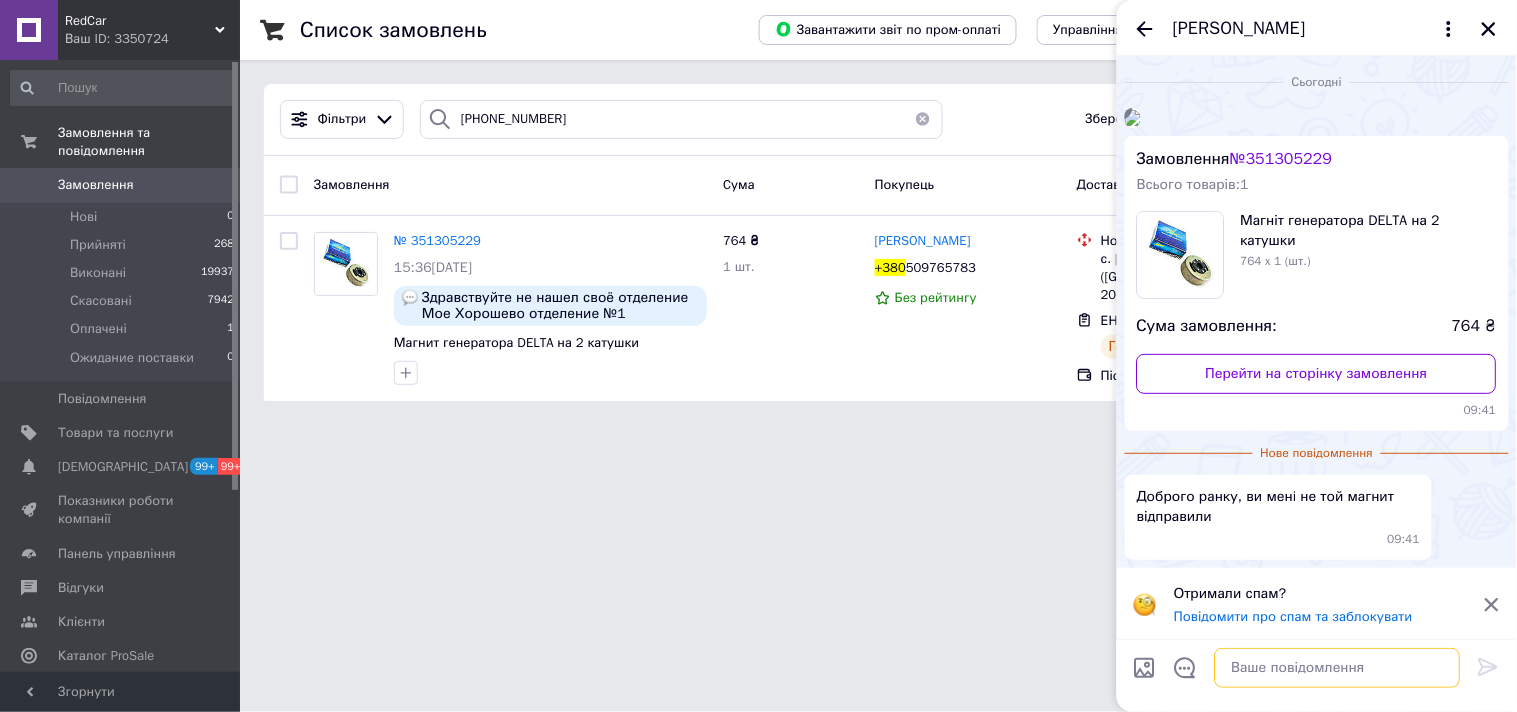 click at bounding box center [1338, 668] 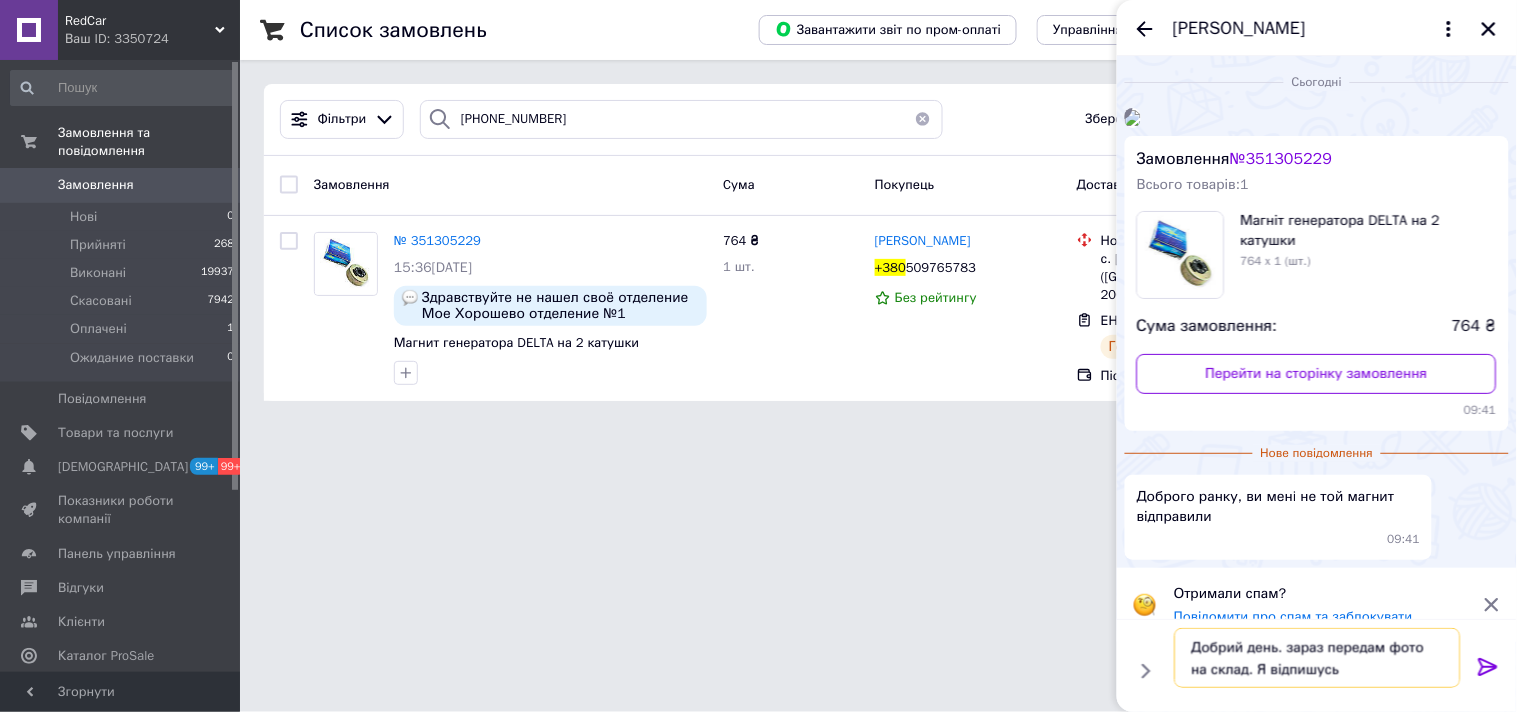 type on "Добрий день. зараз передам фото на склад. Я відпишусь" 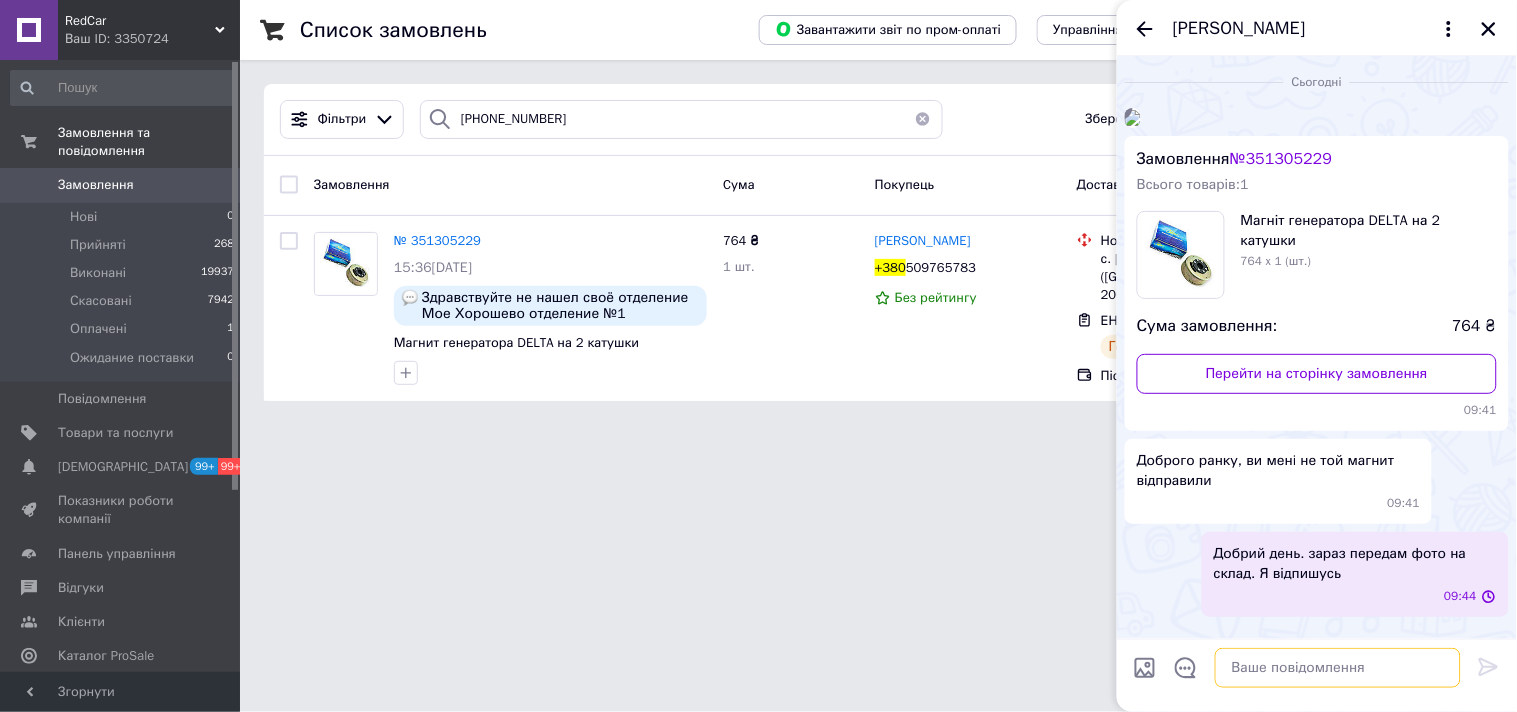 scroll, scrollTop: 265, scrollLeft: 0, axis: vertical 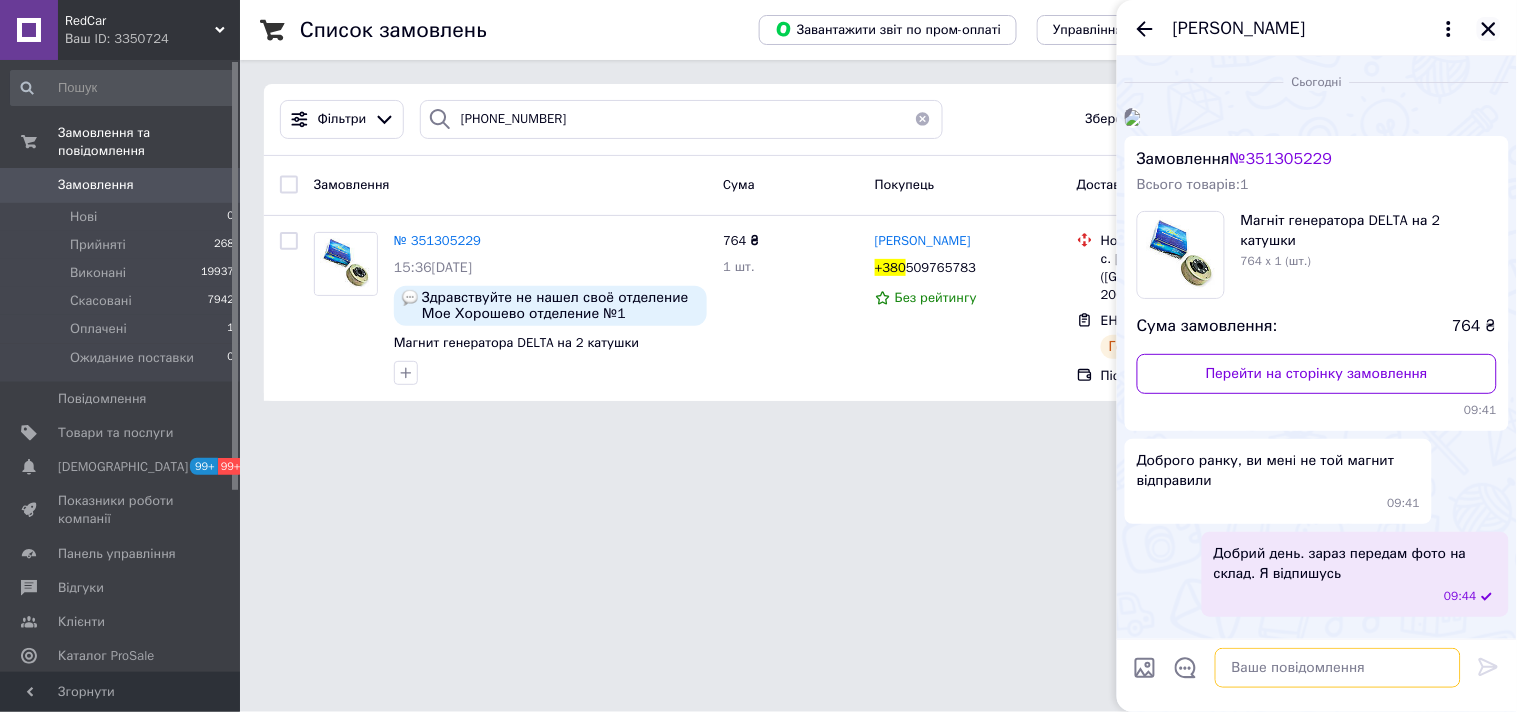 type 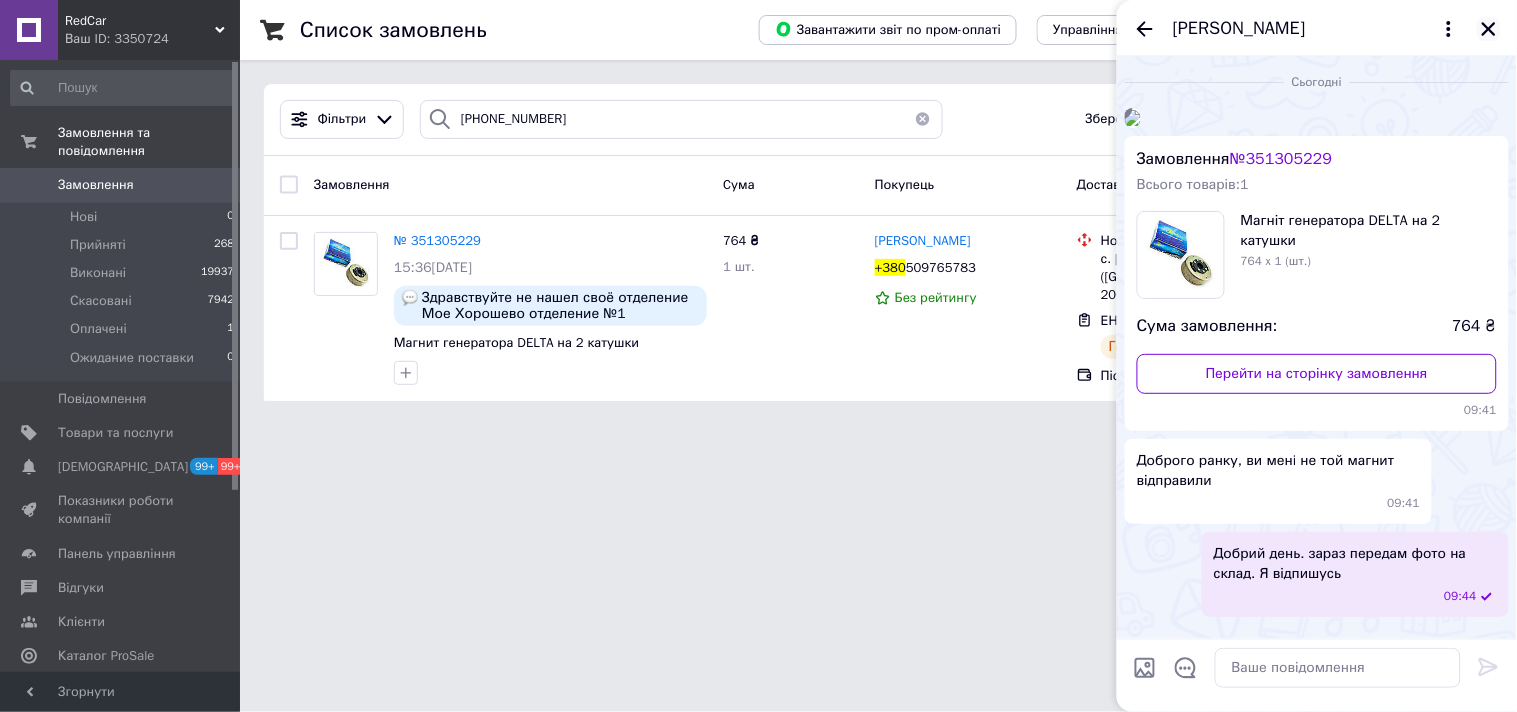 click 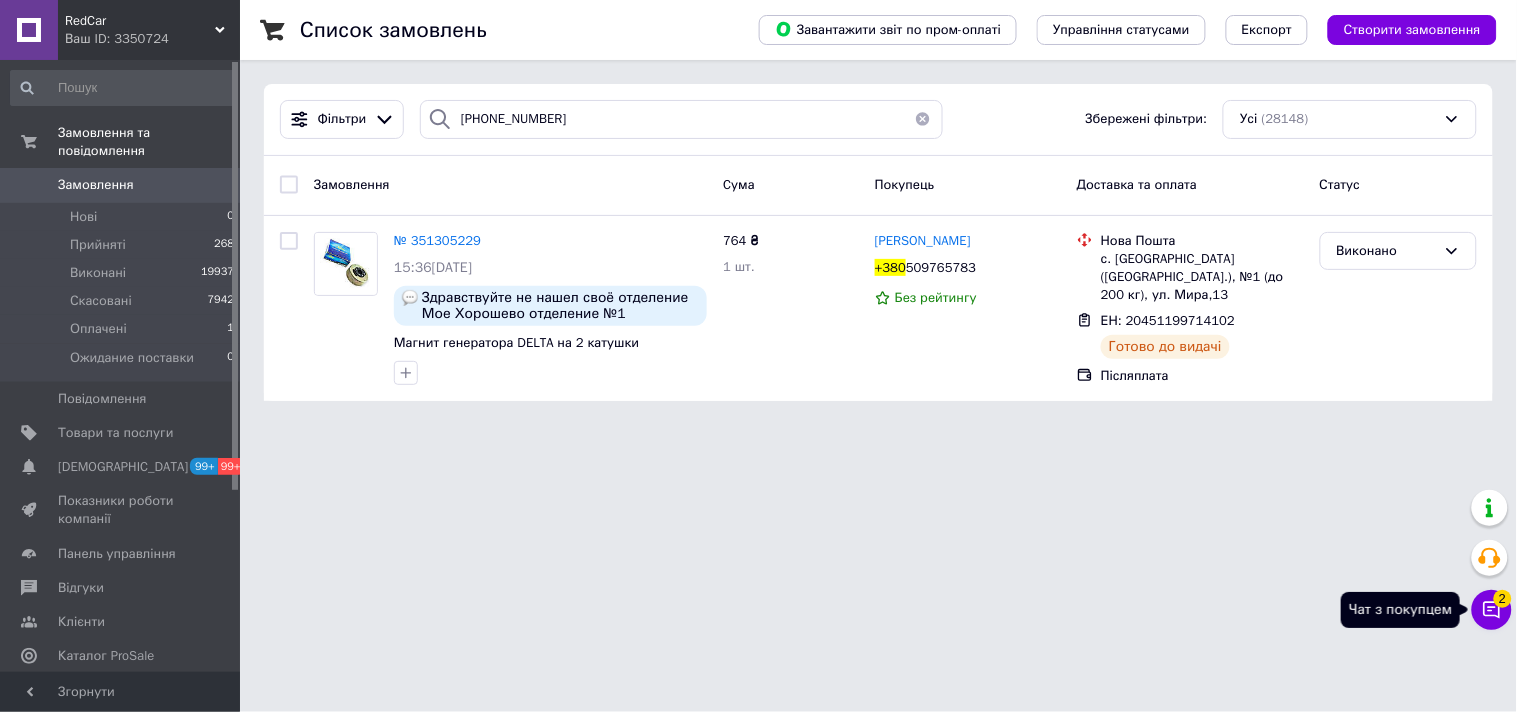 click 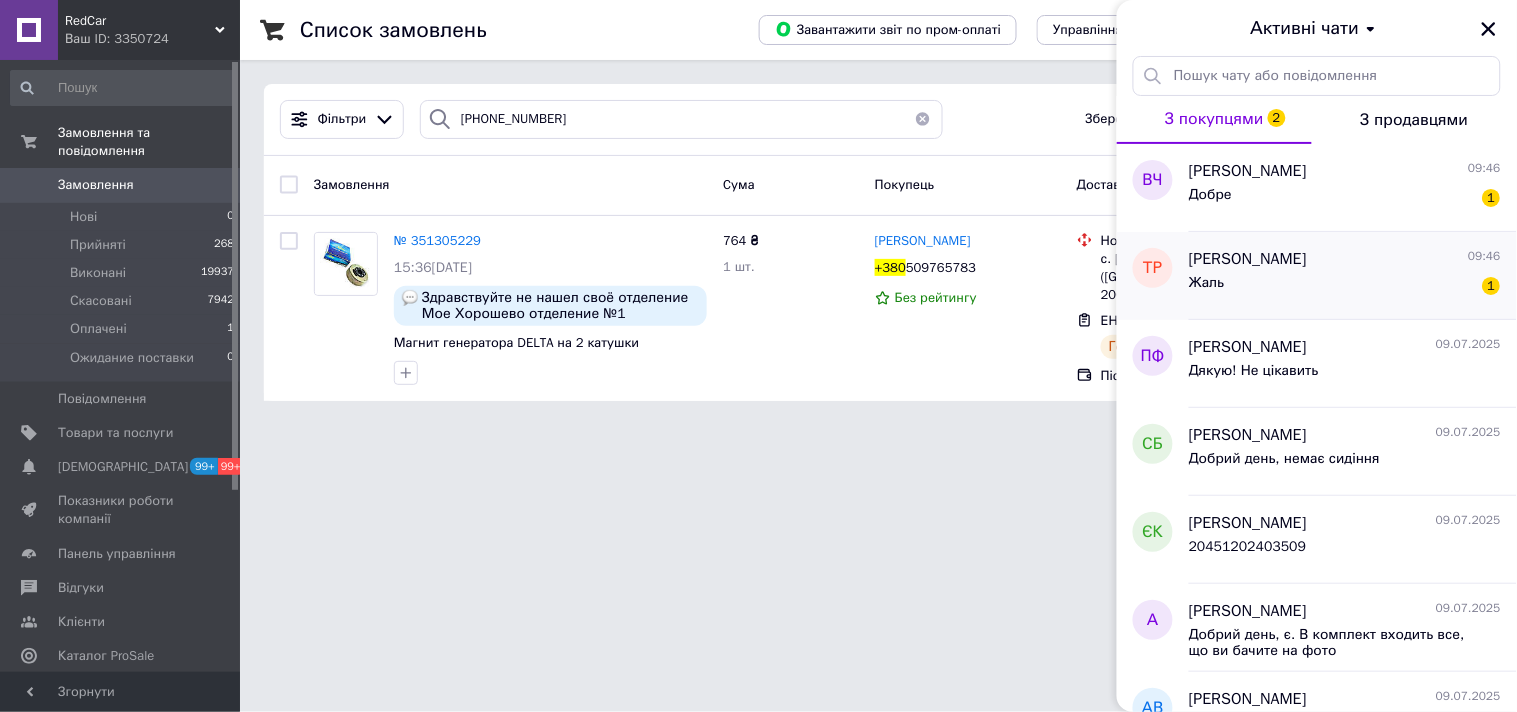 click on "Жаль 1" at bounding box center (1345, 287) 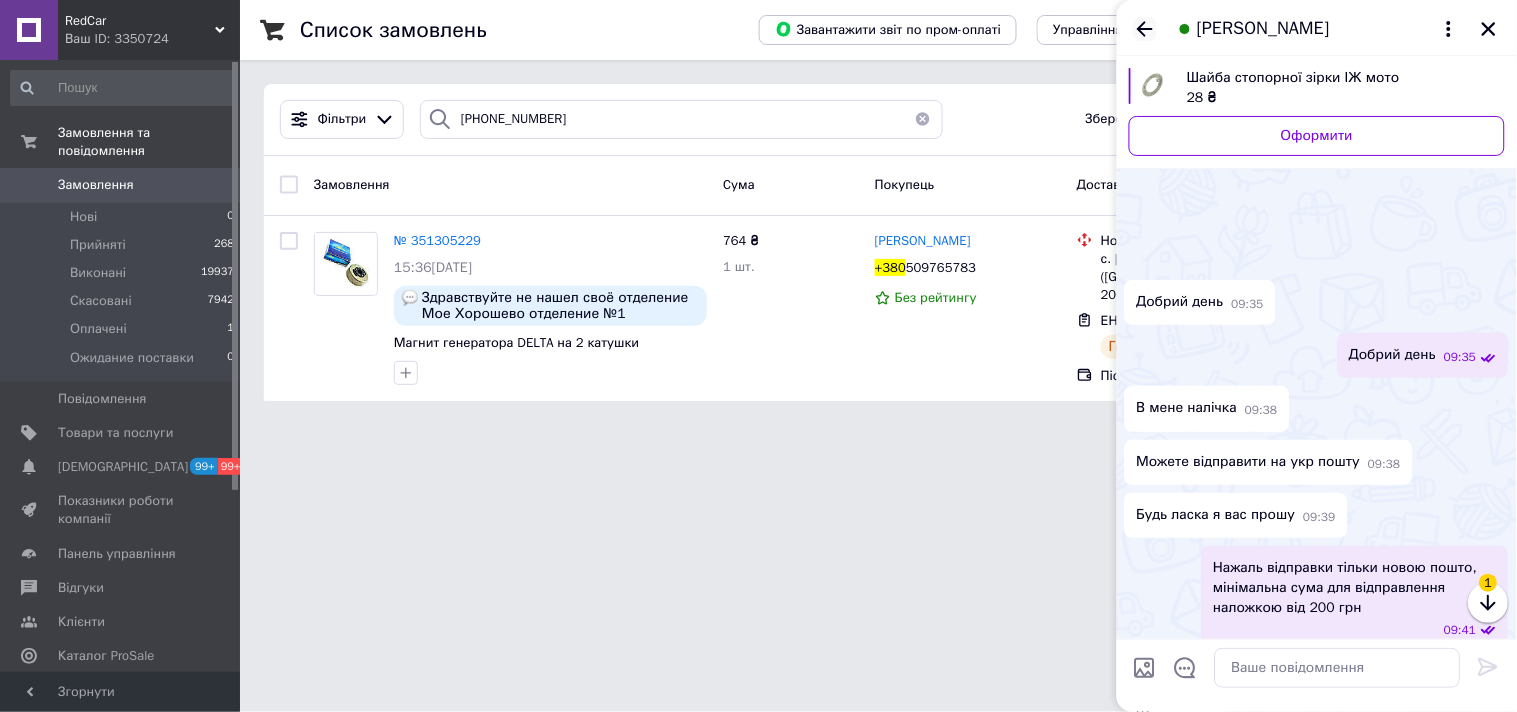 scroll, scrollTop: 108, scrollLeft: 0, axis: vertical 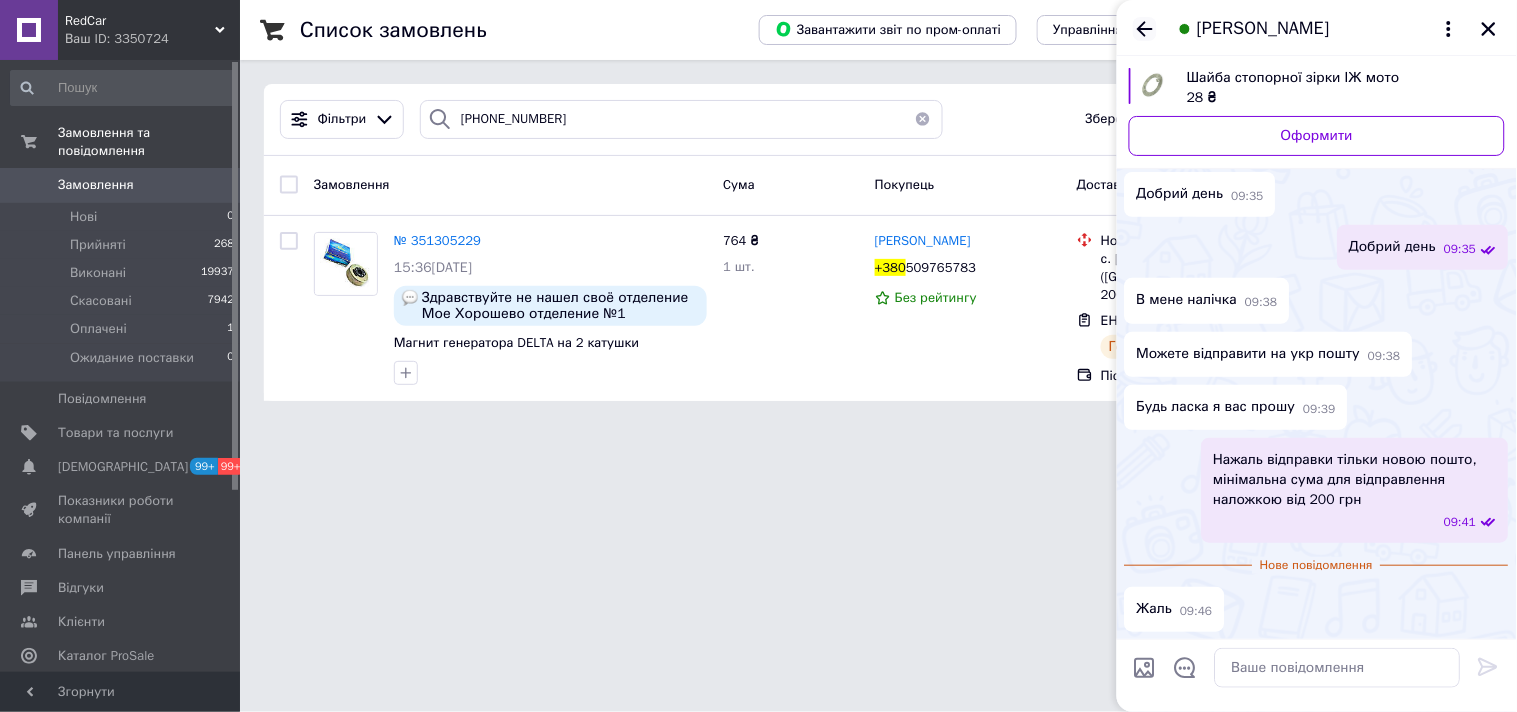 click 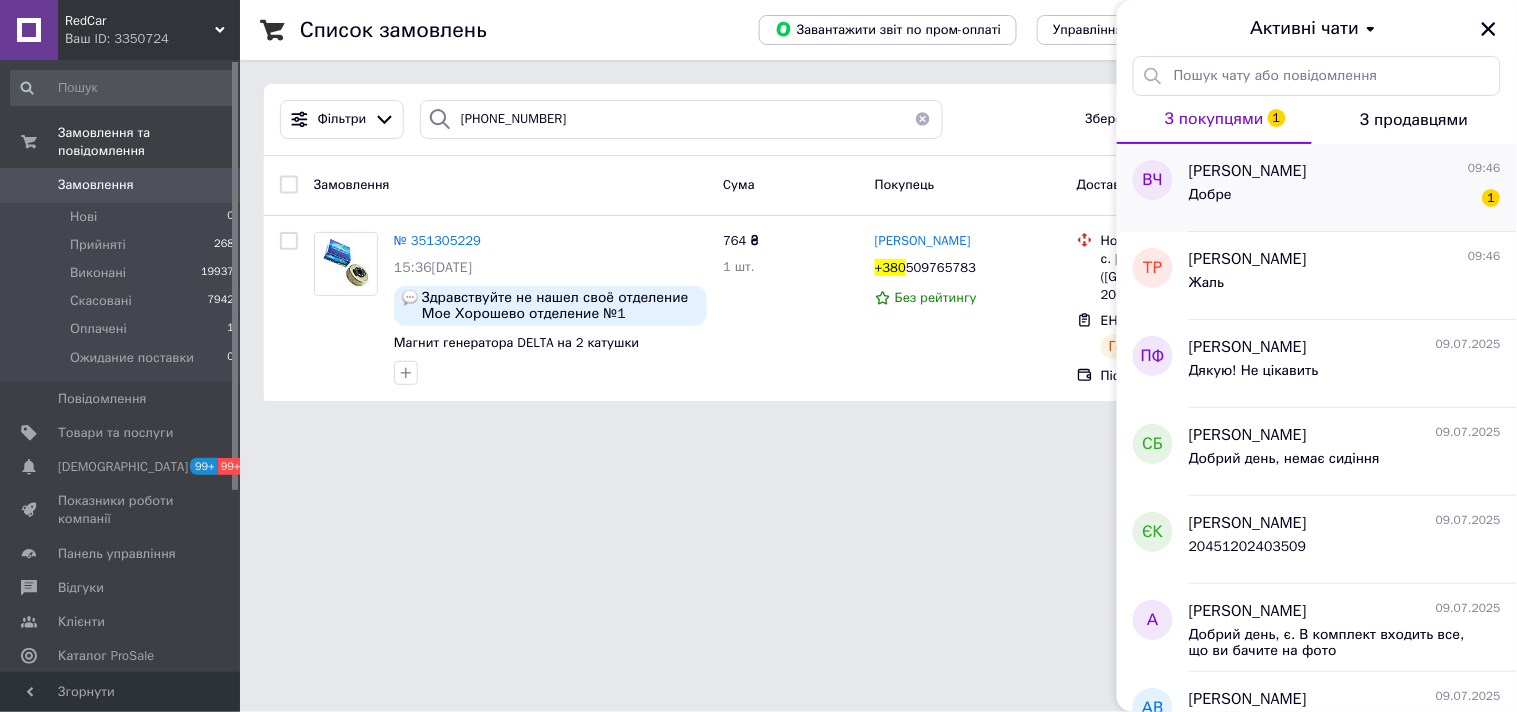 click on "Добре 1" at bounding box center (1345, 199) 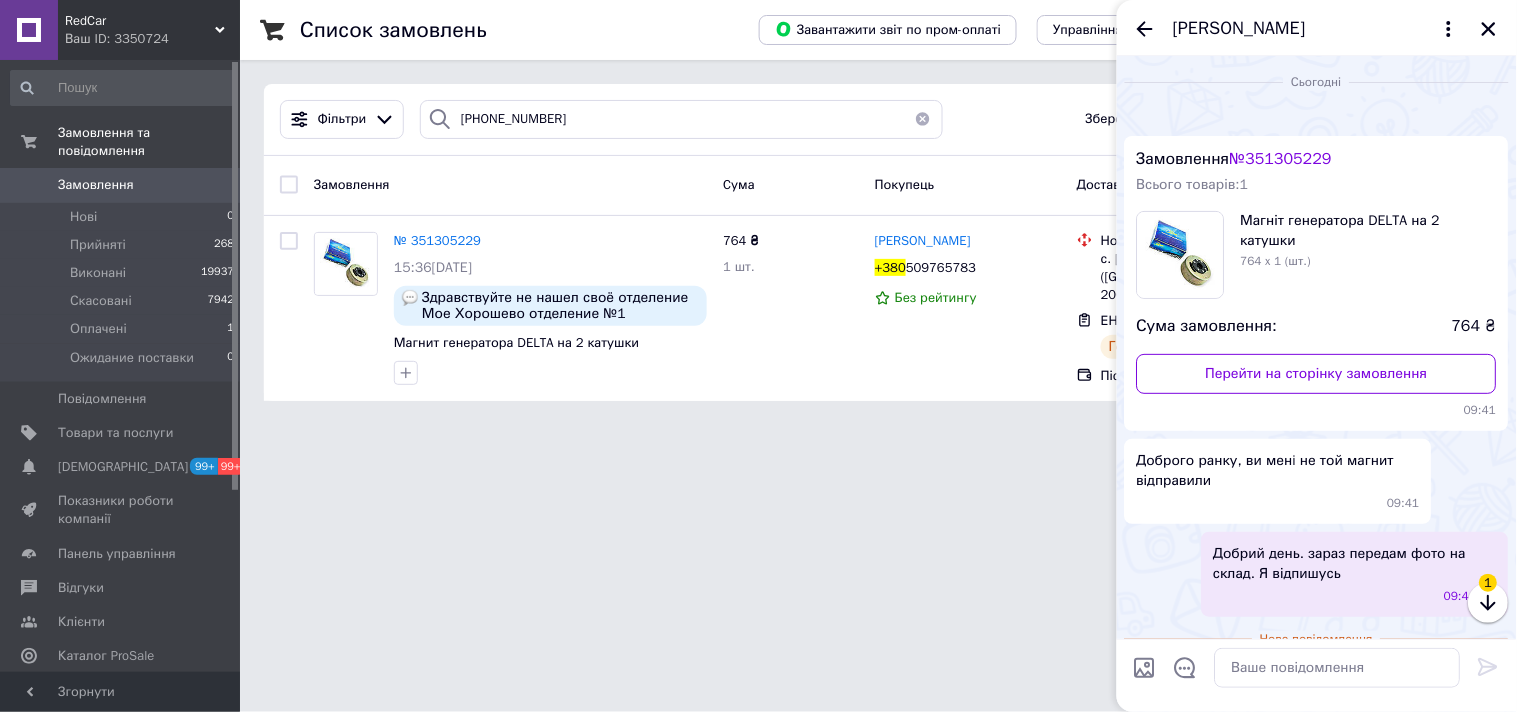 scroll, scrollTop: 354, scrollLeft: 0, axis: vertical 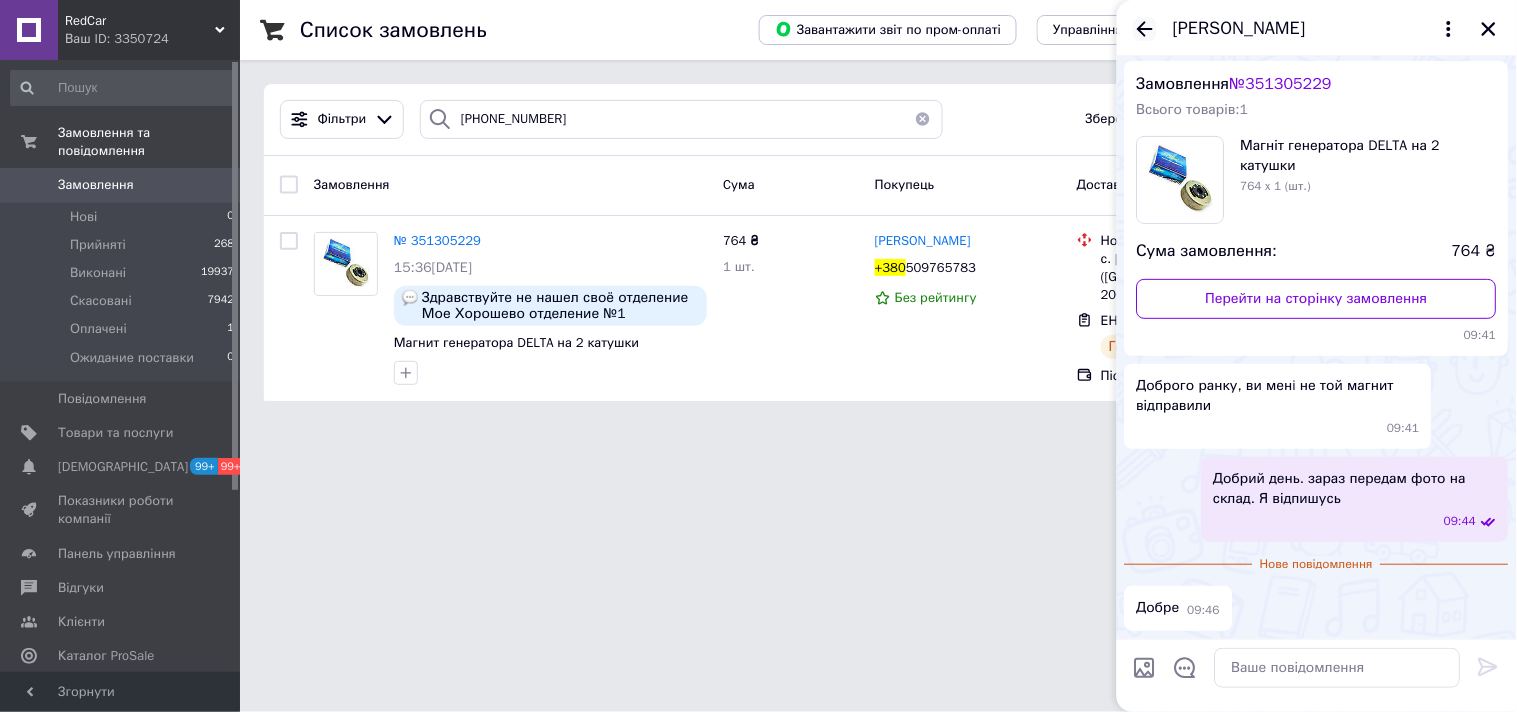 click 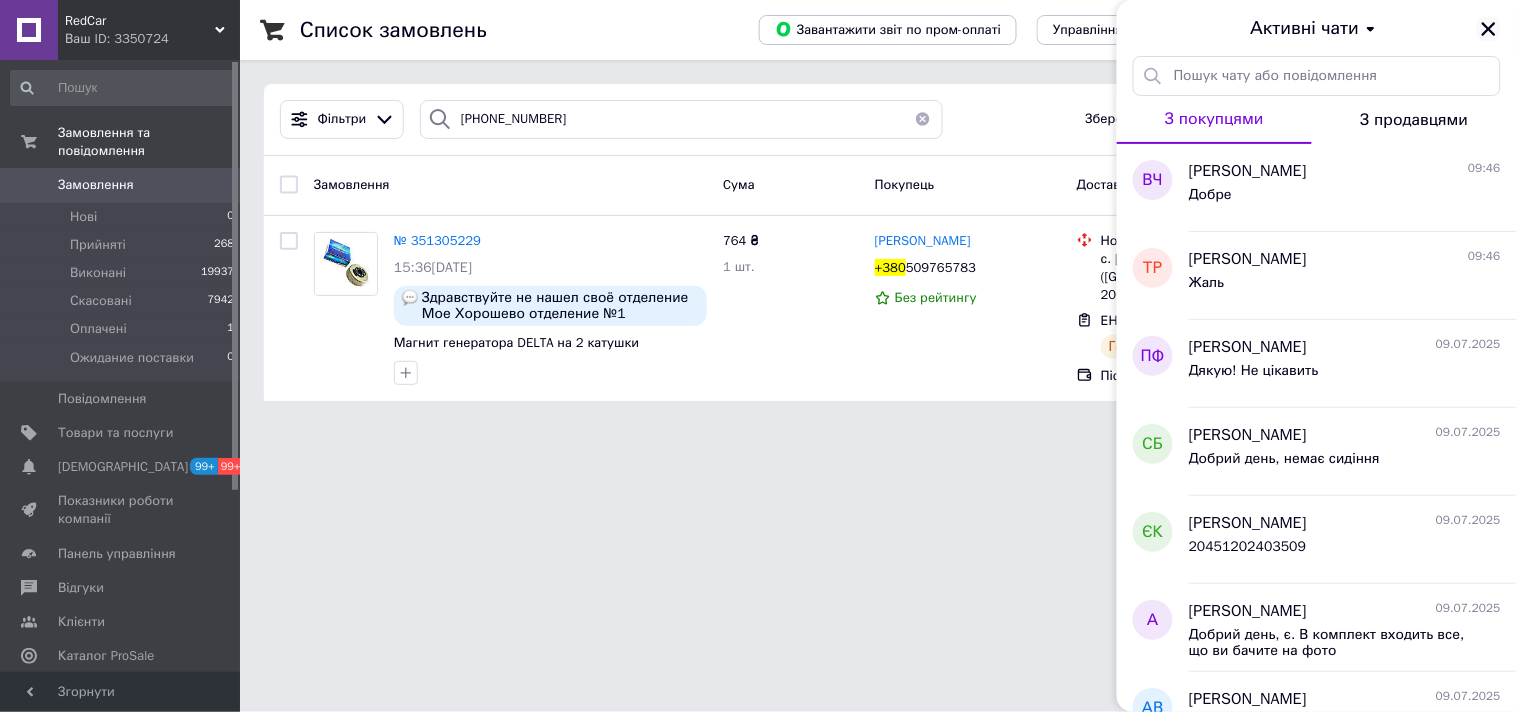 click at bounding box center [1489, 29] 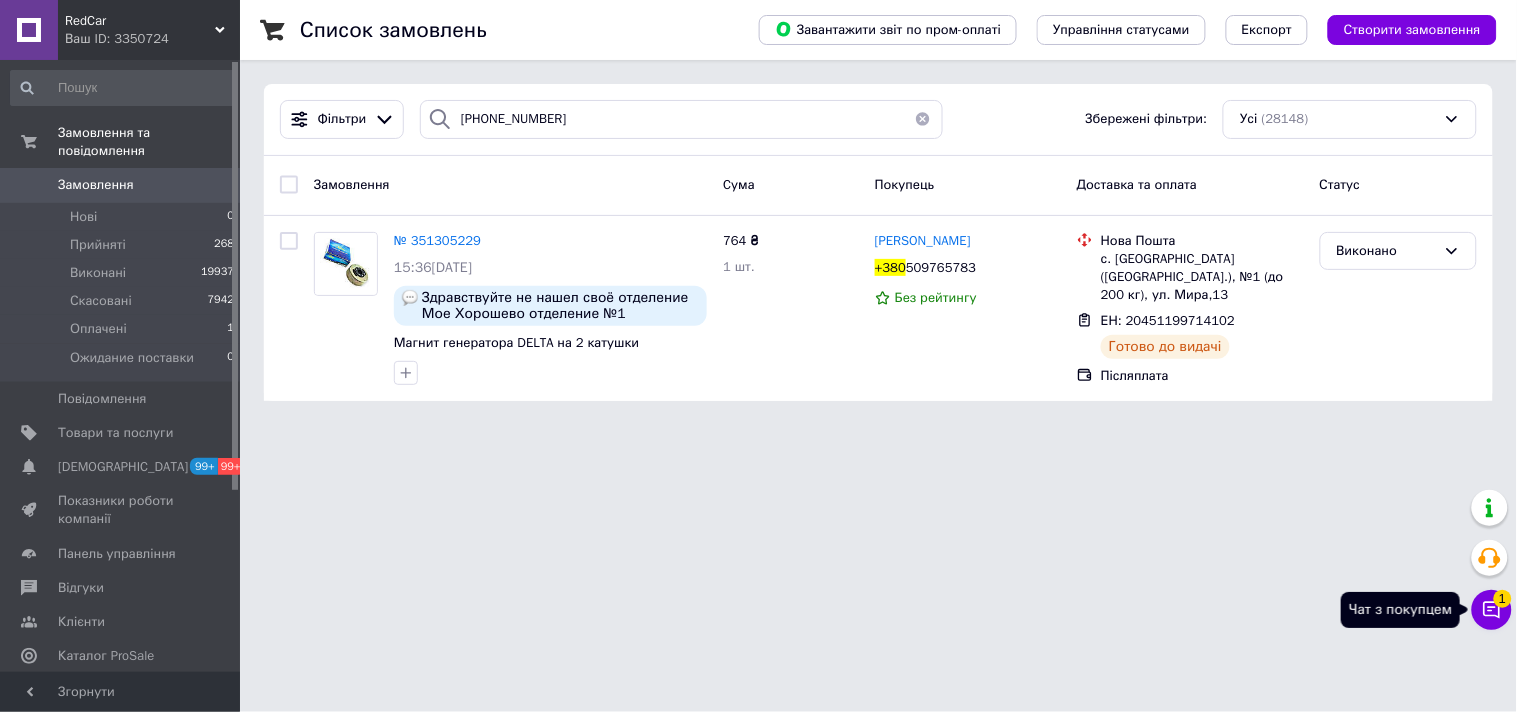 click on "1" at bounding box center [1503, 596] 